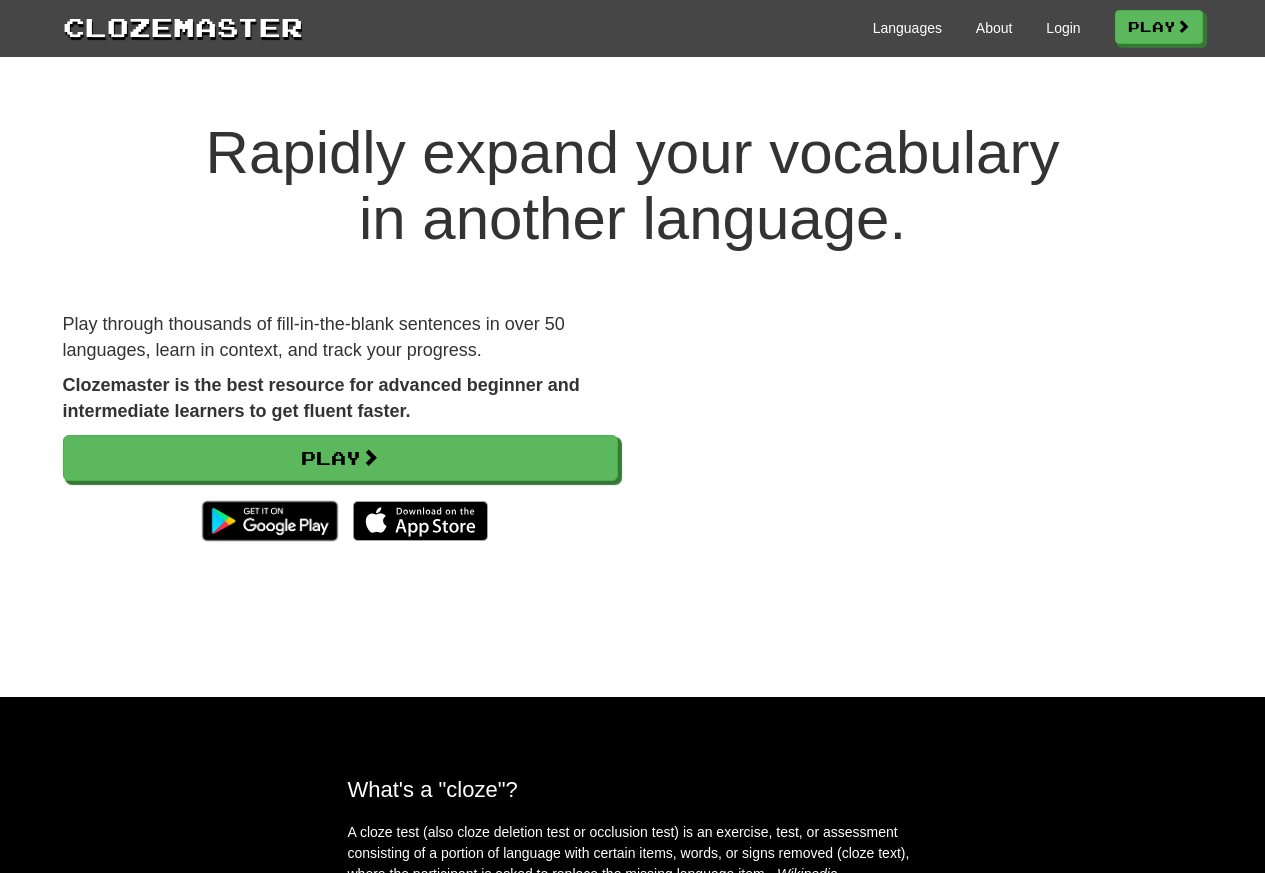 scroll, scrollTop: 0, scrollLeft: 0, axis: both 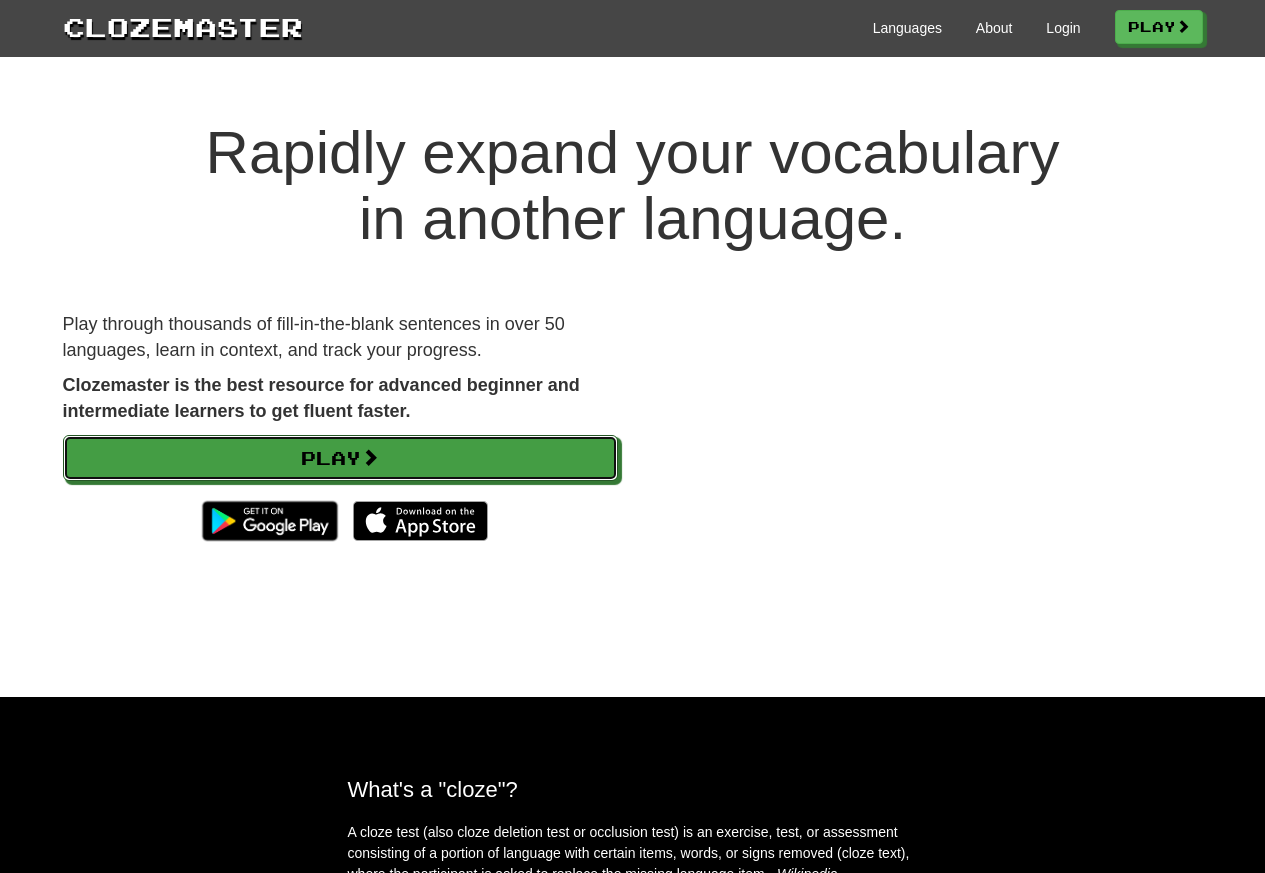 click at bounding box center [370, 457] 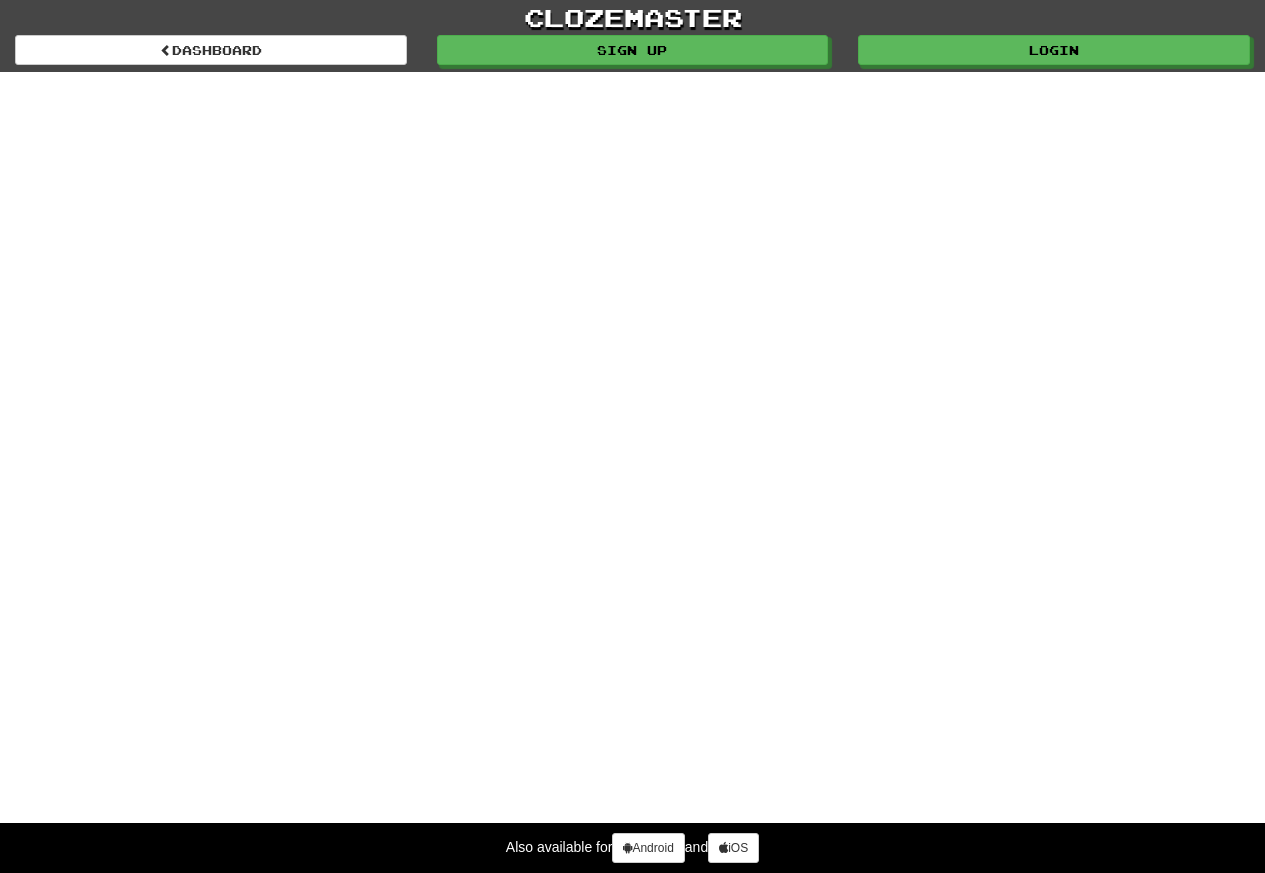 scroll, scrollTop: 0, scrollLeft: 0, axis: both 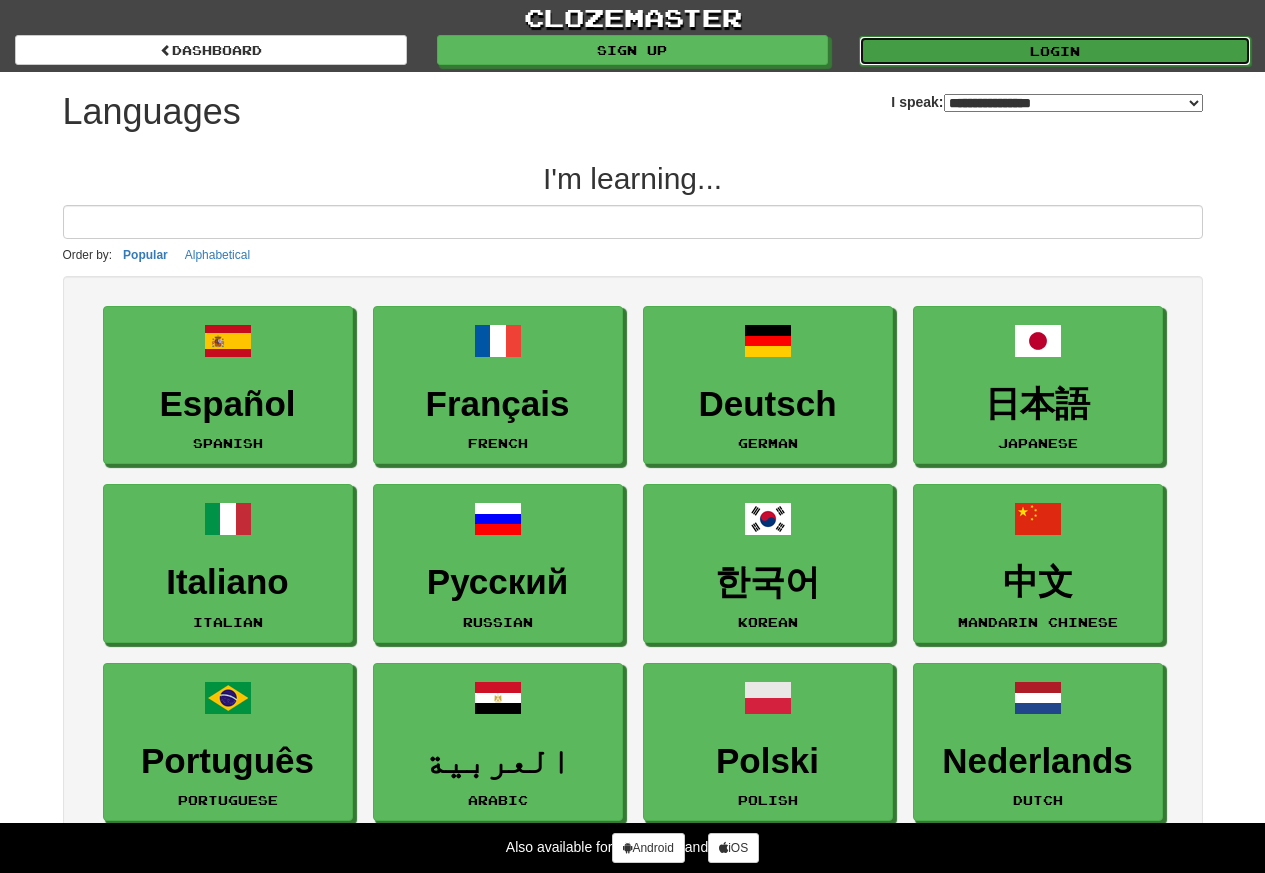 click on "Login" at bounding box center [1055, 51] 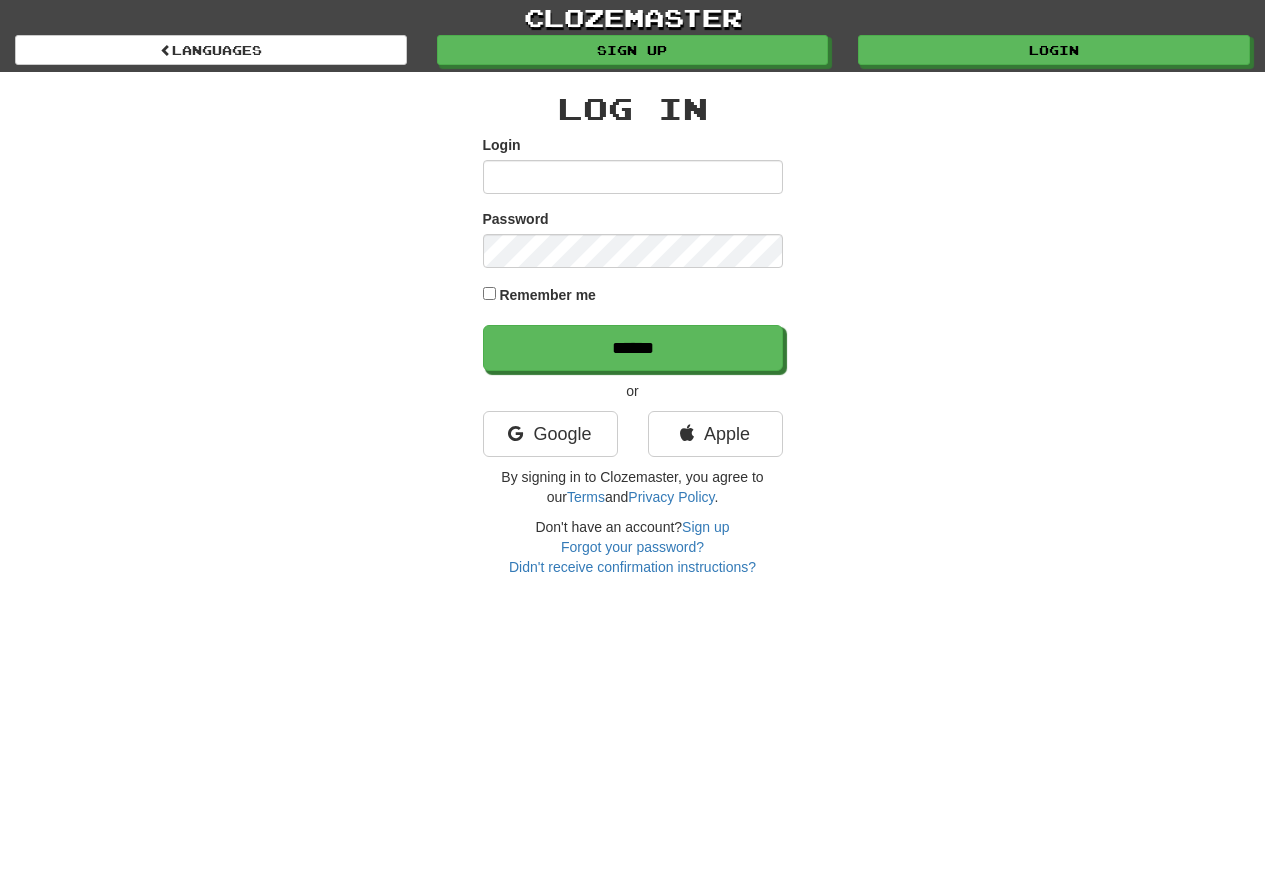 scroll, scrollTop: 0, scrollLeft: 0, axis: both 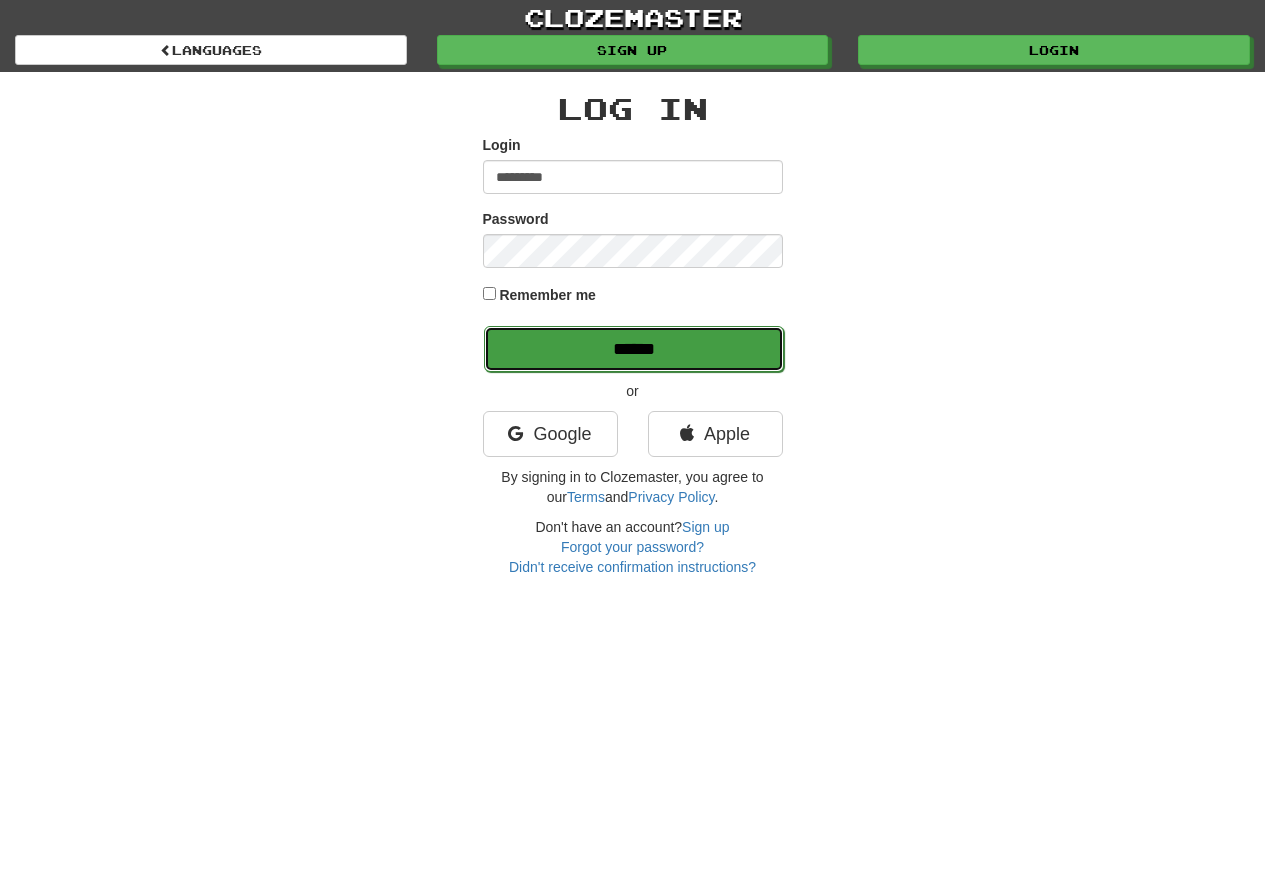click on "******" at bounding box center (634, 349) 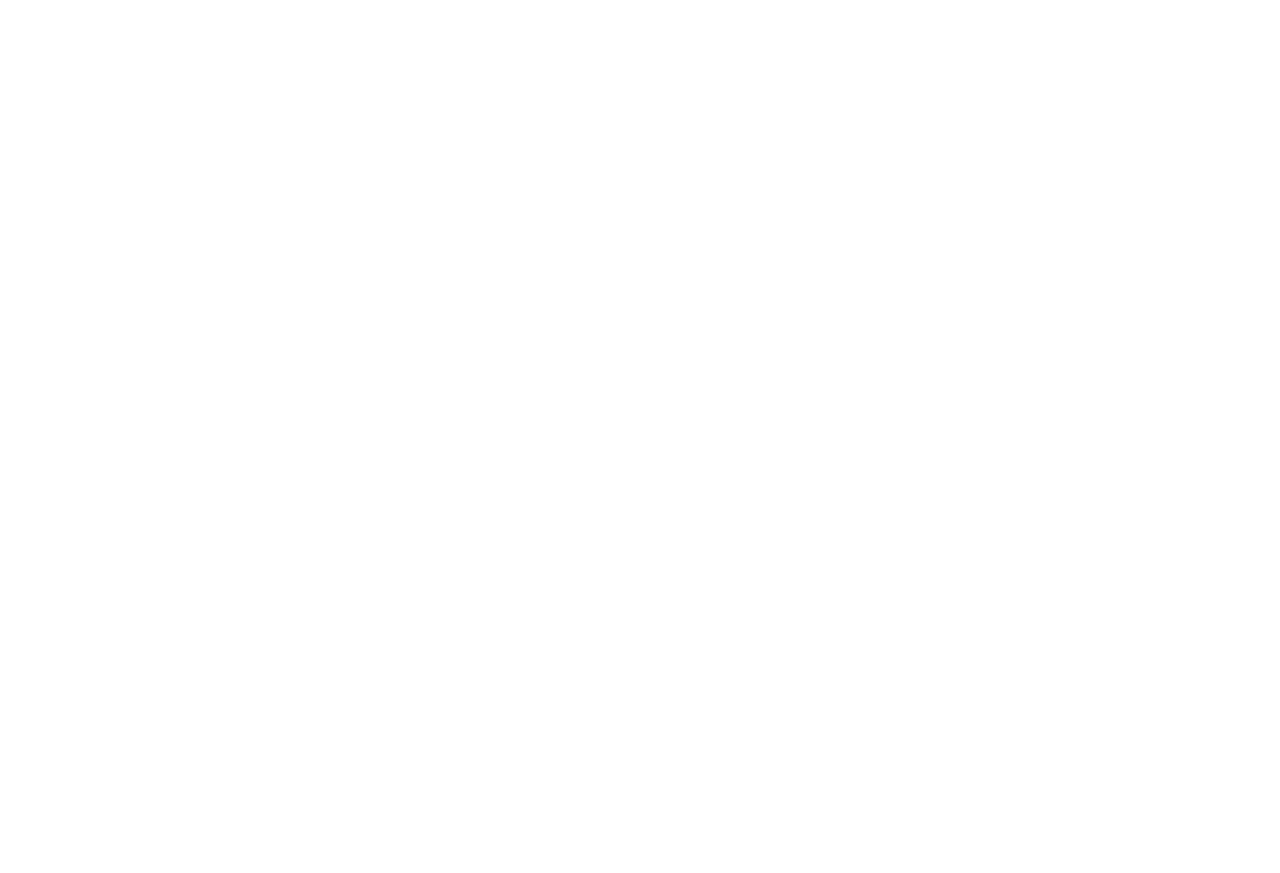 scroll, scrollTop: 0, scrollLeft: 0, axis: both 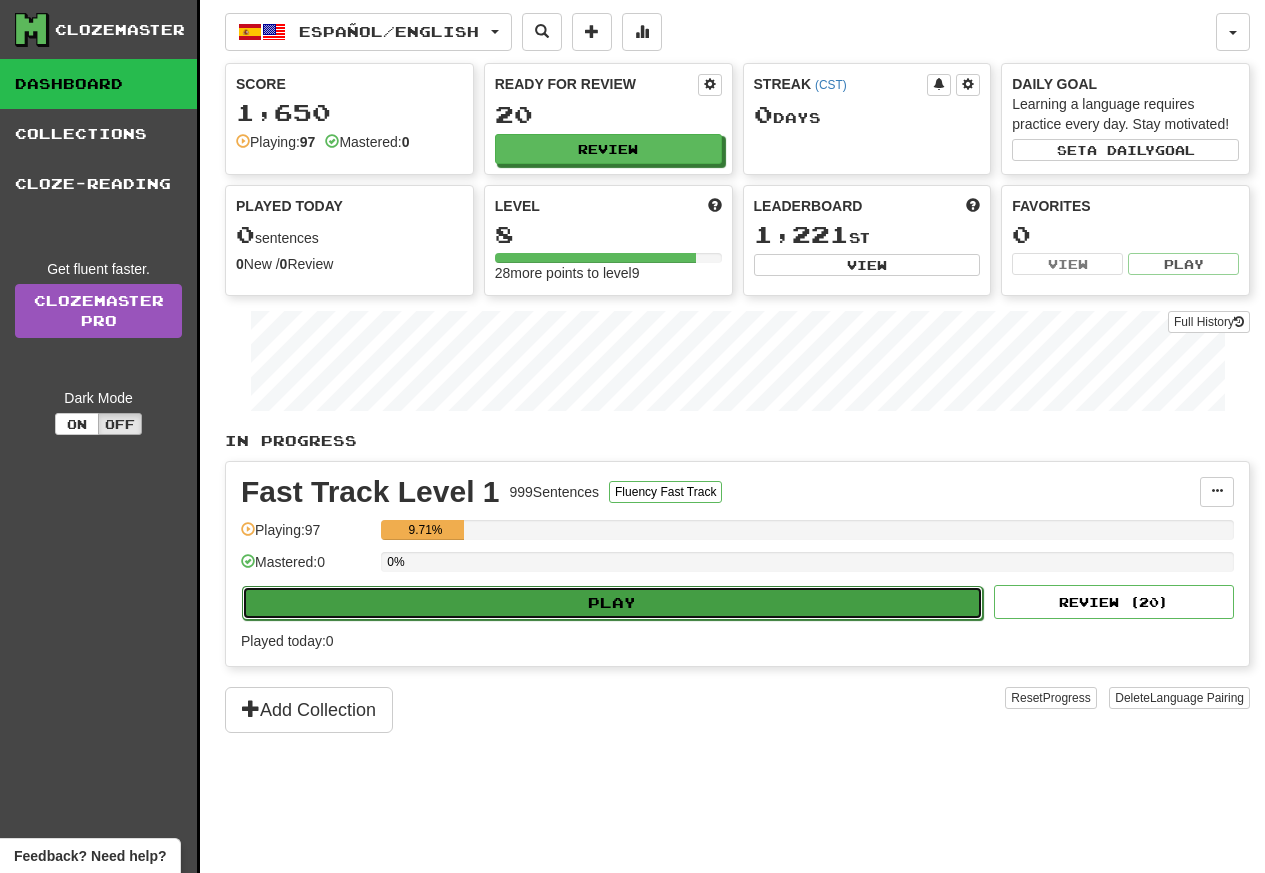 click on "Play" at bounding box center (612, 603) 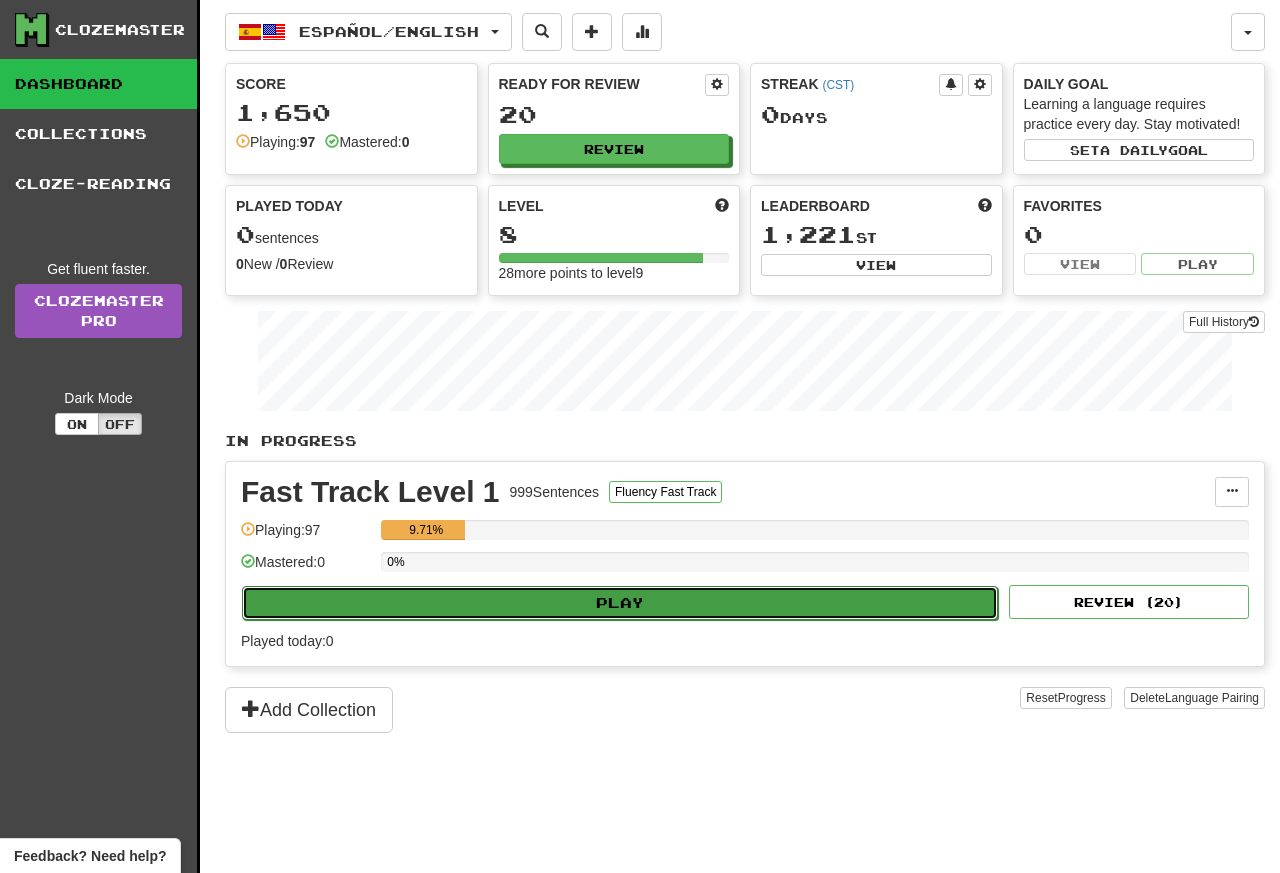 select on "**" 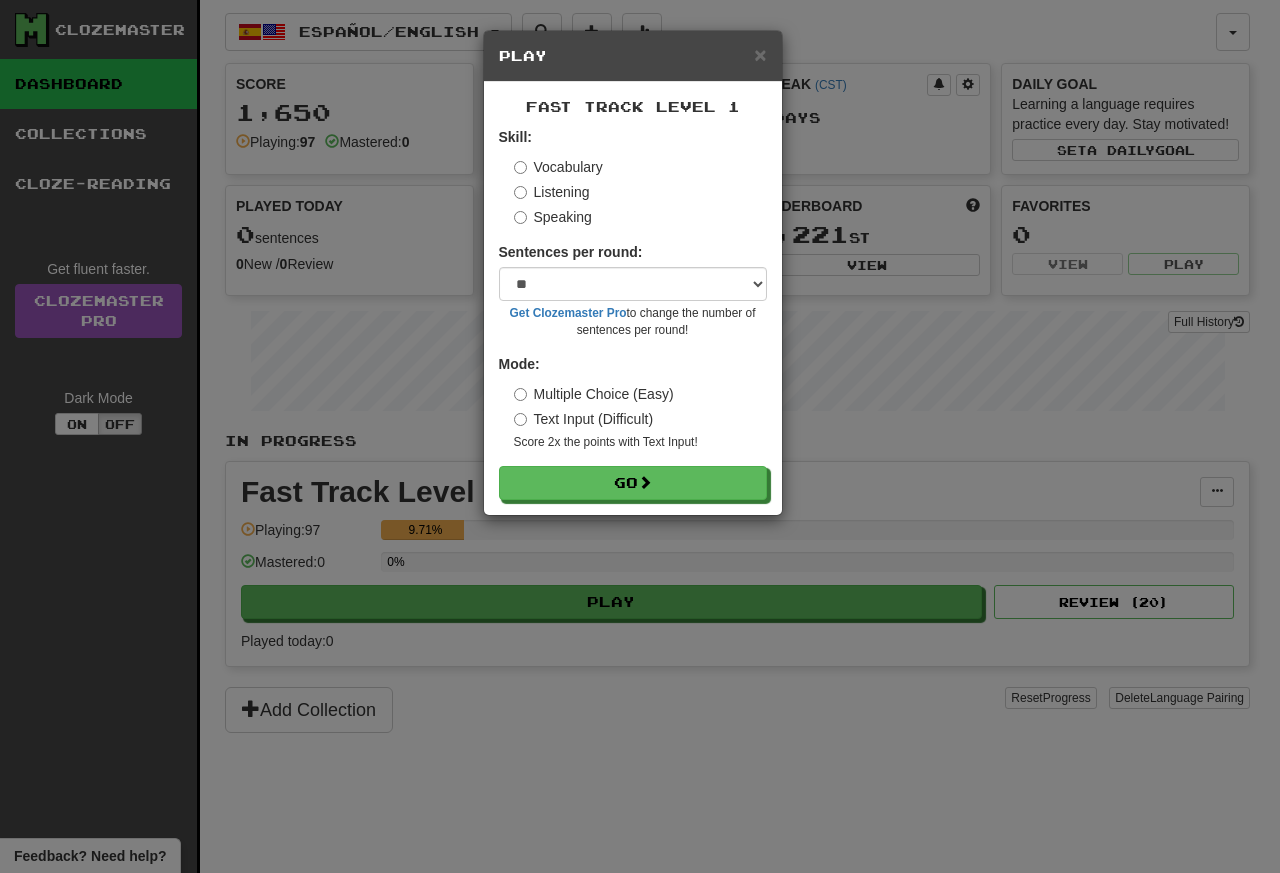 click on "Listening" at bounding box center [552, 192] 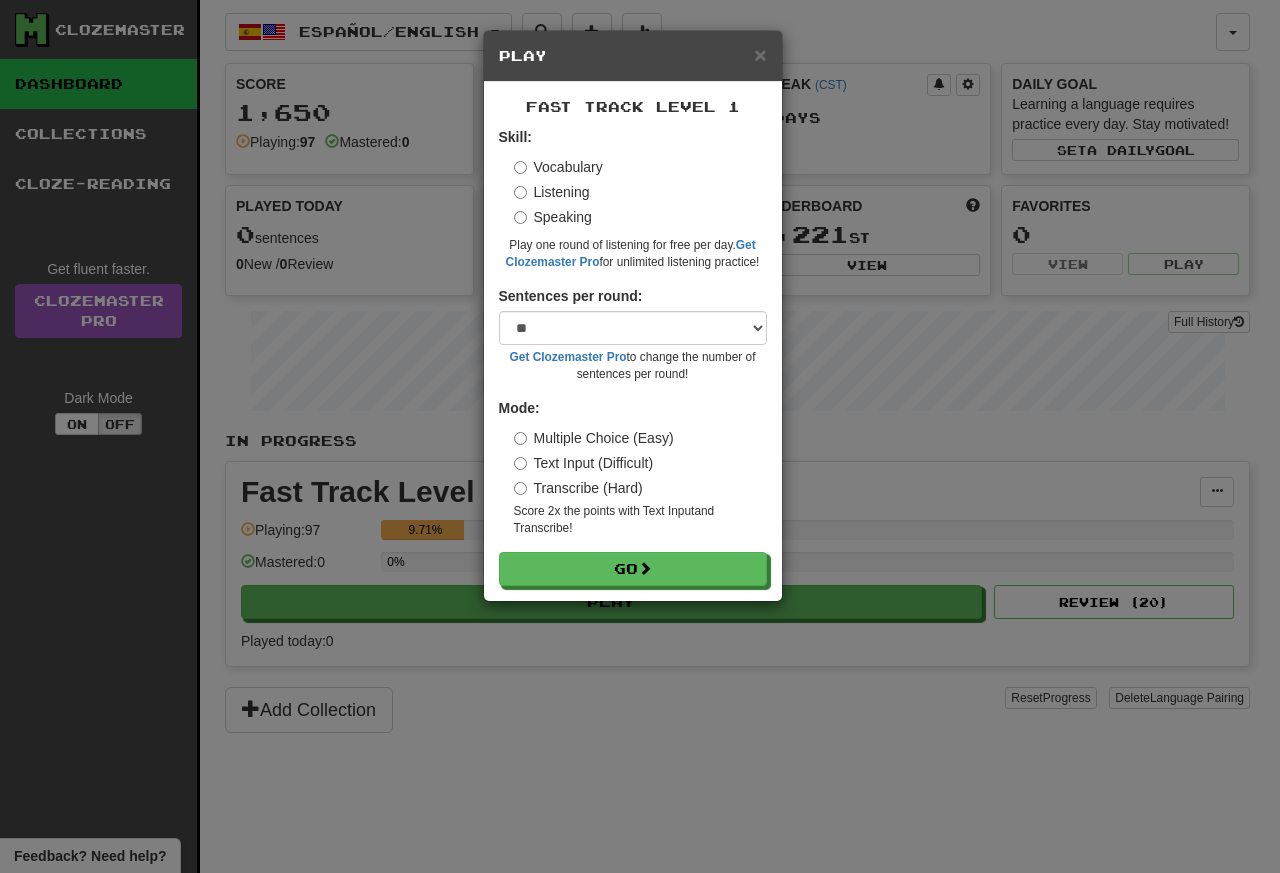 click on "Text Input (Difficult)" at bounding box center [584, 463] 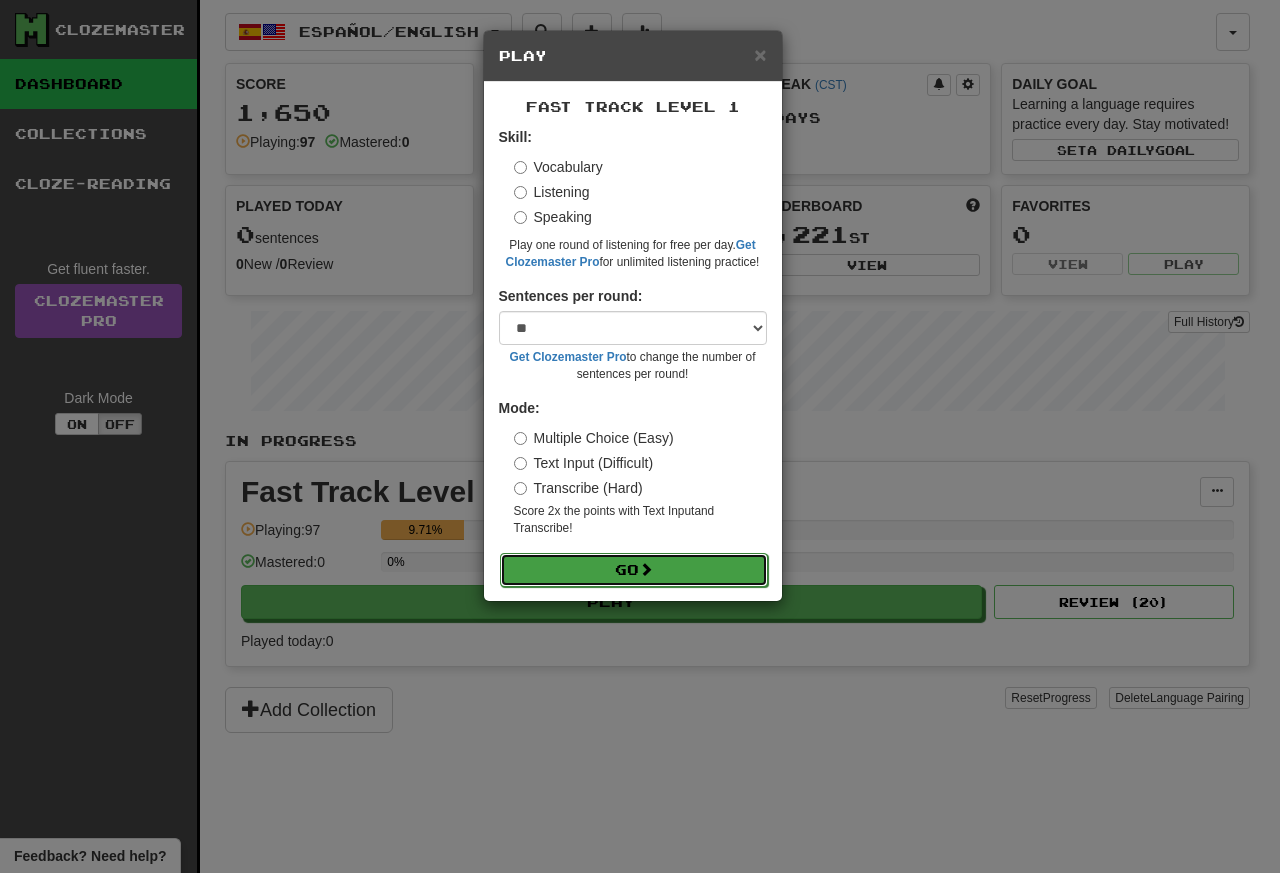 click on "Go" at bounding box center [634, 570] 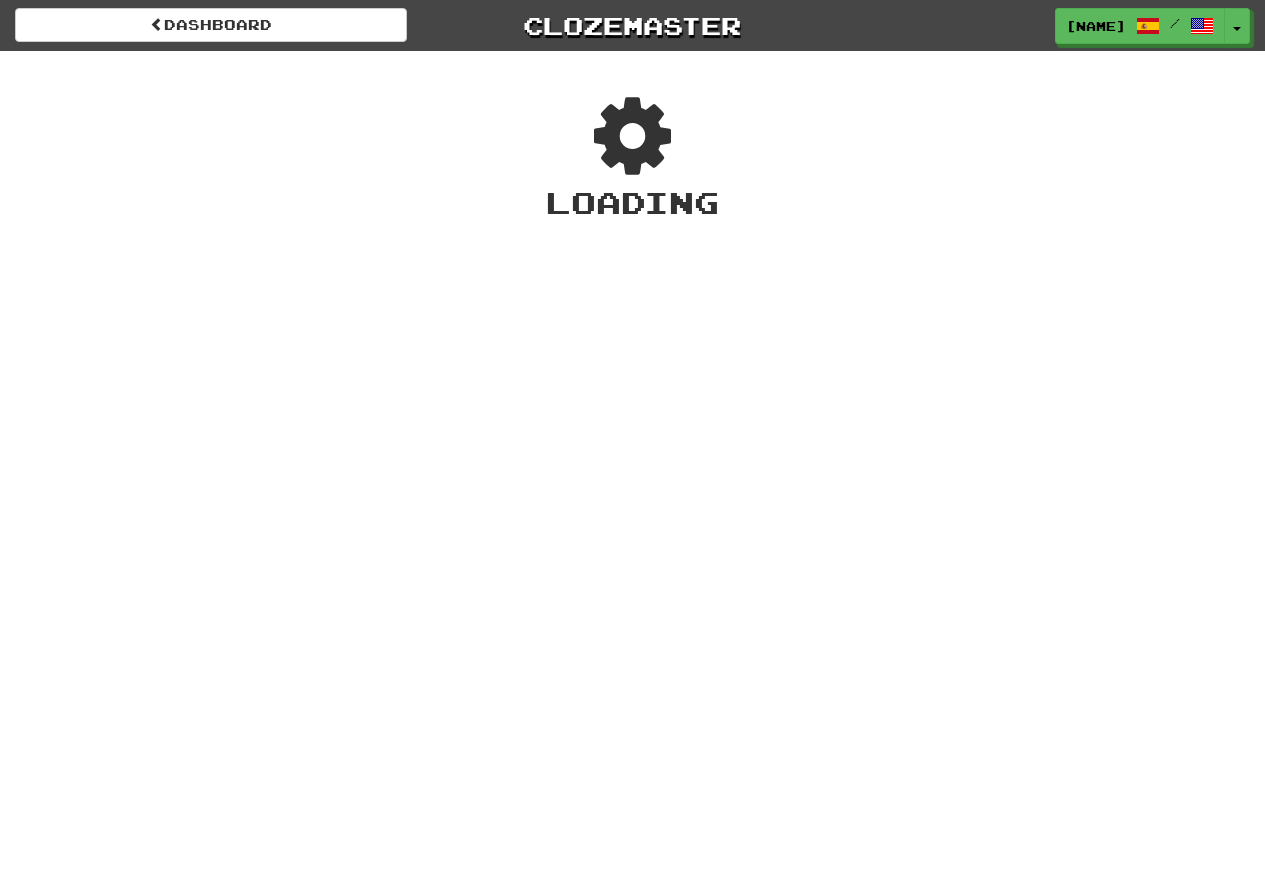 scroll, scrollTop: 0, scrollLeft: 0, axis: both 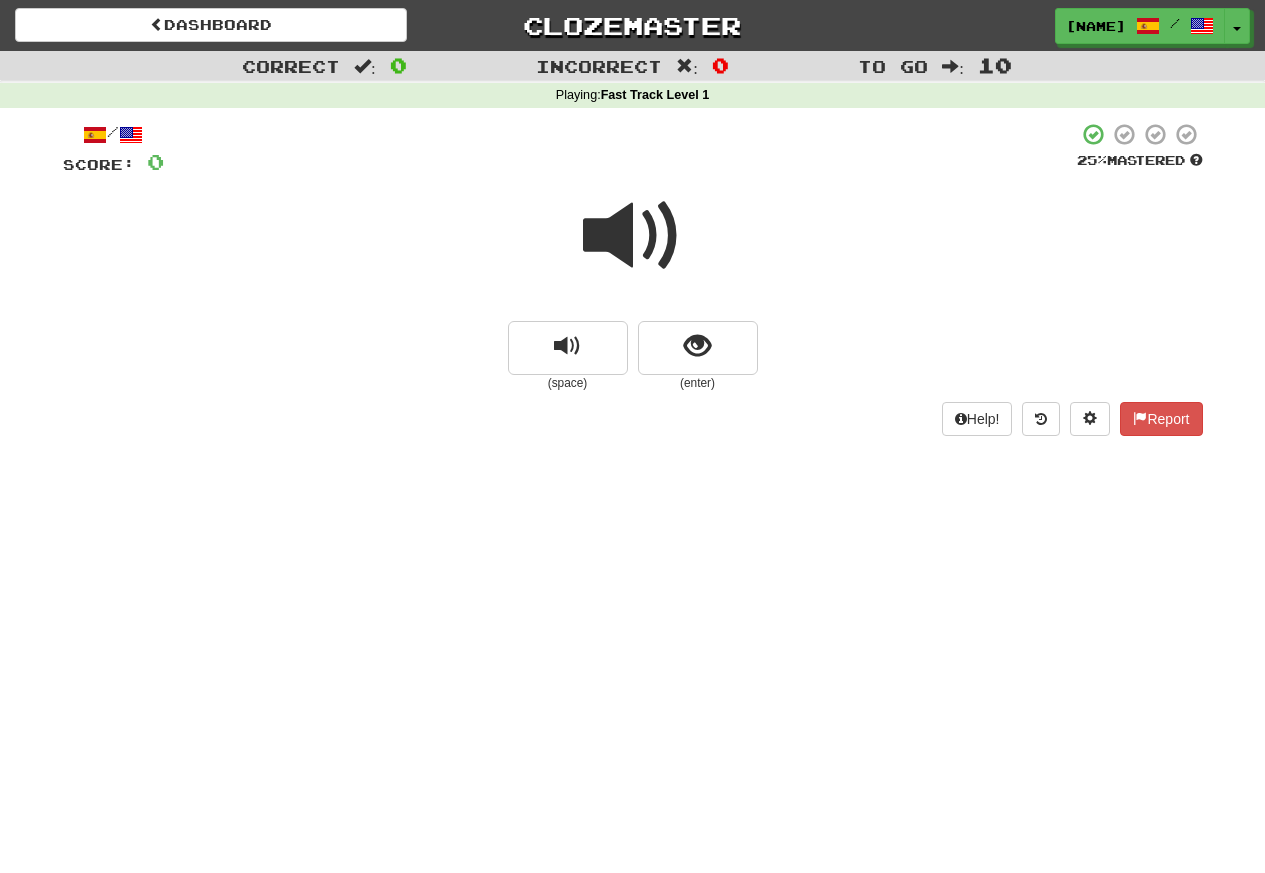 click at bounding box center (633, 236) 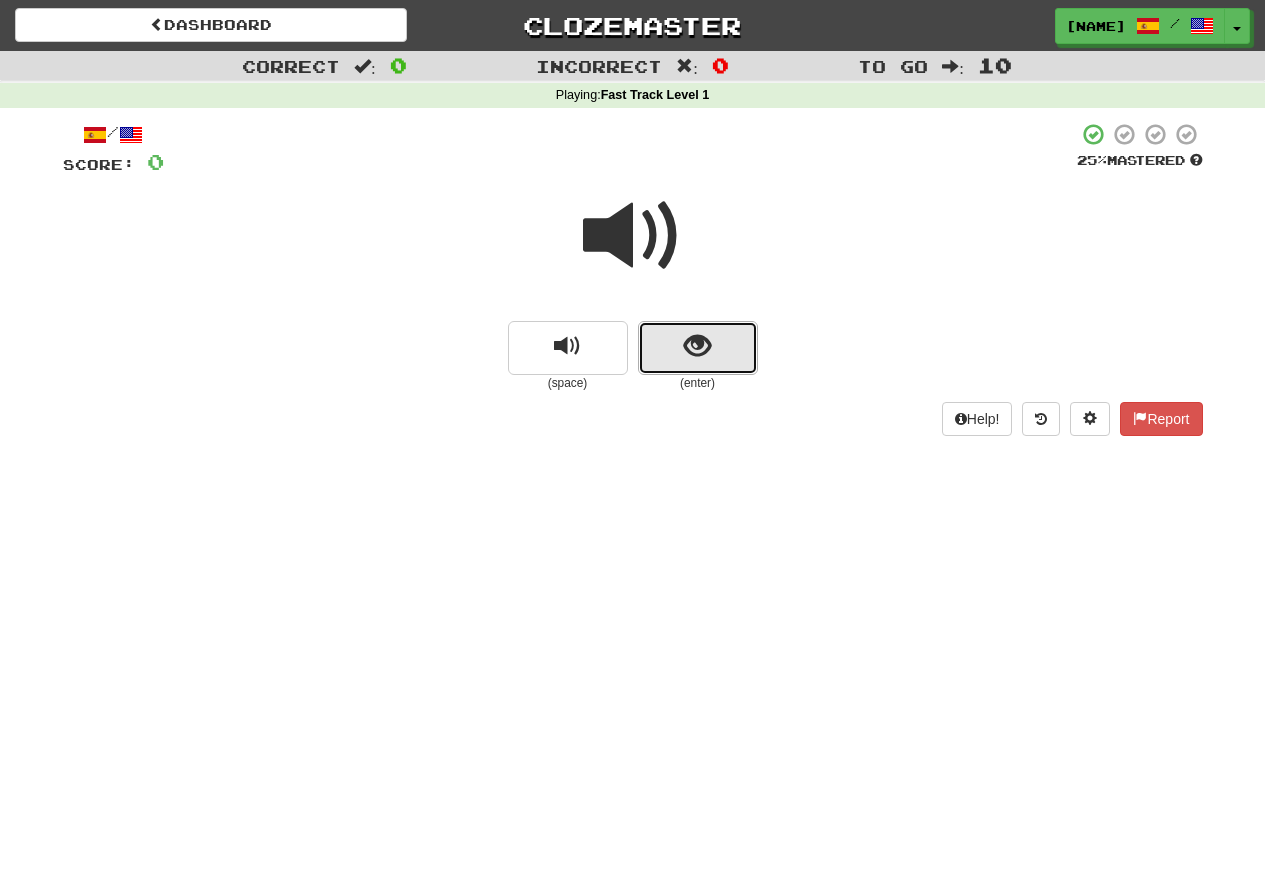 click at bounding box center (698, 348) 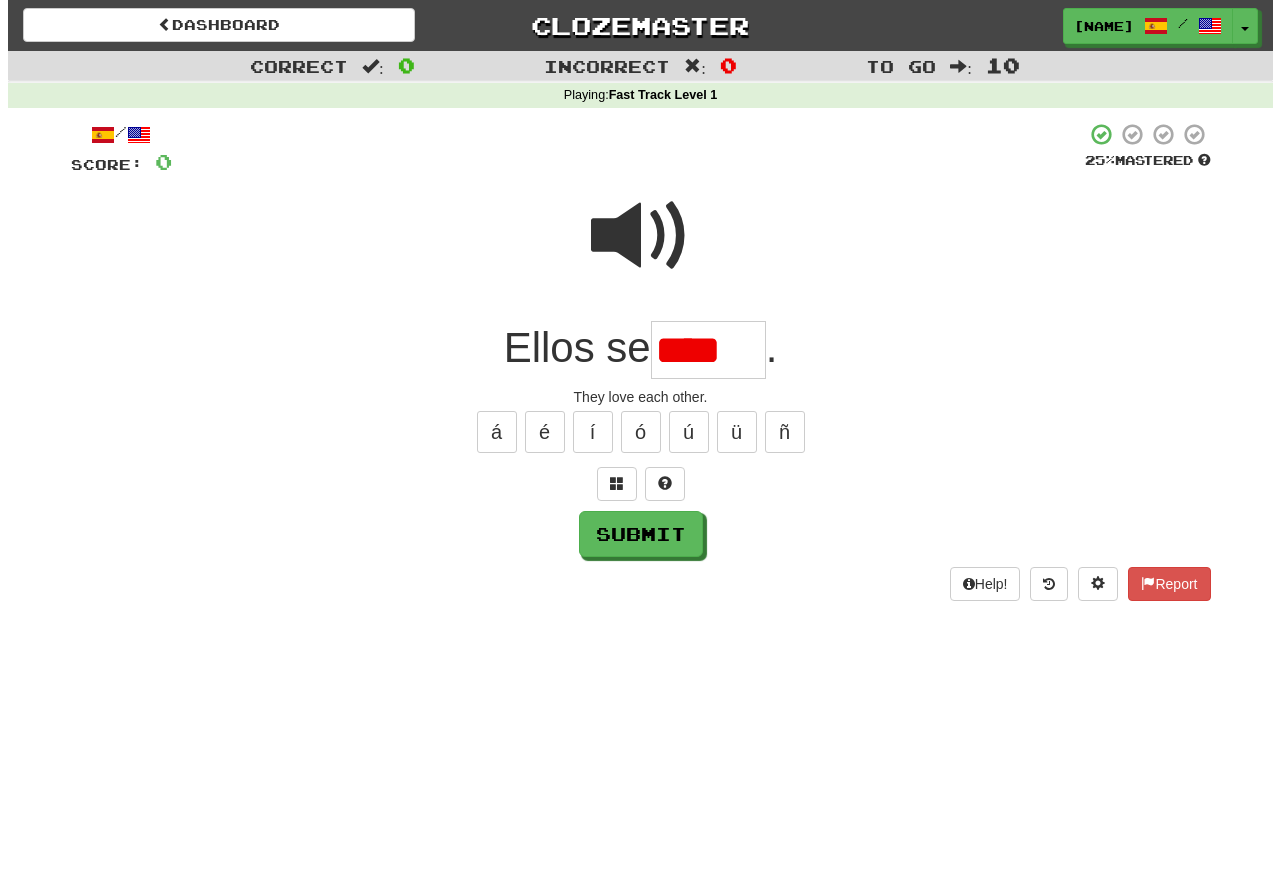 scroll, scrollTop: 0, scrollLeft: 0, axis: both 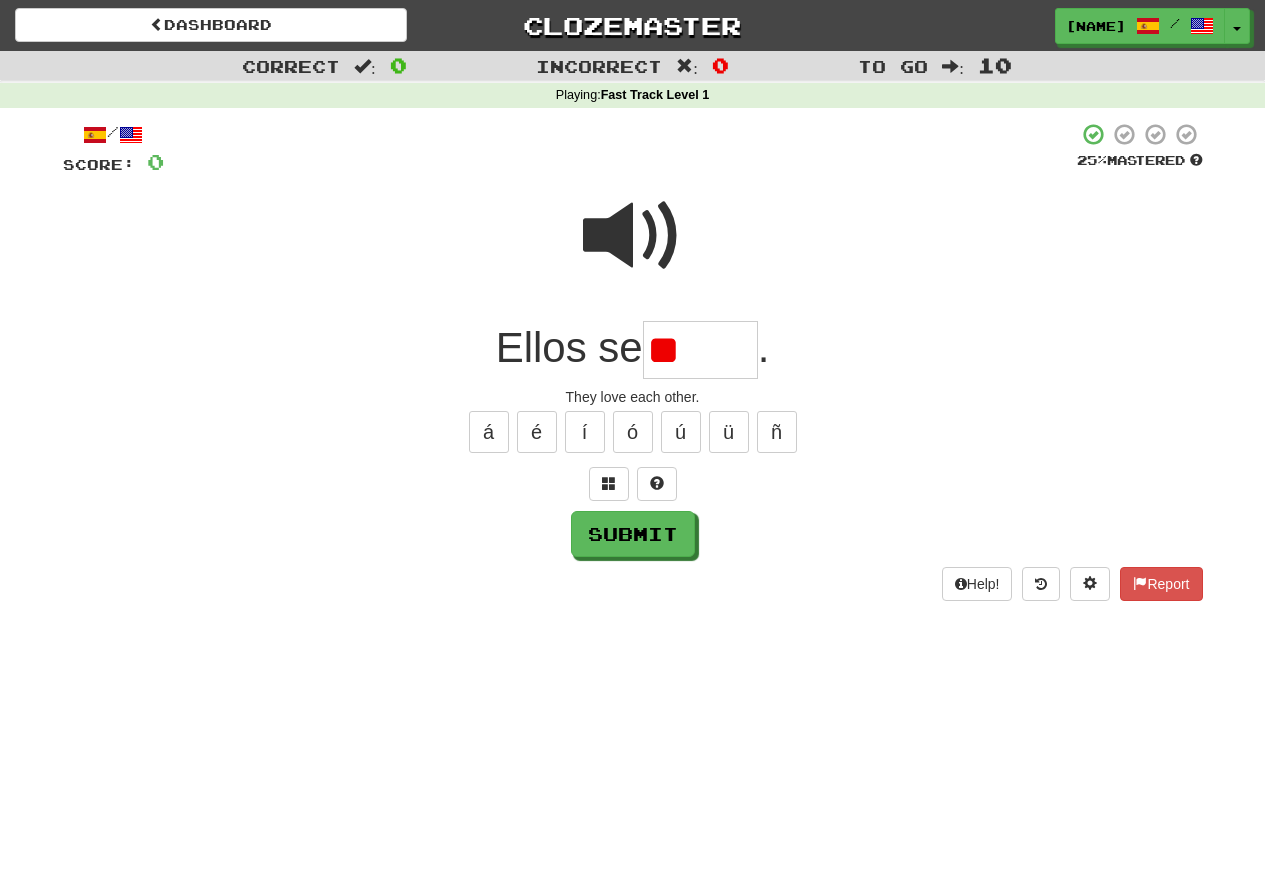type on "*" 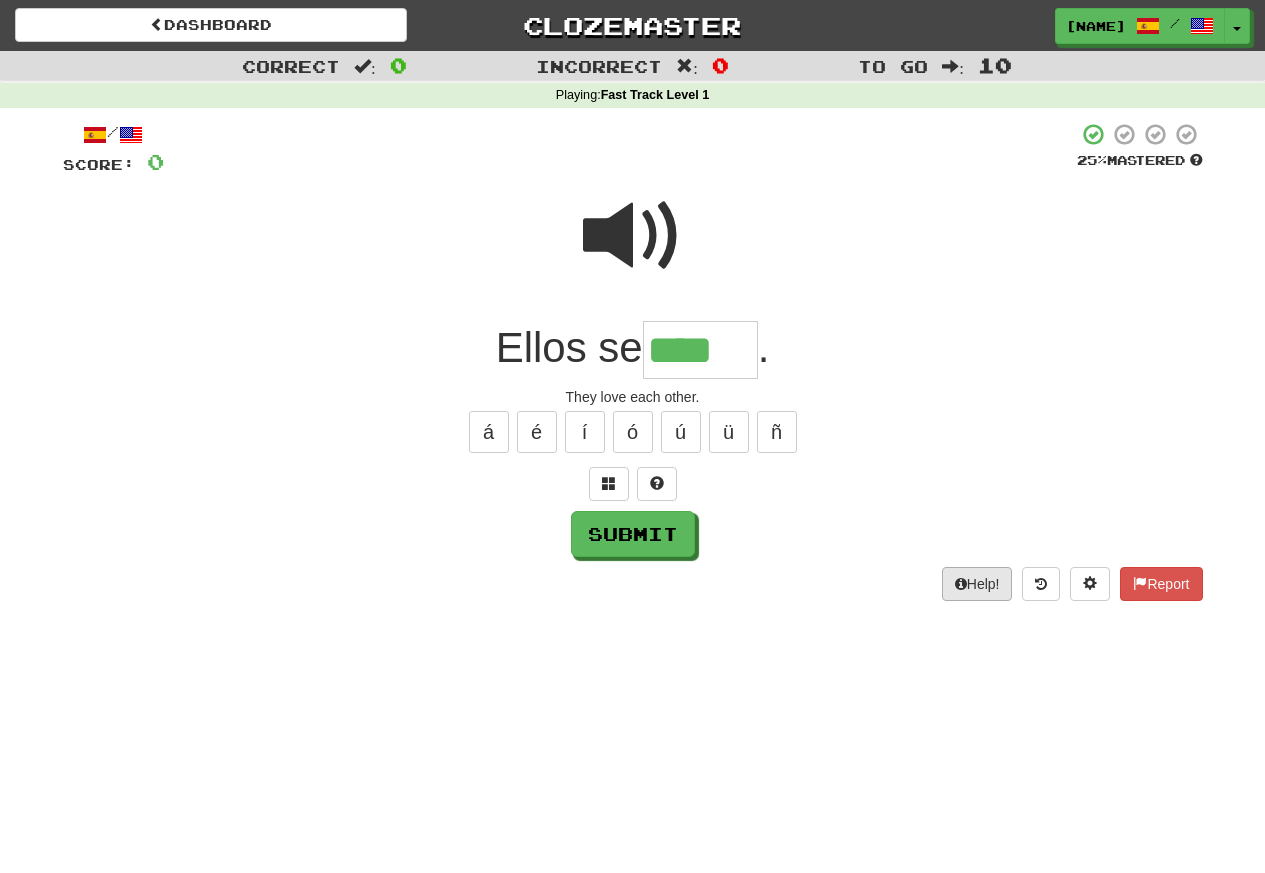 type on "****" 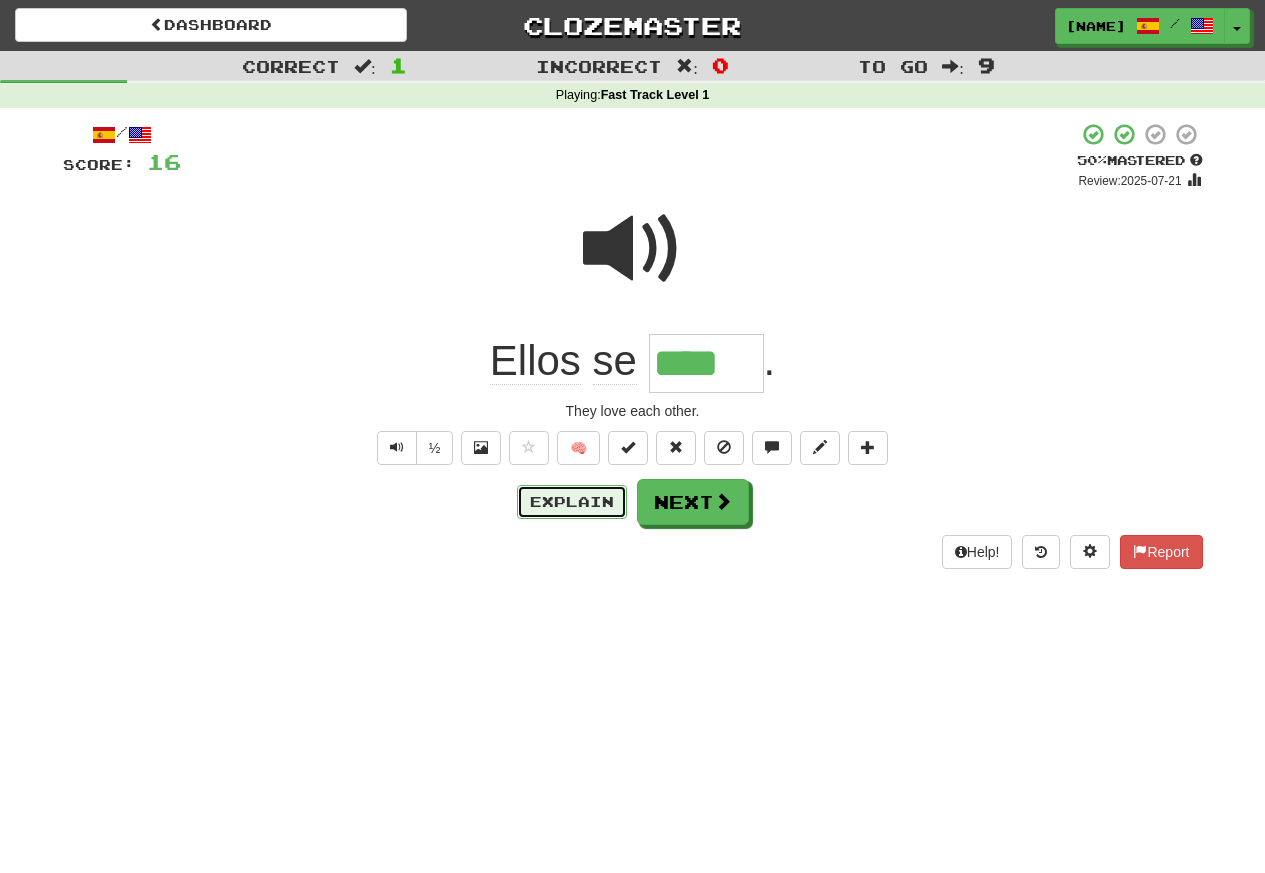 click on "Explain" at bounding box center (572, 502) 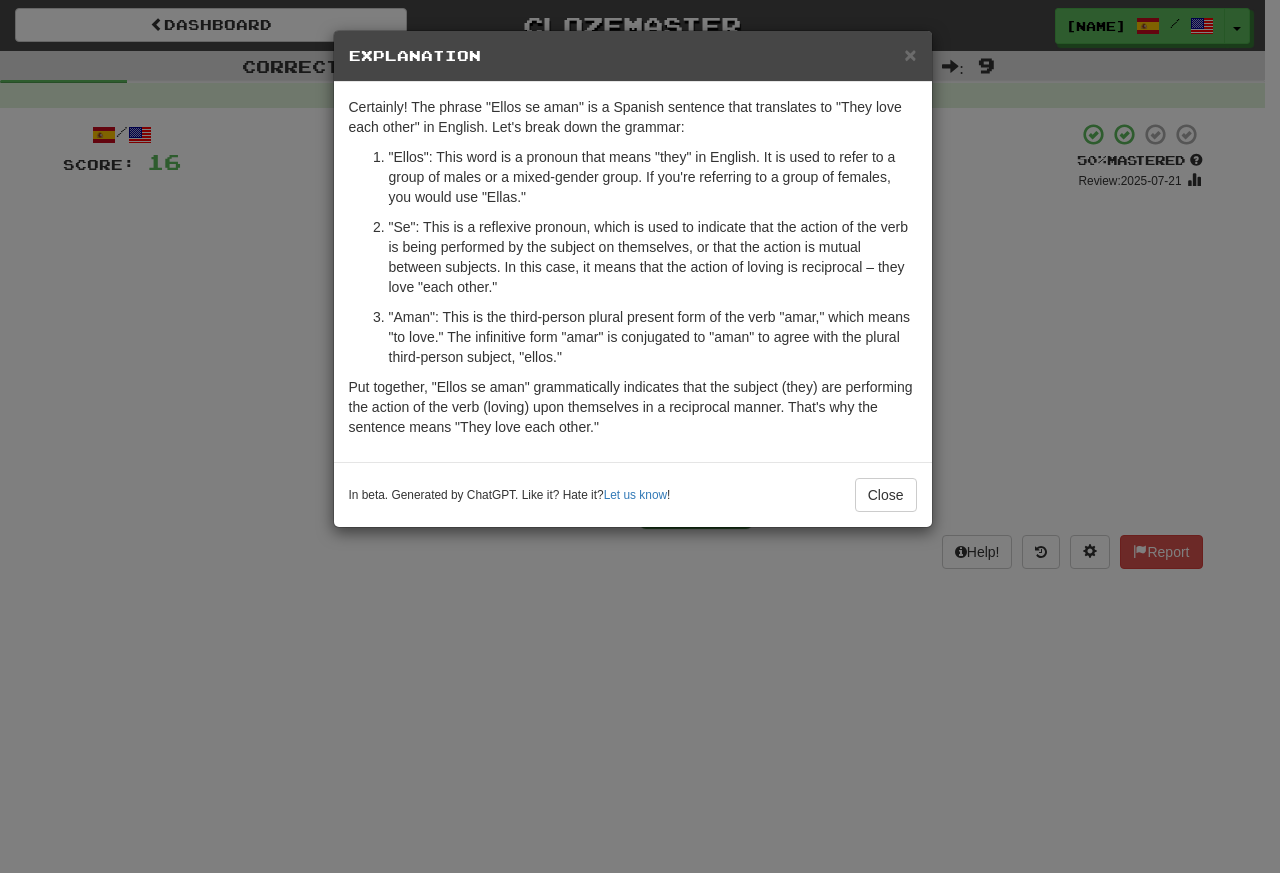 click on "× Explanation Certainly! The phrase "Ellos se aman" is a Spanish sentence that translates to "They love each other" in English. Let's break down the grammar:
"Ellos": This word is a pronoun that means "they" in English. It is used to refer to a group of males or a mixed-gender group. If you're referring to a group of females, you would use "Ellas."
"Se": This is a reflexive pronoun, which is used to indicate that the action of the verb is being performed by the subject on themselves, or that the action is mutual between subjects. In this case, it means that the action of loving is reciprocal – they love "each other."
"Aman": This is the third-person plural present form of the verb "amar," which means "to love." The infinitive form "amar" is conjugated to "aman" to agree with the plural third-person subject, "ellos."
In beta. Generated by ChatGPT. Like it? Hate it?  Let us know ! Close" at bounding box center [640, 436] 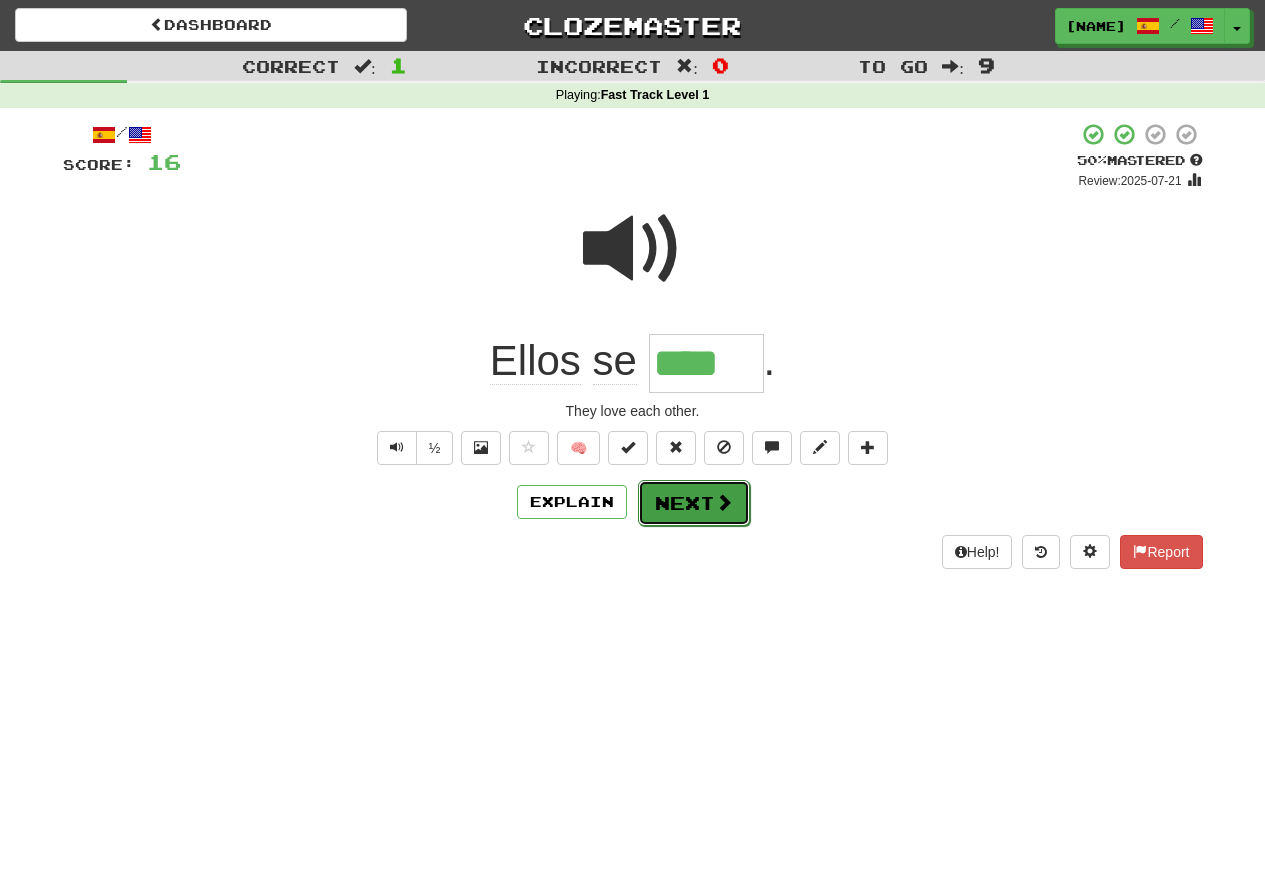 click on "Next" at bounding box center [694, 503] 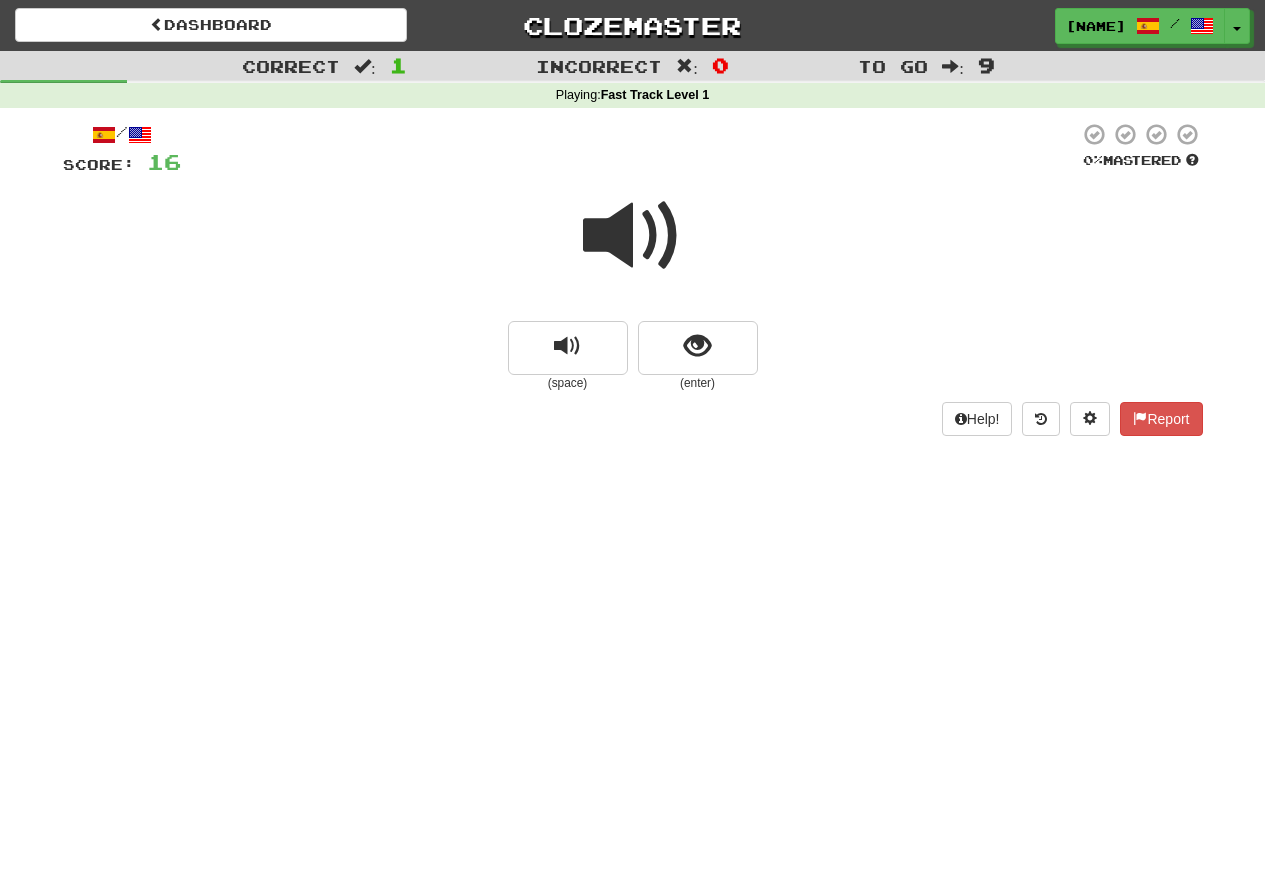 click at bounding box center [633, 236] 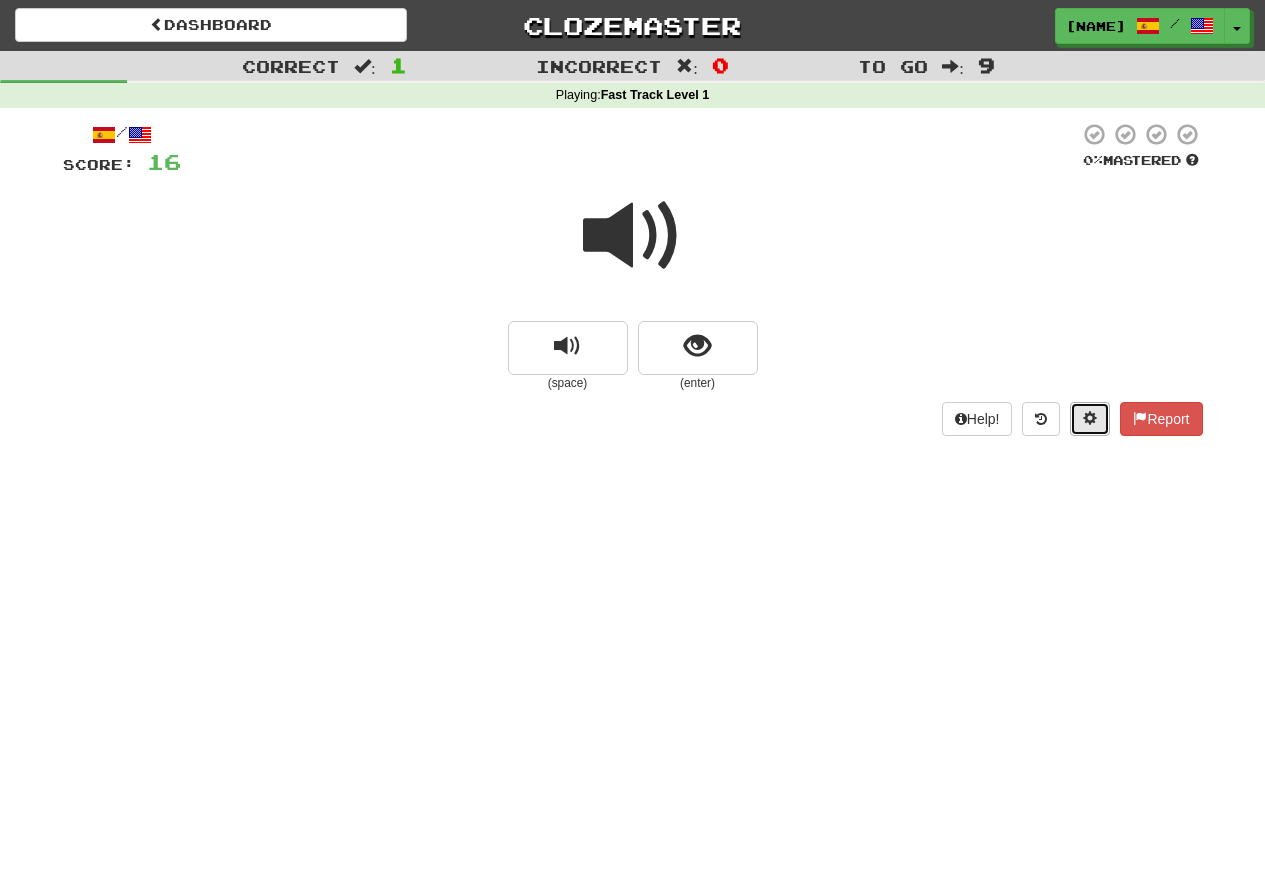 click at bounding box center (1090, 418) 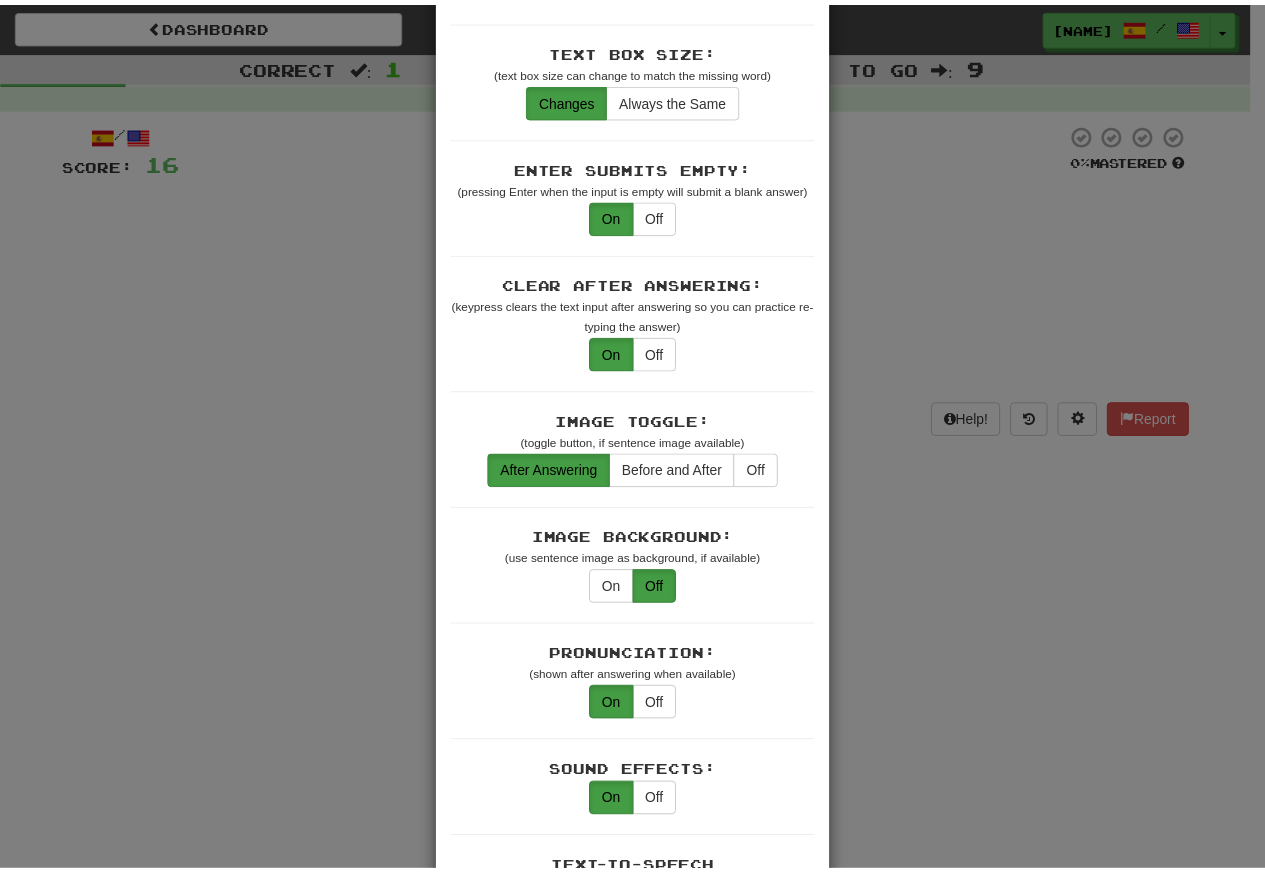 scroll, scrollTop: 800, scrollLeft: 0, axis: vertical 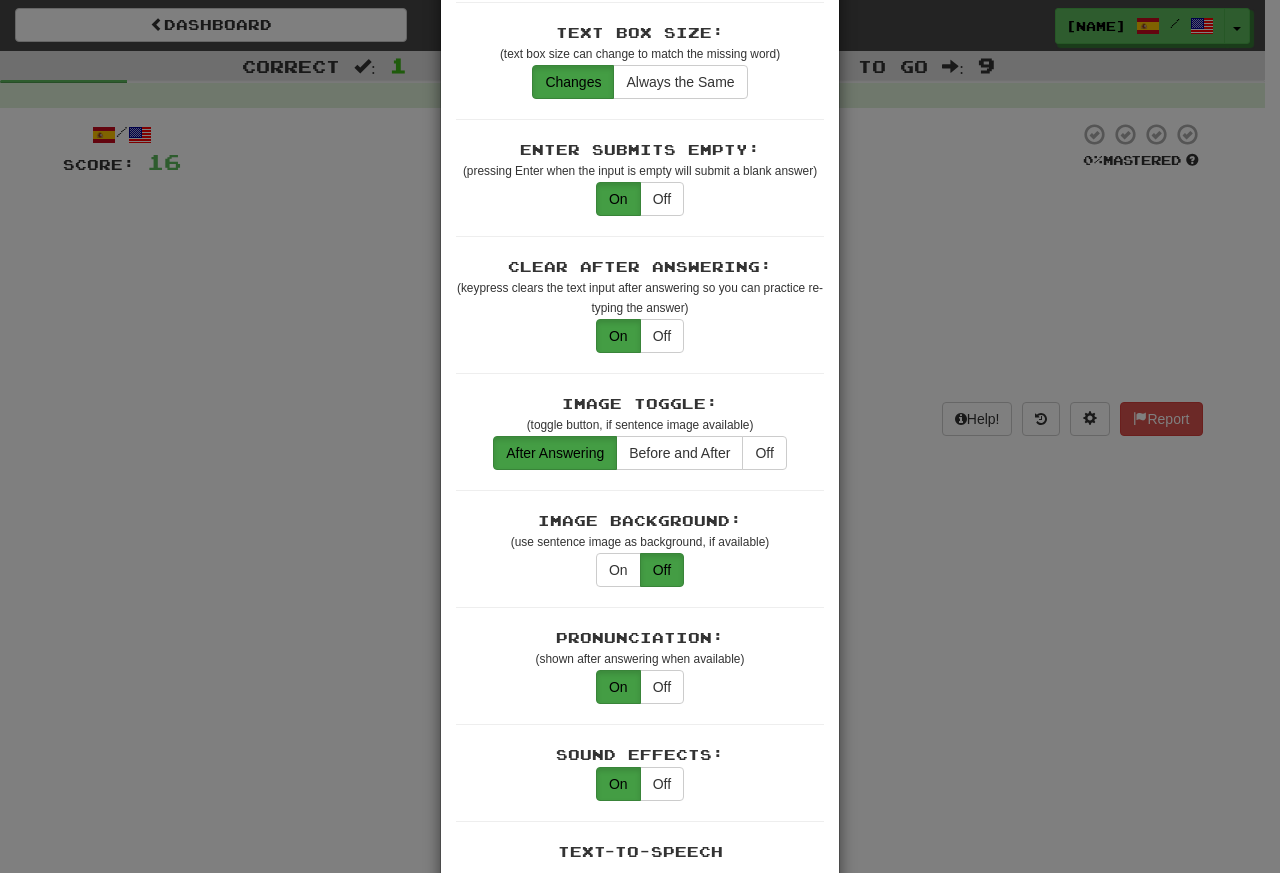 click on "× Game Settings Automatically Show Sentence After First Listen: On Off (when playing listening skill) Translations: Visible Show  After Answering Hidden Sentence Text Initially Hidden: (see just the translation, then click a button to see the sentence text) On Off Hints: (appear above the missing word when available) On Off Spelling Hints: (lets you know if your answer is incorrect by up to 2 letters) On Off Typing Color Hint: (see if you're entering the correct answer as you type) On Off Text Box Size: (text box size can change to match the missing word) Changes Always the Same Enter Submits Empty: (pressing Enter when the input is empty will submit a blank answer) On Off Clear After Answering: (keypress clears the text input after answering so you can practice re-typing the answer) On Off Image Toggle: (toggle button, if sentence image available) After Answering Before and After Off Image Background: (use sentence image as background, if available) On Off Pronunciation: On Off Sound Effects: On Off On Off" at bounding box center (640, 436) 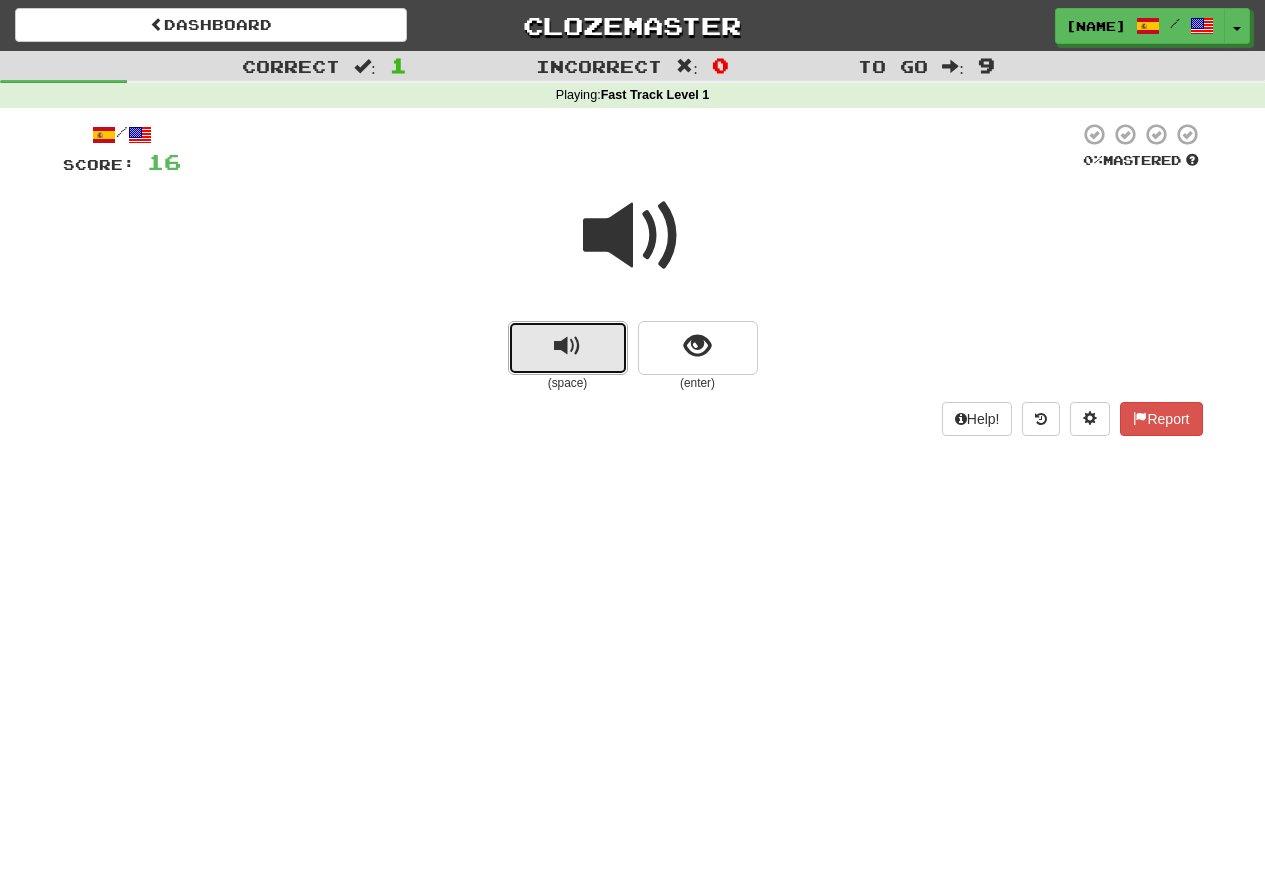click at bounding box center [568, 348] 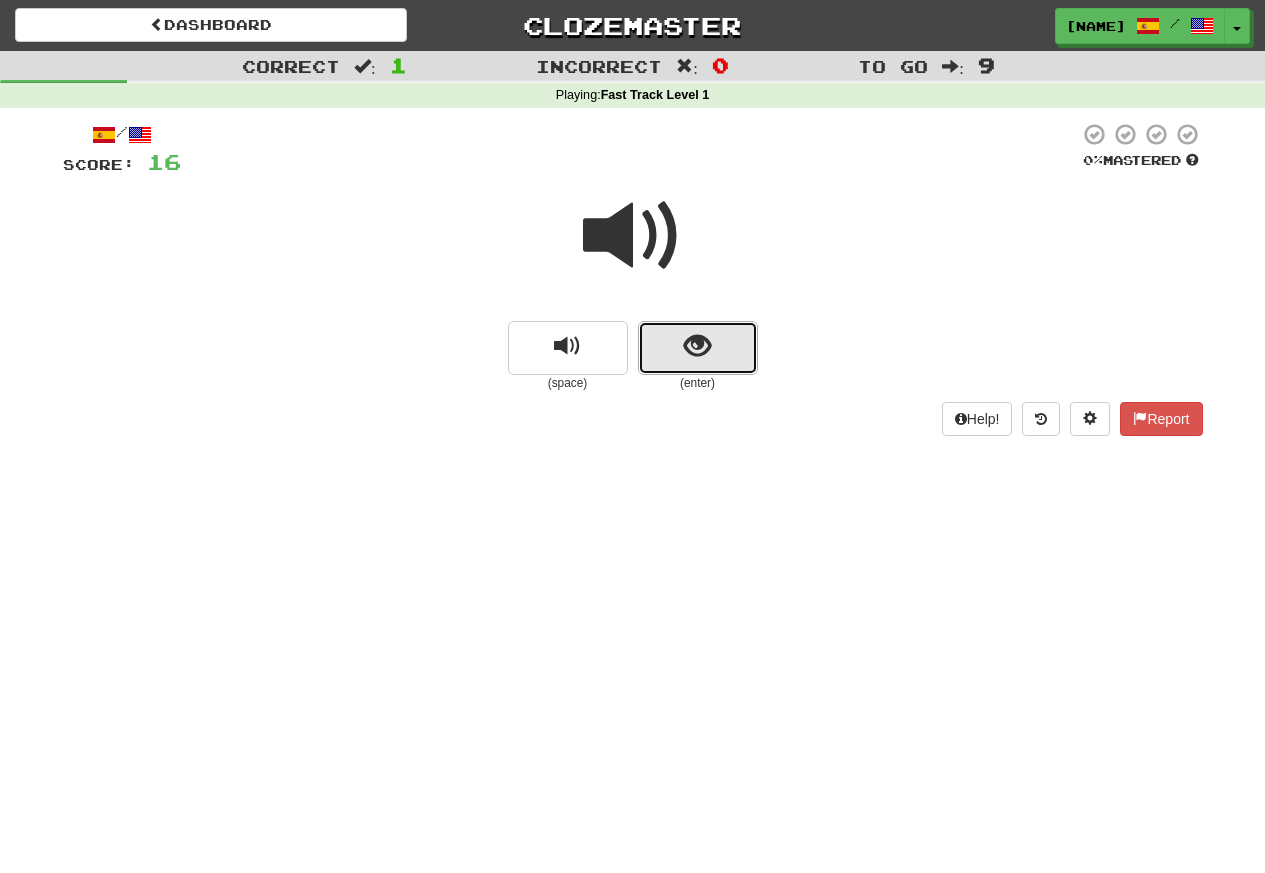 click at bounding box center [698, 348] 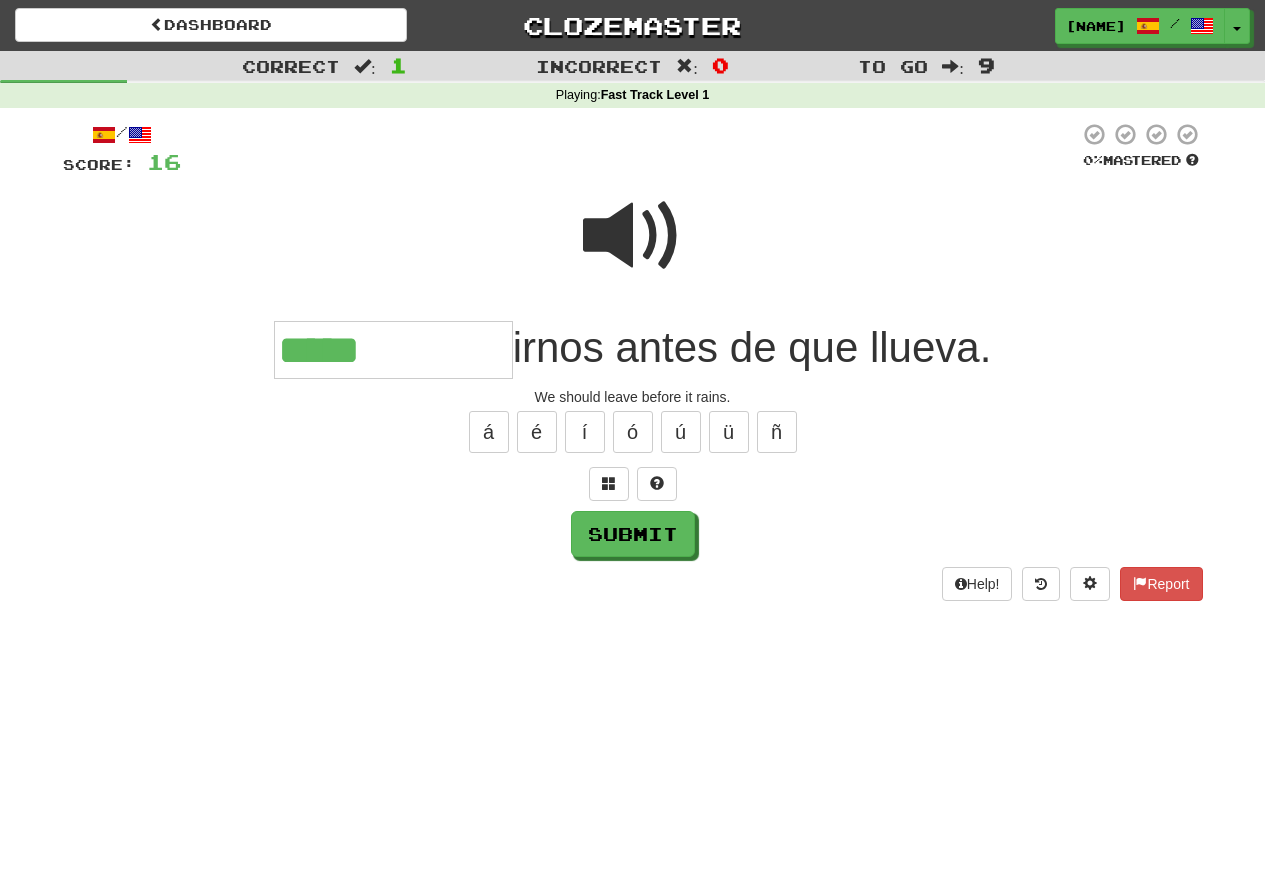 click at bounding box center (633, 236) 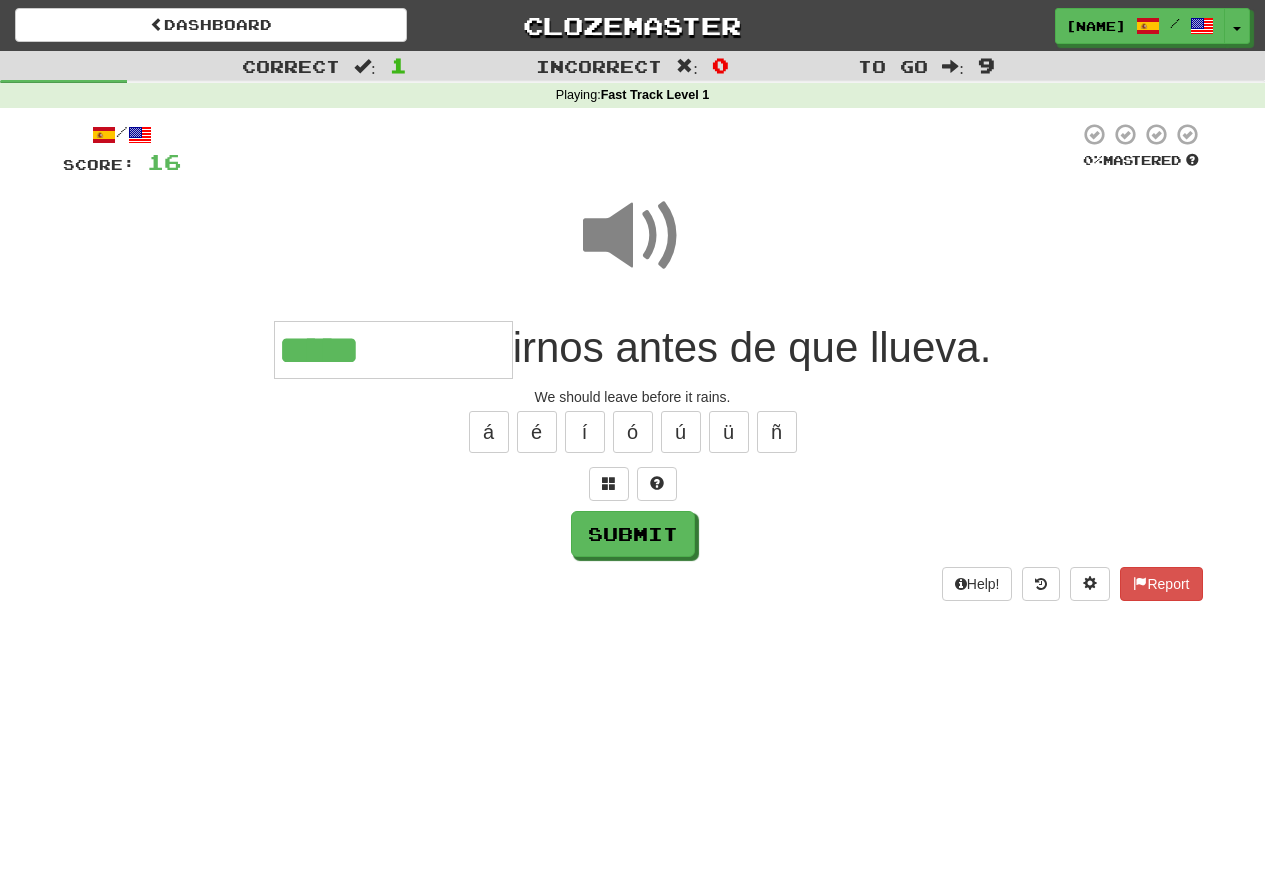 click on "*****" at bounding box center [393, 350] 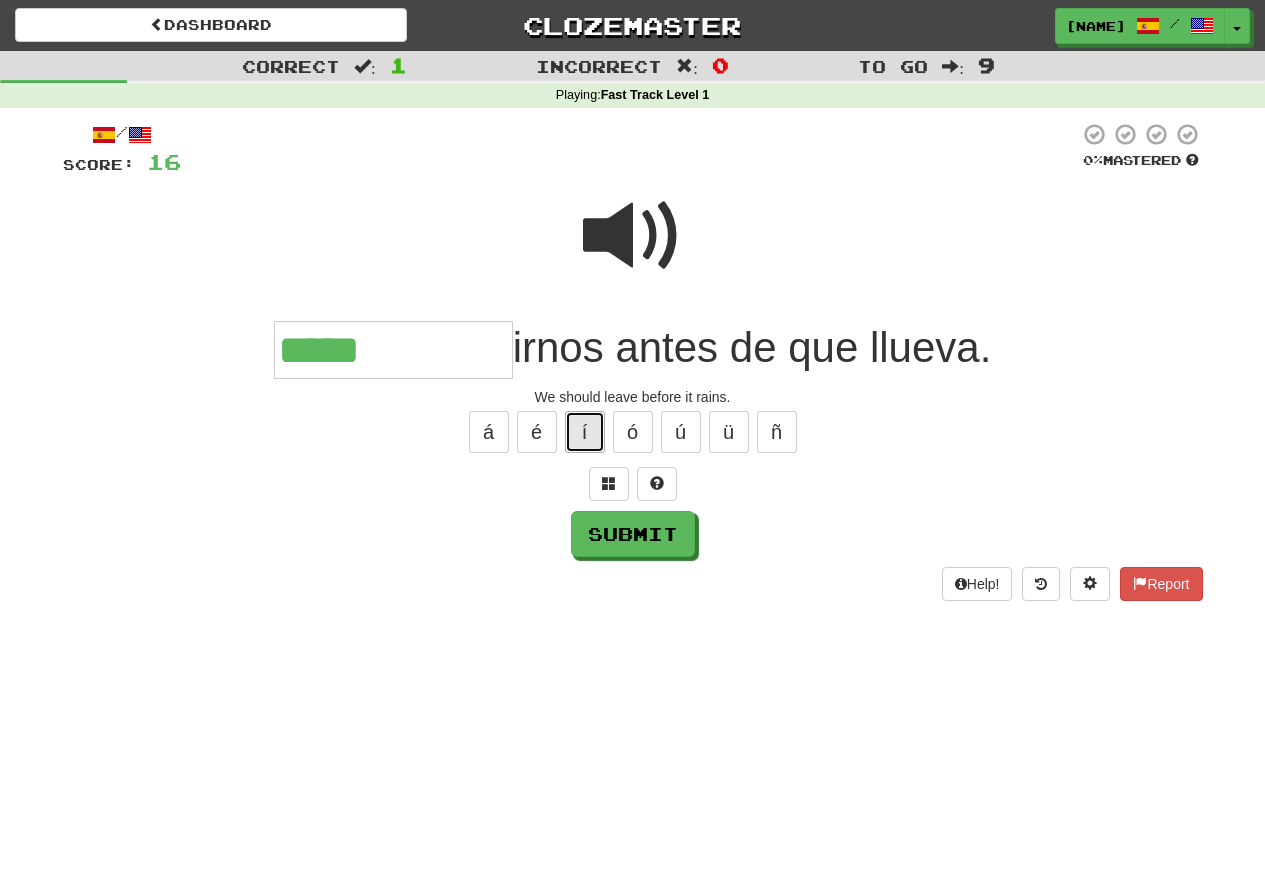 click on "í" at bounding box center [585, 432] 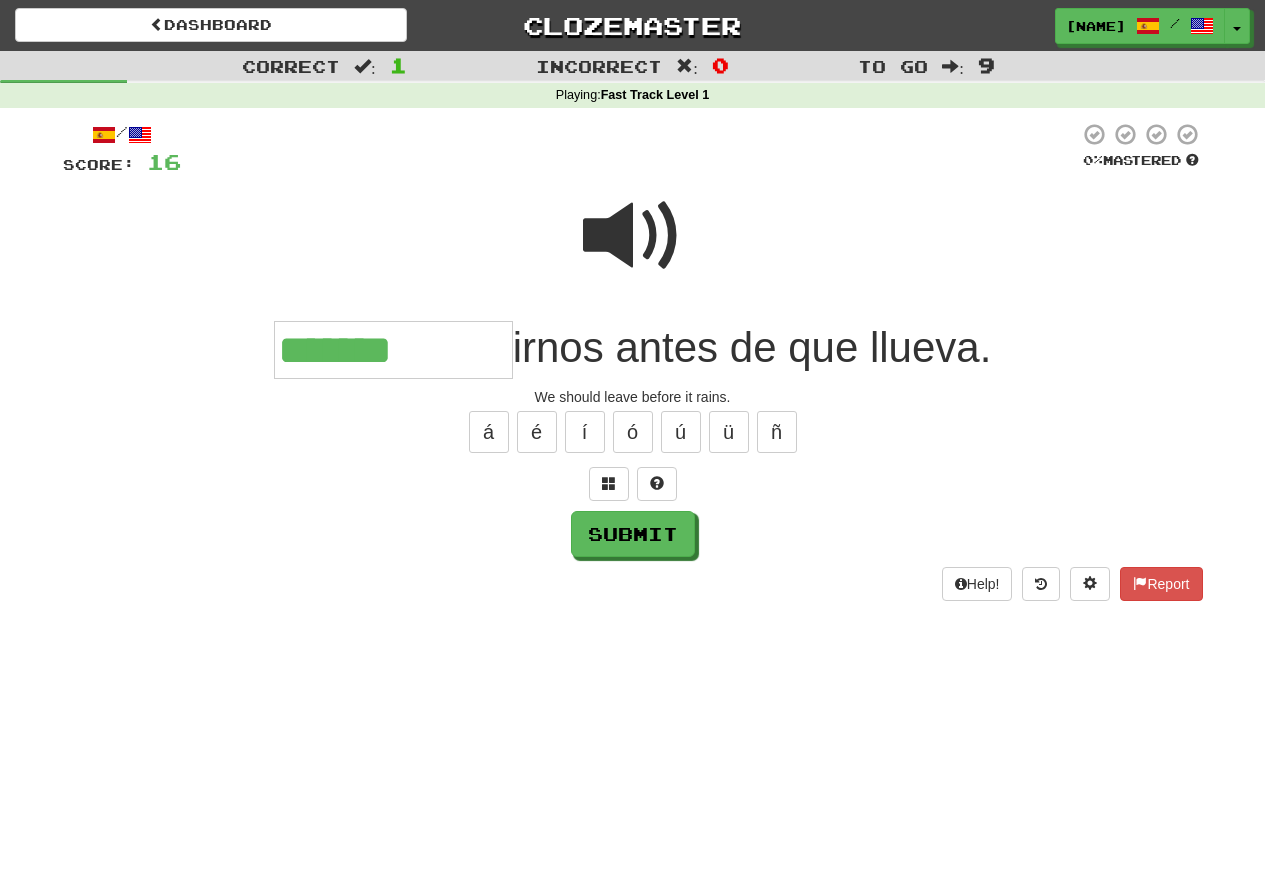 click at bounding box center (633, 236) 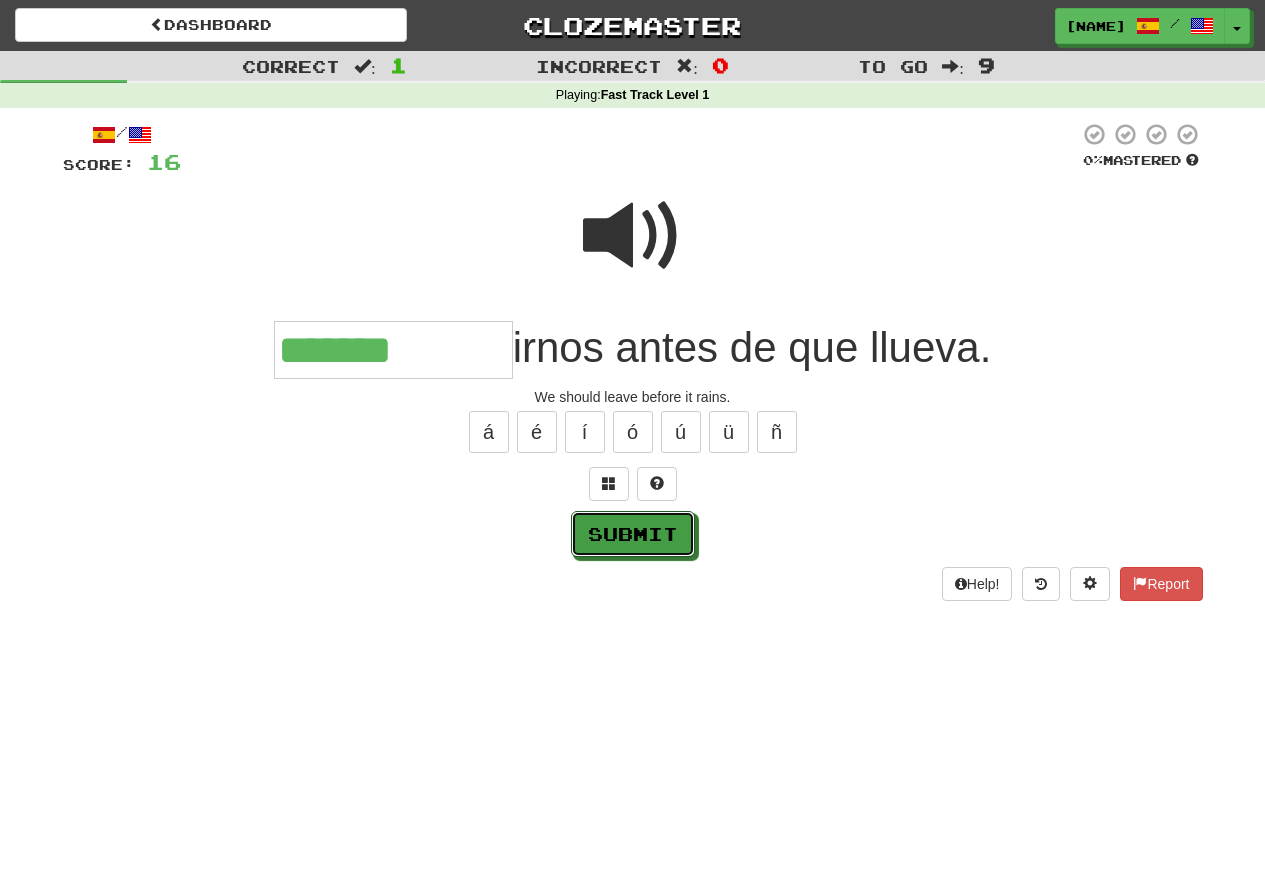 click on "Submit" at bounding box center (633, 534) 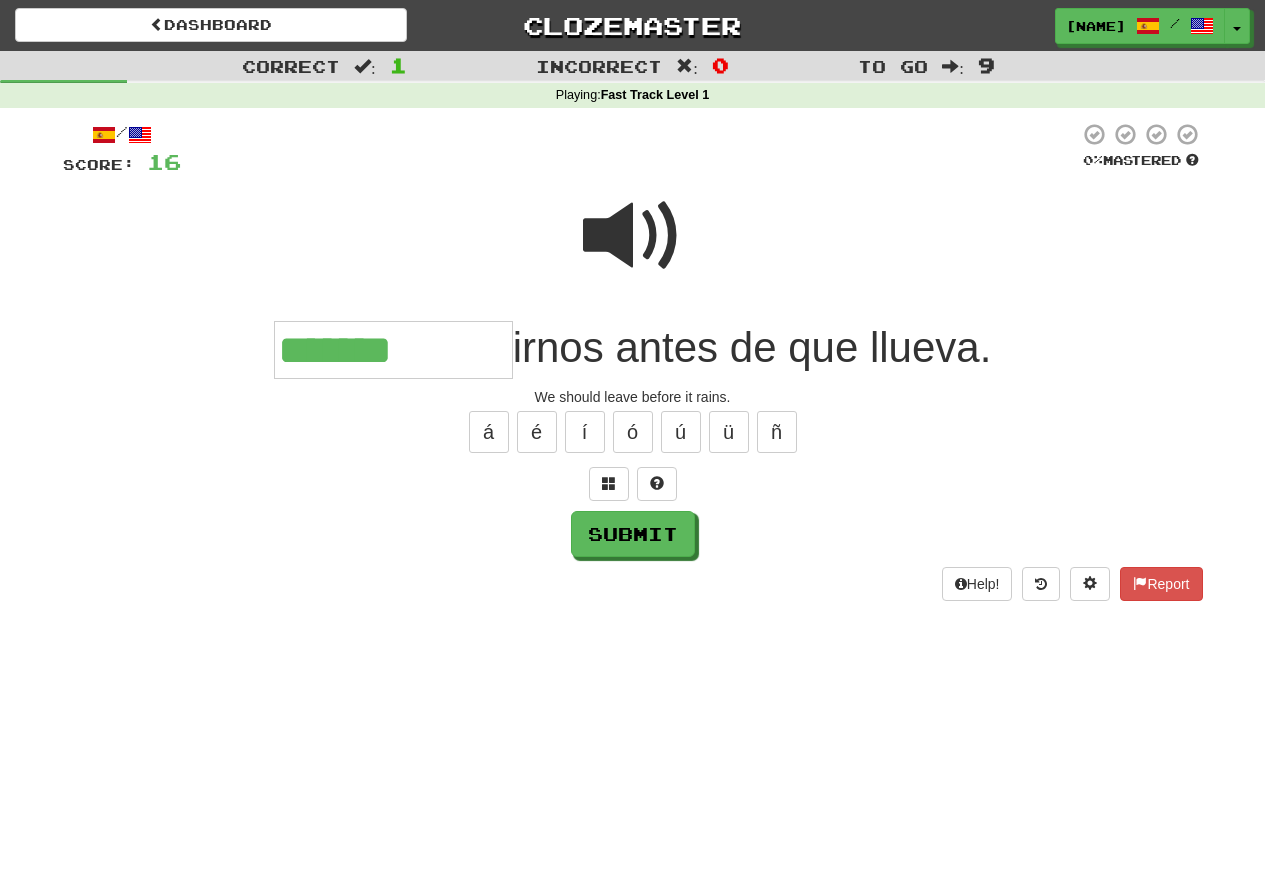 type on "**********" 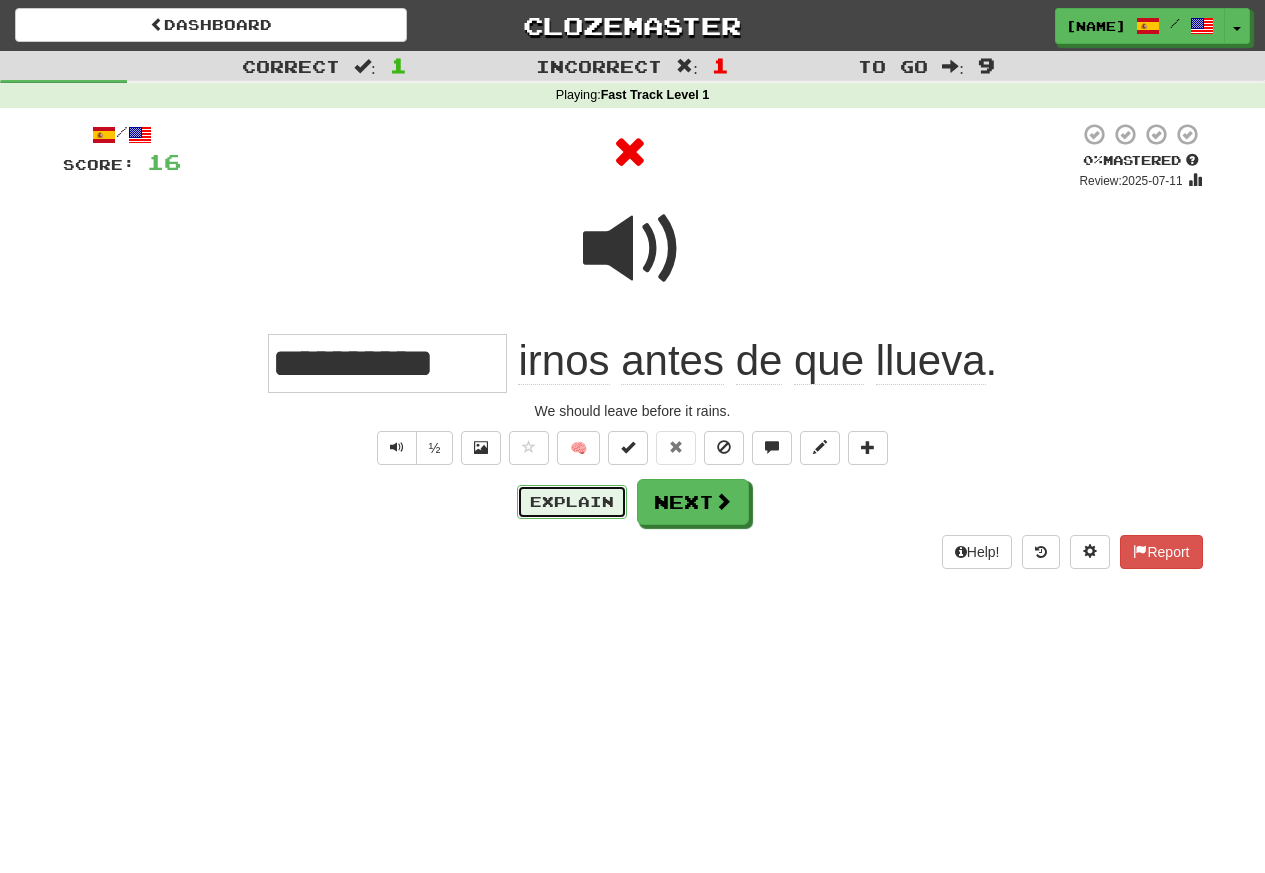 click on "Explain" at bounding box center [572, 502] 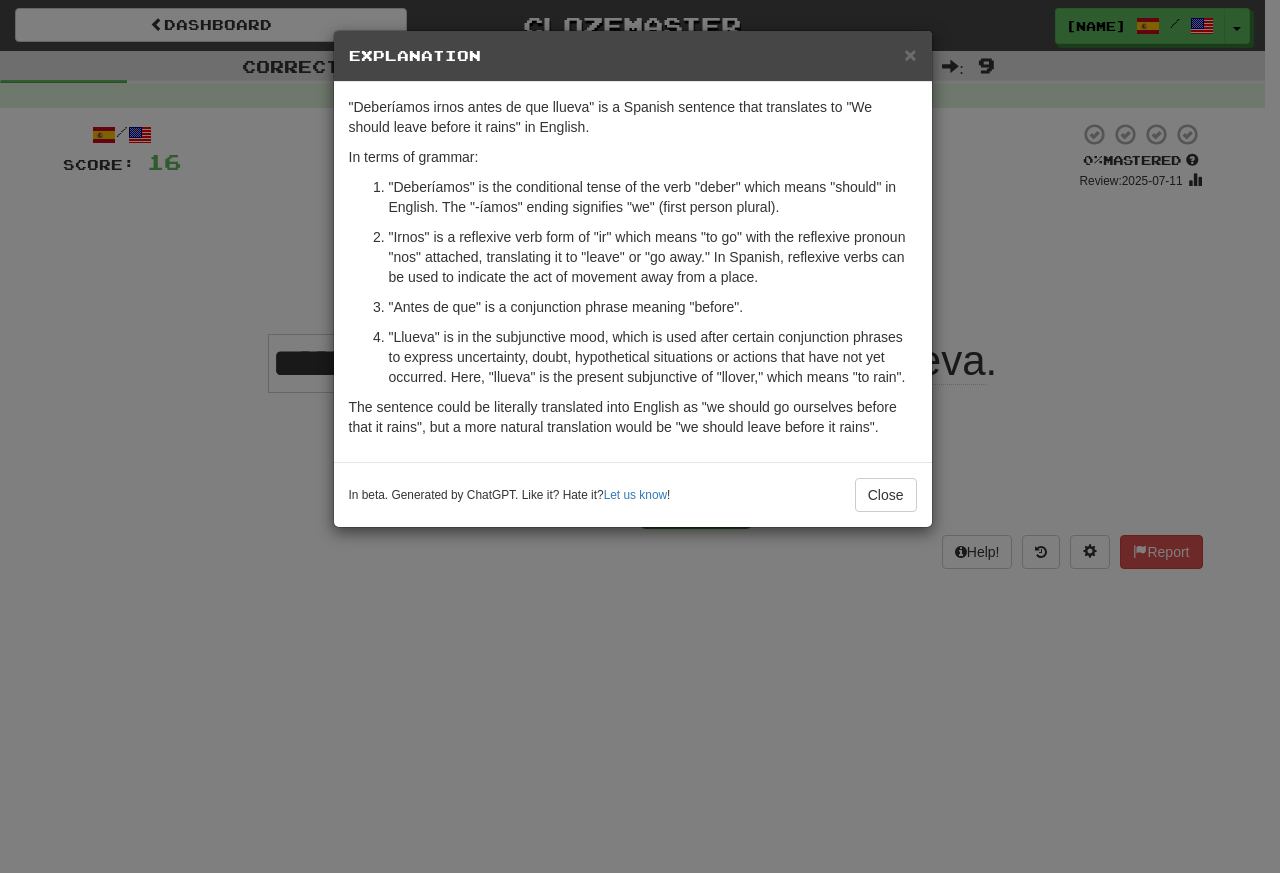 click on "× Explanation "Deberíamos irnos antes de que llueva" is a Spanish sentence that translates to "We should leave before it rains" in English.
In terms of grammar:
"Deberíamos" is the conditional tense of the verb "deber" which means "should" in English. The "-íamos" ending signifies "we" (first person plural).
"Irnos" is a reflexive verb form of "ir" which means "to go" with the reflexive pronoun "nos" attached, translating it to "leave" or "go away." In Spanish, reflexive verbs can be used to indicate the act of movement away from a place.
"Antes de que" is a conjunction phrase meaning "before".
"Llueva" is in the subjunctive mood, which is used after certain conjunction phrases to express uncertainty, doubt, hypothetical situations or actions that have not yet occurred. Here, "llueva" is the present subjunctive of "llover," which means "to rain".
In beta. Generated by ChatGPT. Like it? Hate it?  Let us know ! Close" at bounding box center (640, 436) 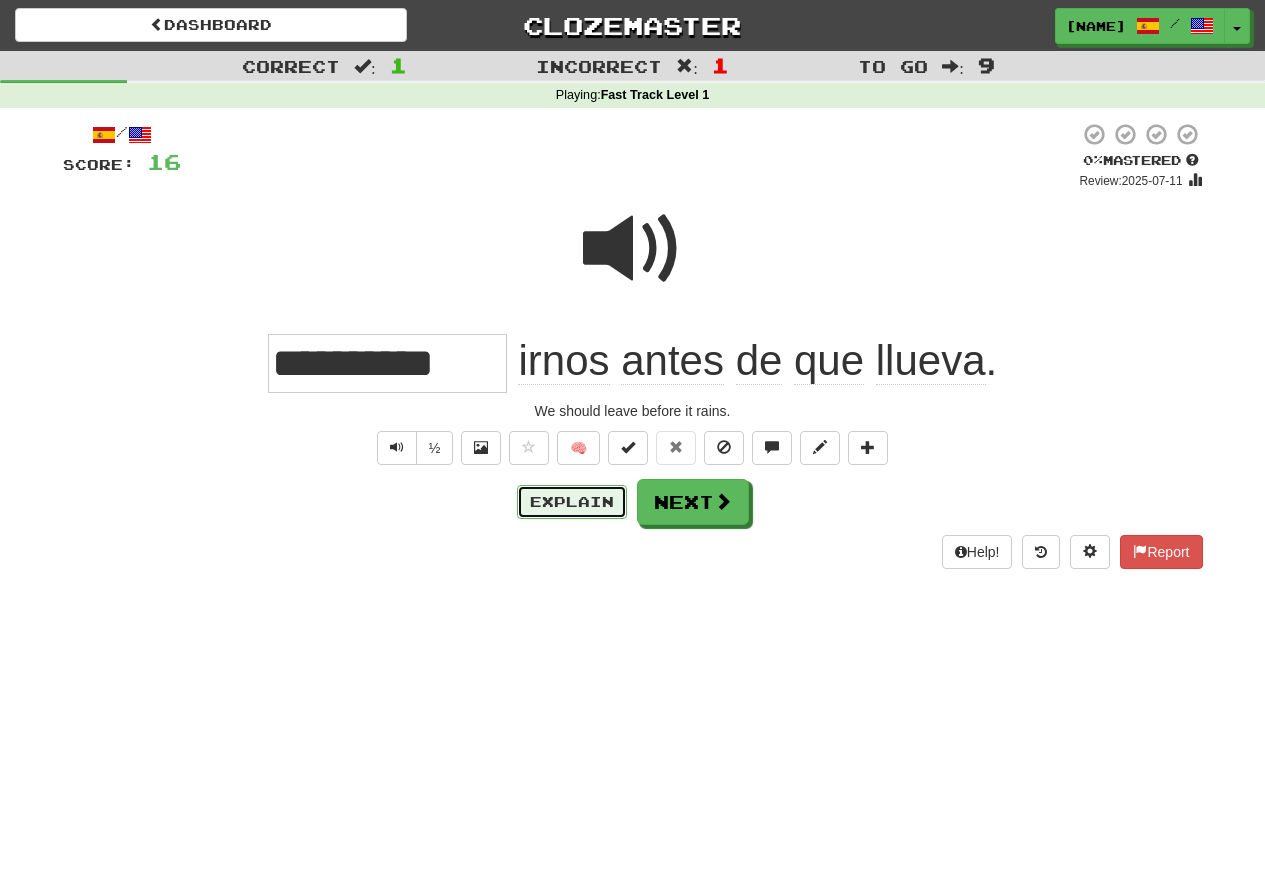 click on "Explain" at bounding box center [572, 502] 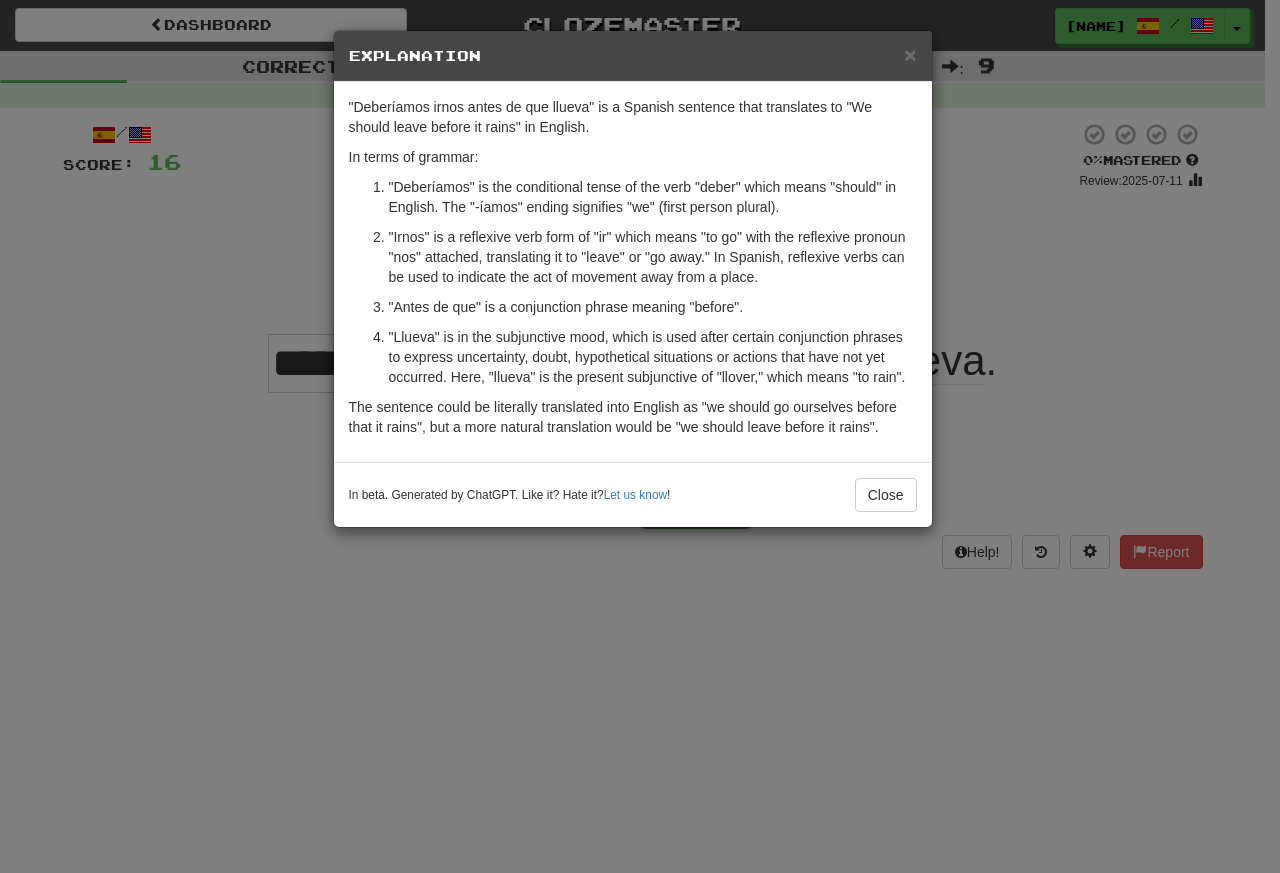click on "× Explanation "Deberíamos irnos antes de que llueva" is a Spanish sentence that translates to "We should leave before it rains" in English.
In terms of grammar:
"Deberíamos" is the conditional tense of the verb "deber" which means "should" in English. The "-íamos" ending signifies "we" (first person plural).
"Irnos" is a reflexive verb form of "ir" which means "to go" with the reflexive pronoun "nos" attached, translating it to "leave" or "go away." In Spanish, reflexive verbs can be used to indicate the act of movement away from a place.
"Antes de que" is a conjunction phrase meaning "before".
"Llueva" is in the subjunctive mood, which is used after certain conjunction phrases to express uncertainty, doubt, hypothetical situations or actions that have not yet occurred. Here, "llueva" is the present subjunctive of "llover," which means "to rain".
In beta. Generated by ChatGPT. Like it? Hate it?  Let us know ! Close" at bounding box center [640, 436] 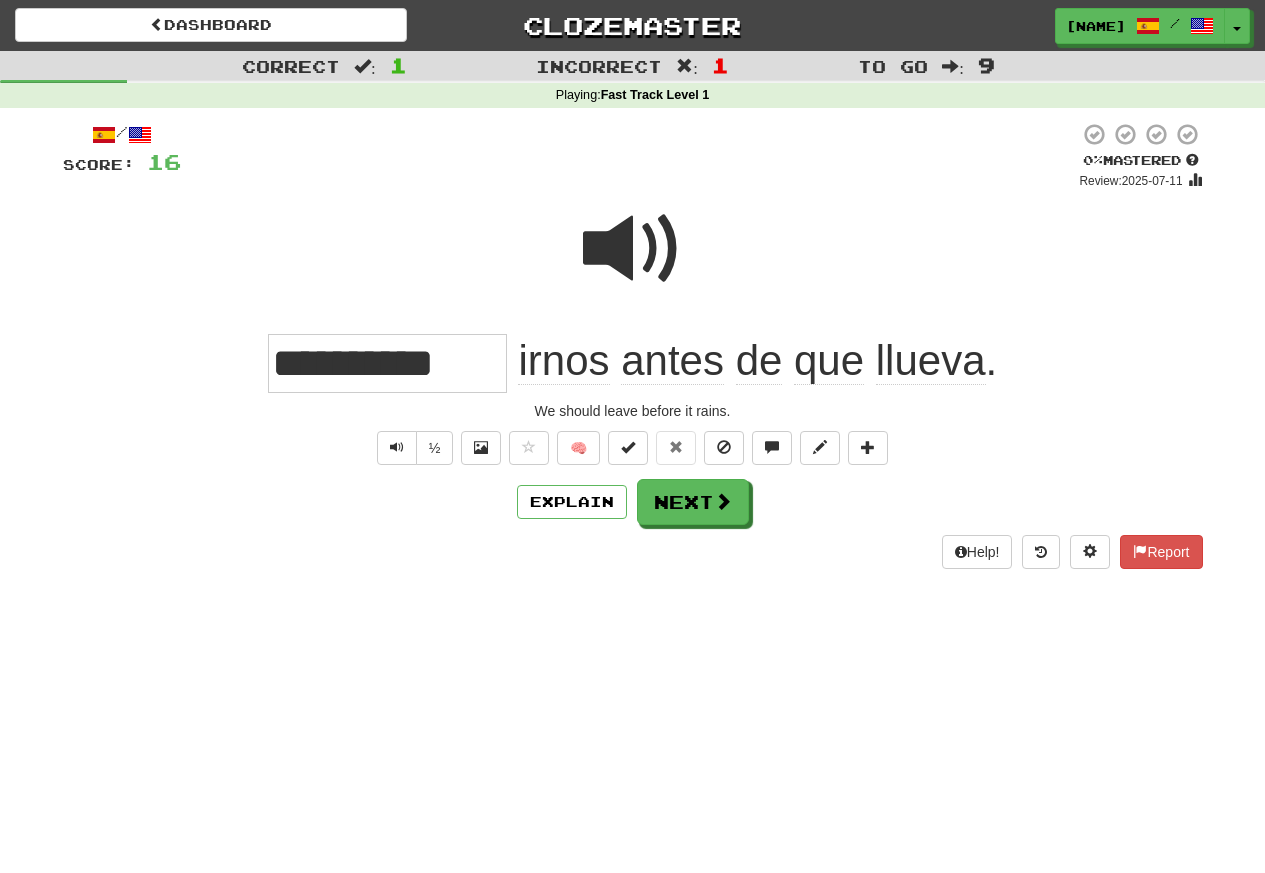 click at bounding box center [633, 249] 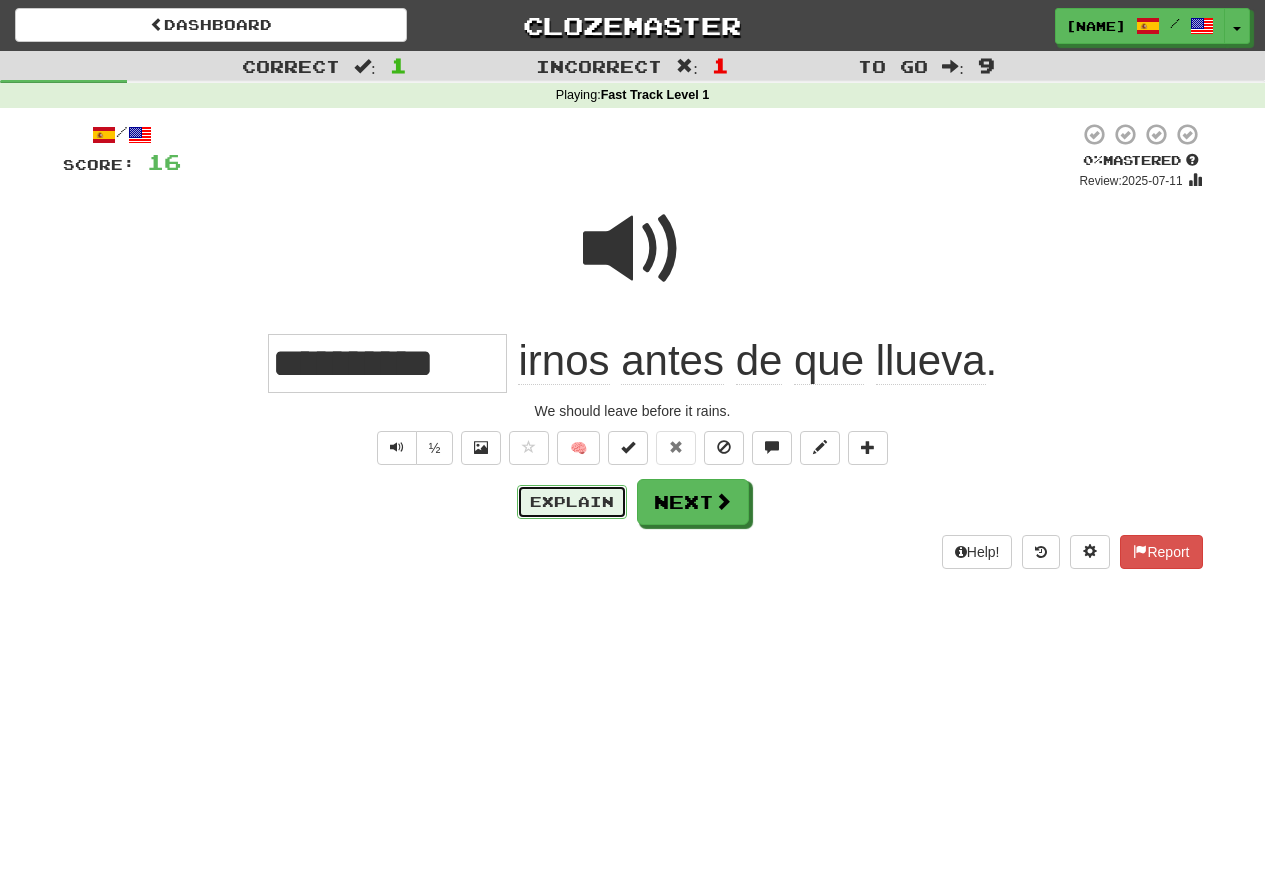 click on "Explain" at bounding box center (572, 502) 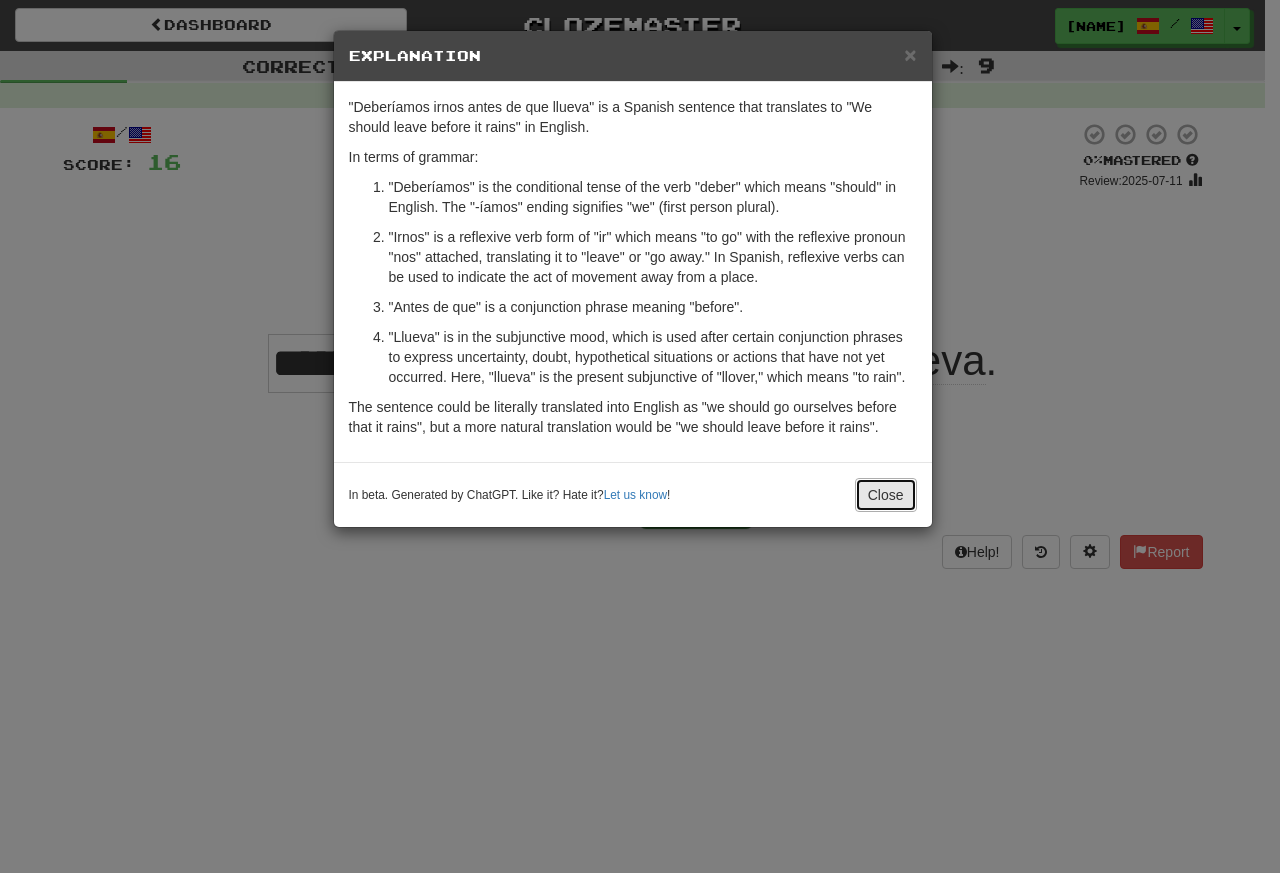 click on "Close" at bounding box center [886, 495] 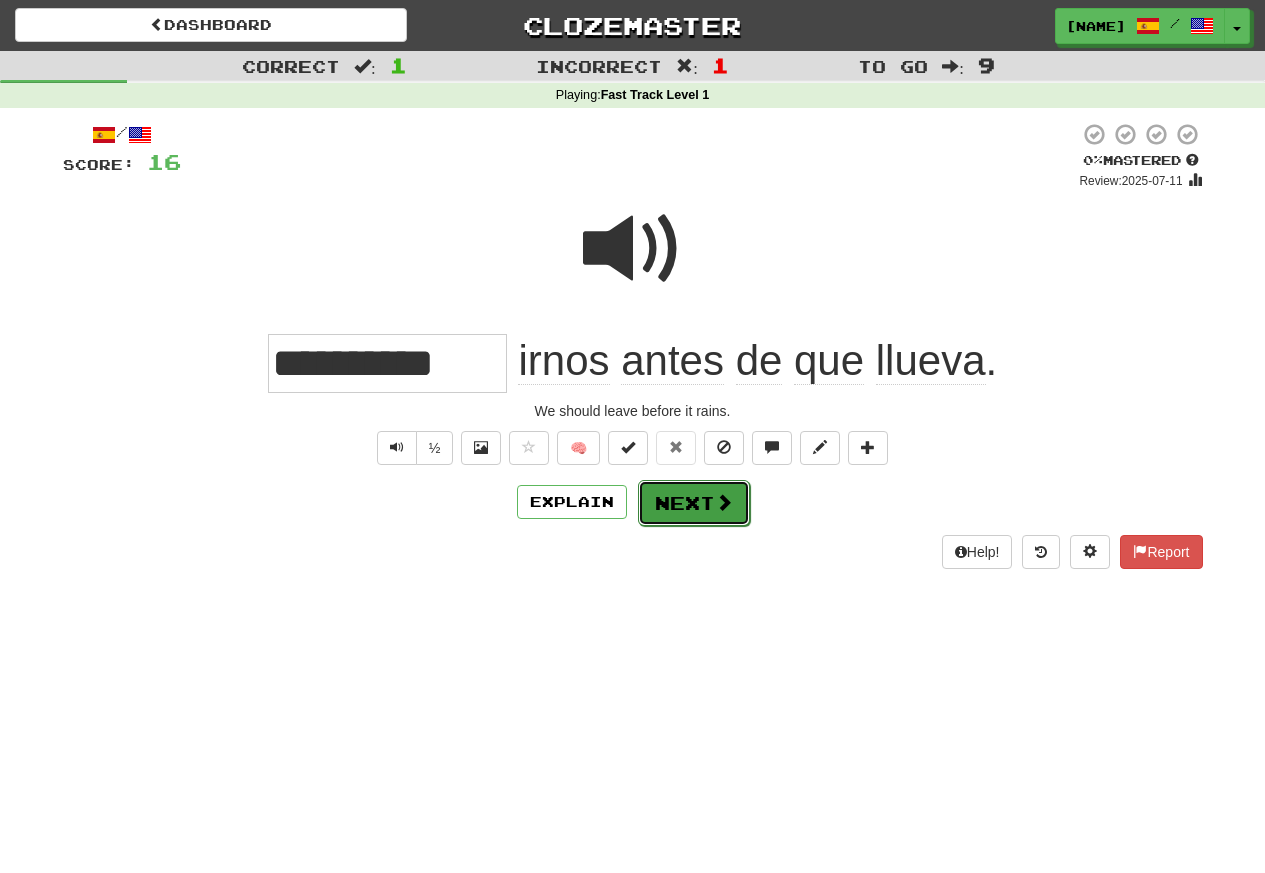 click on "Next" at bounding box center [694, 503] 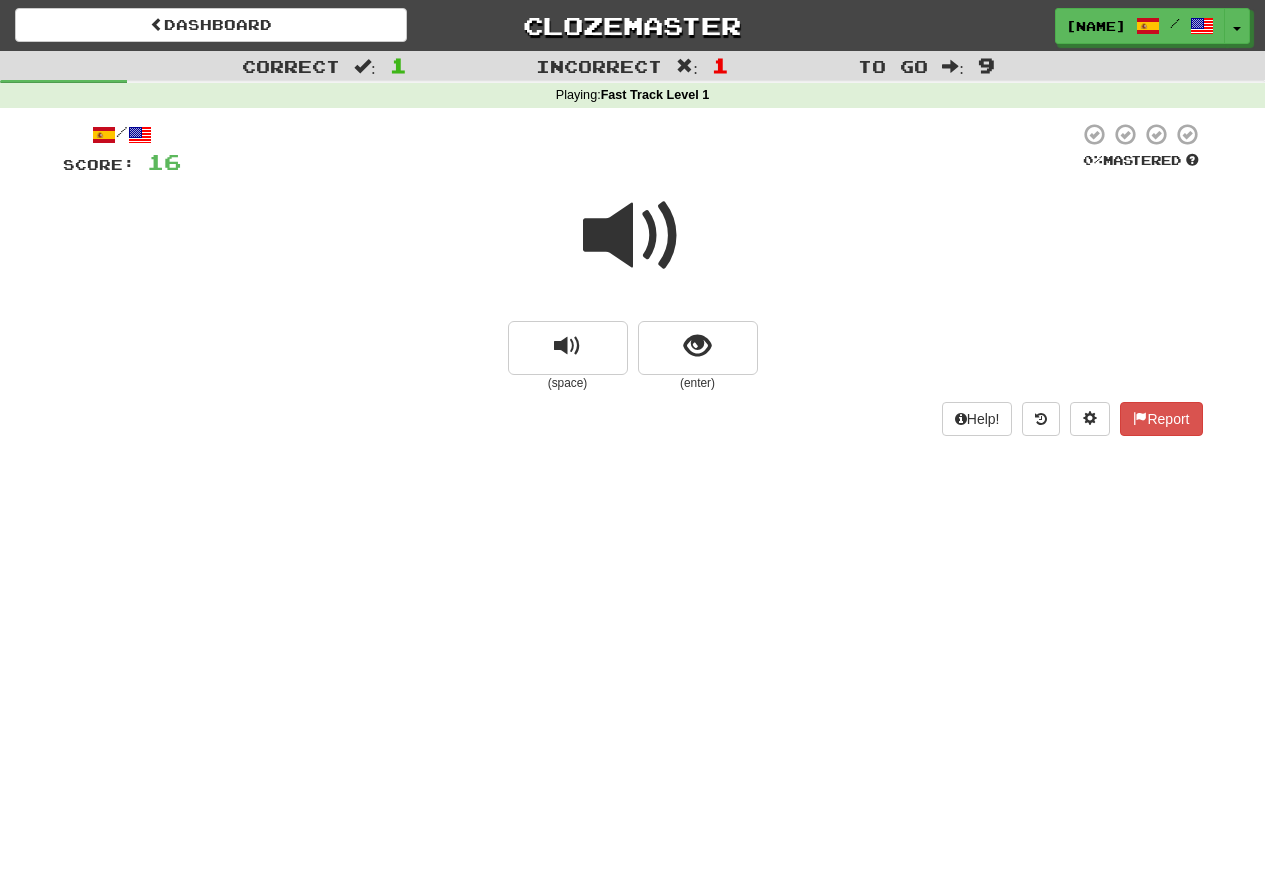 click at bounding box center (633, 236) 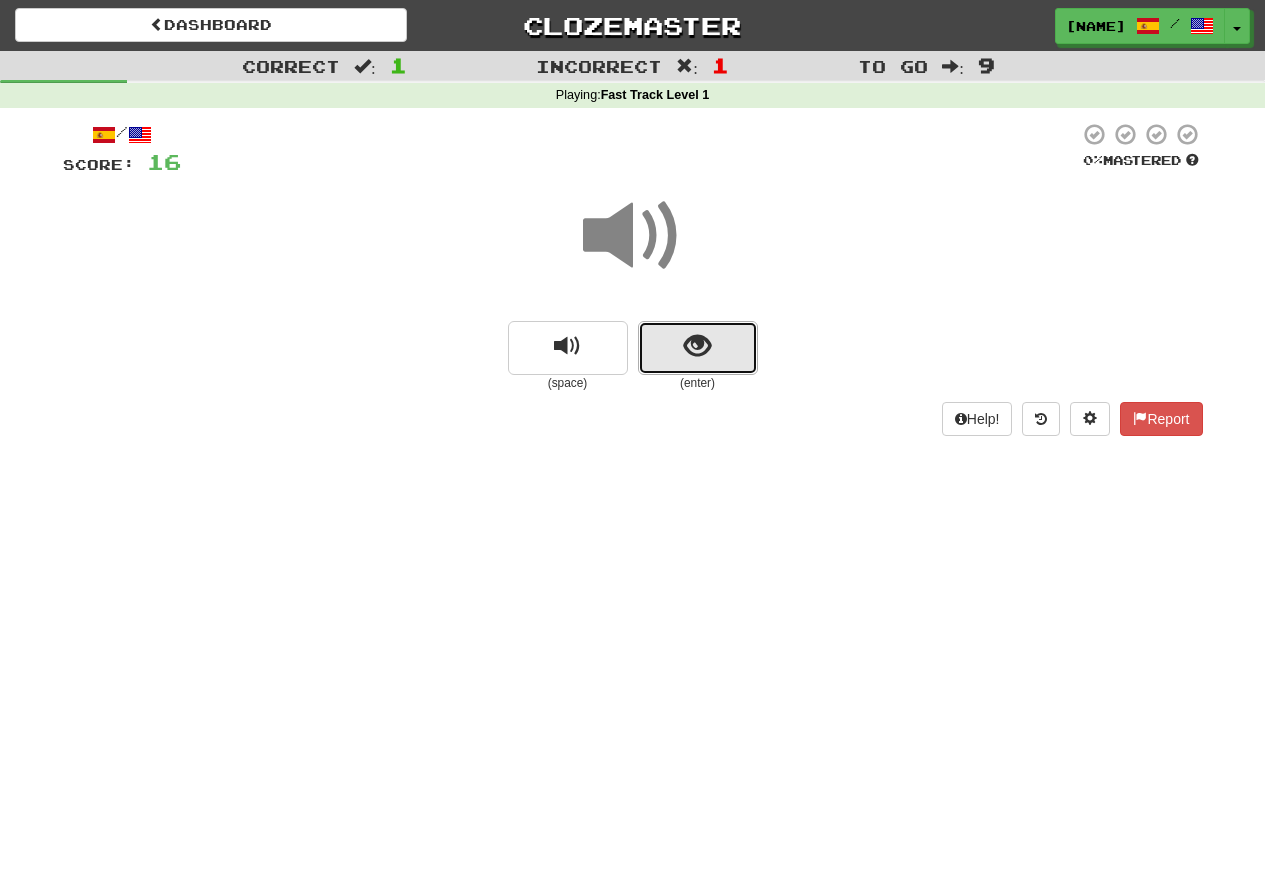 click at bounding box center (698, 348) 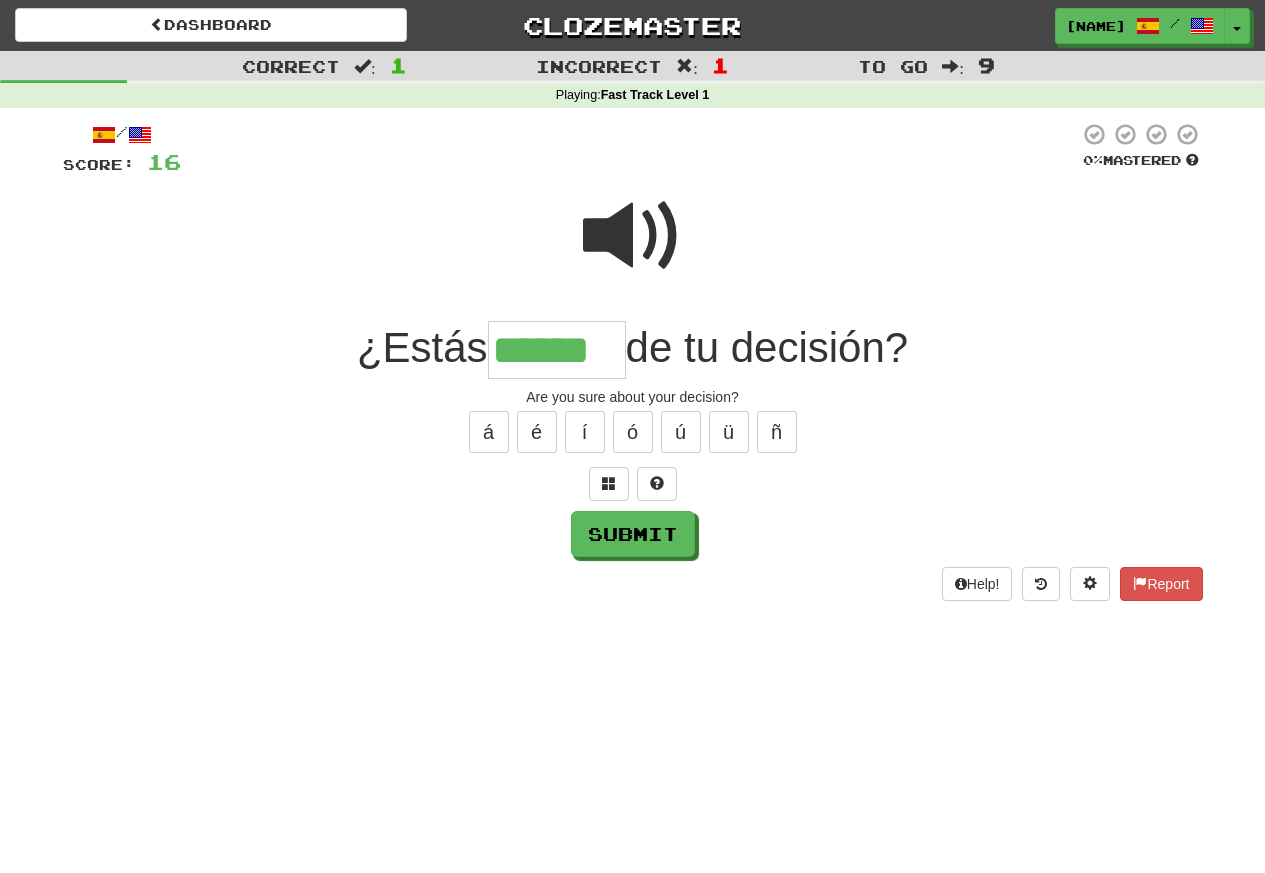 type on "******" 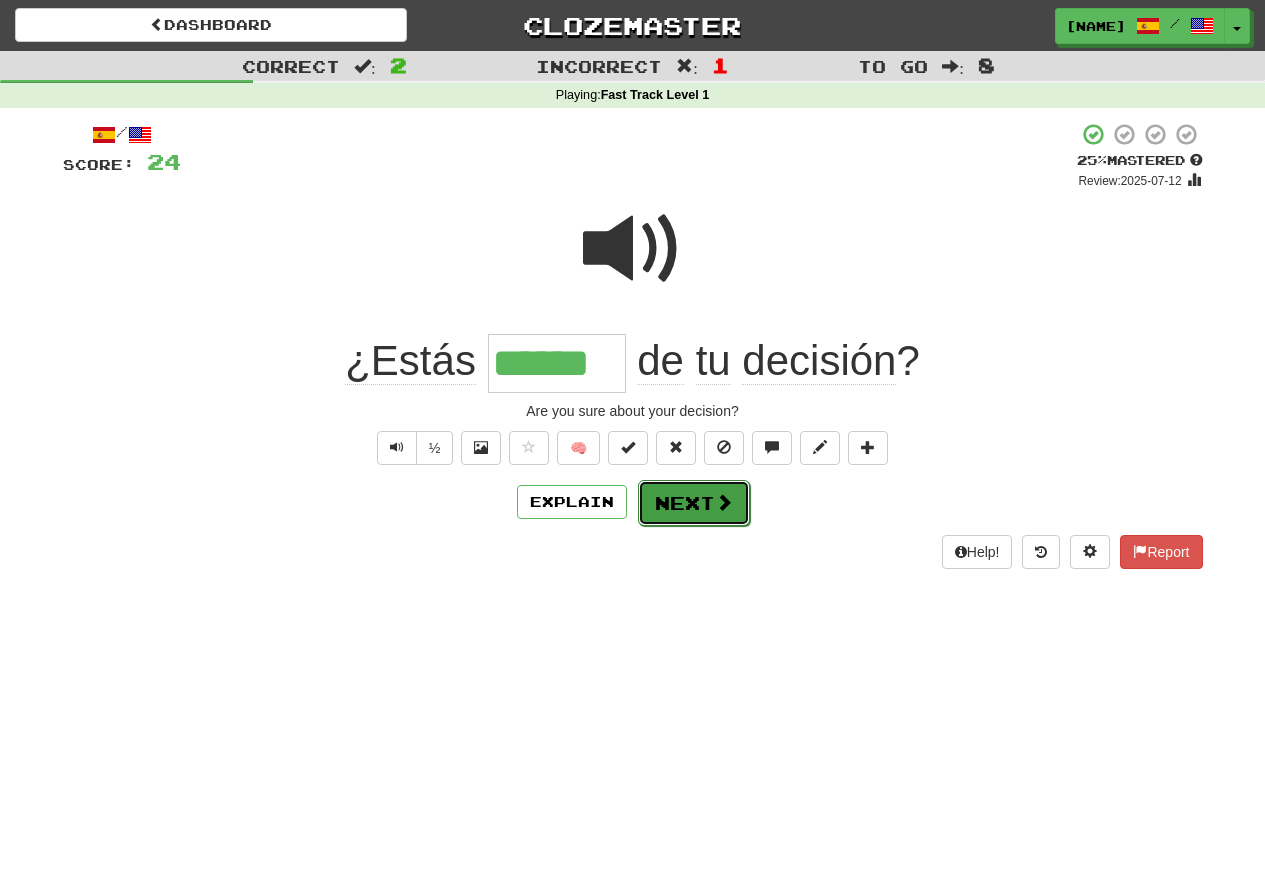 click on "Next" at bounding box center [694, 503] 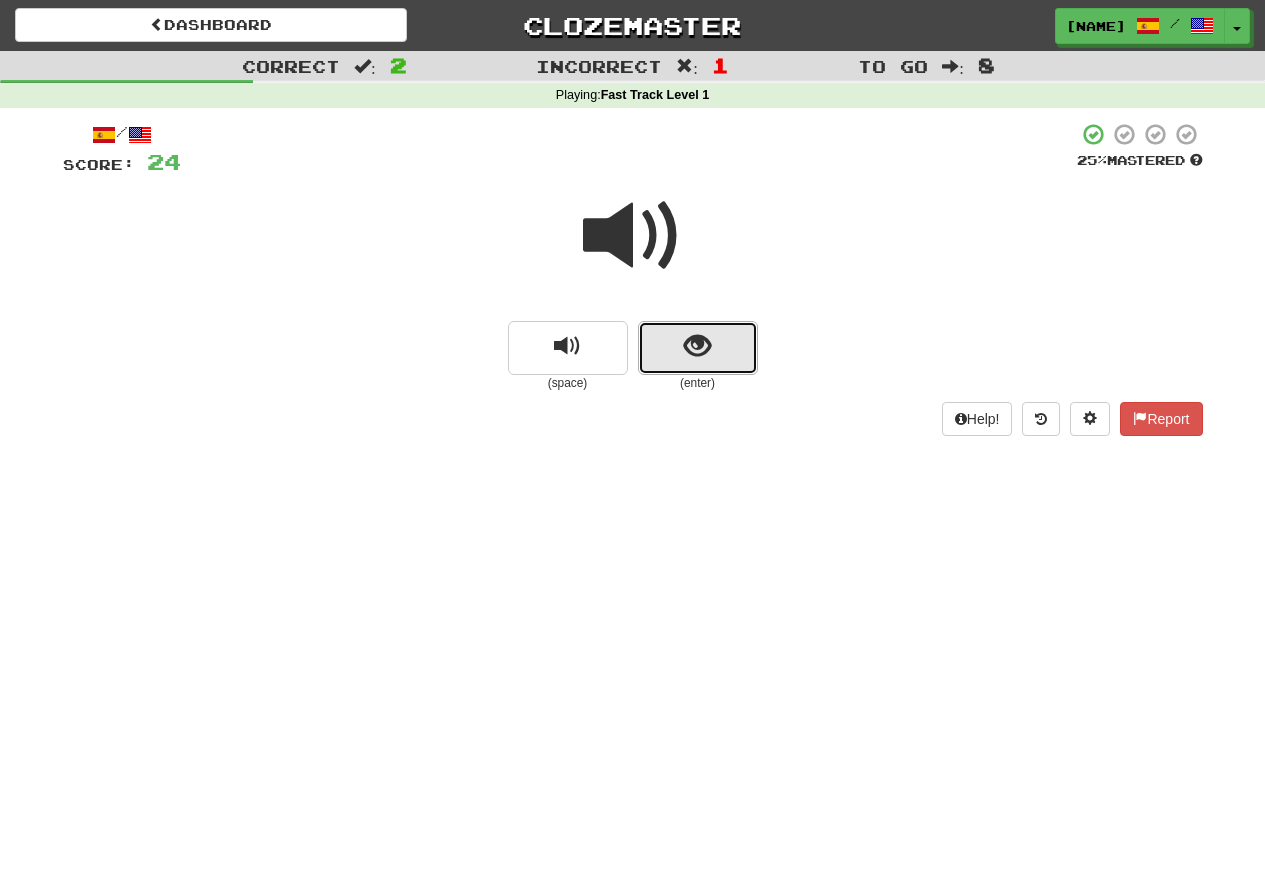 click at bounding box center (697, 346) 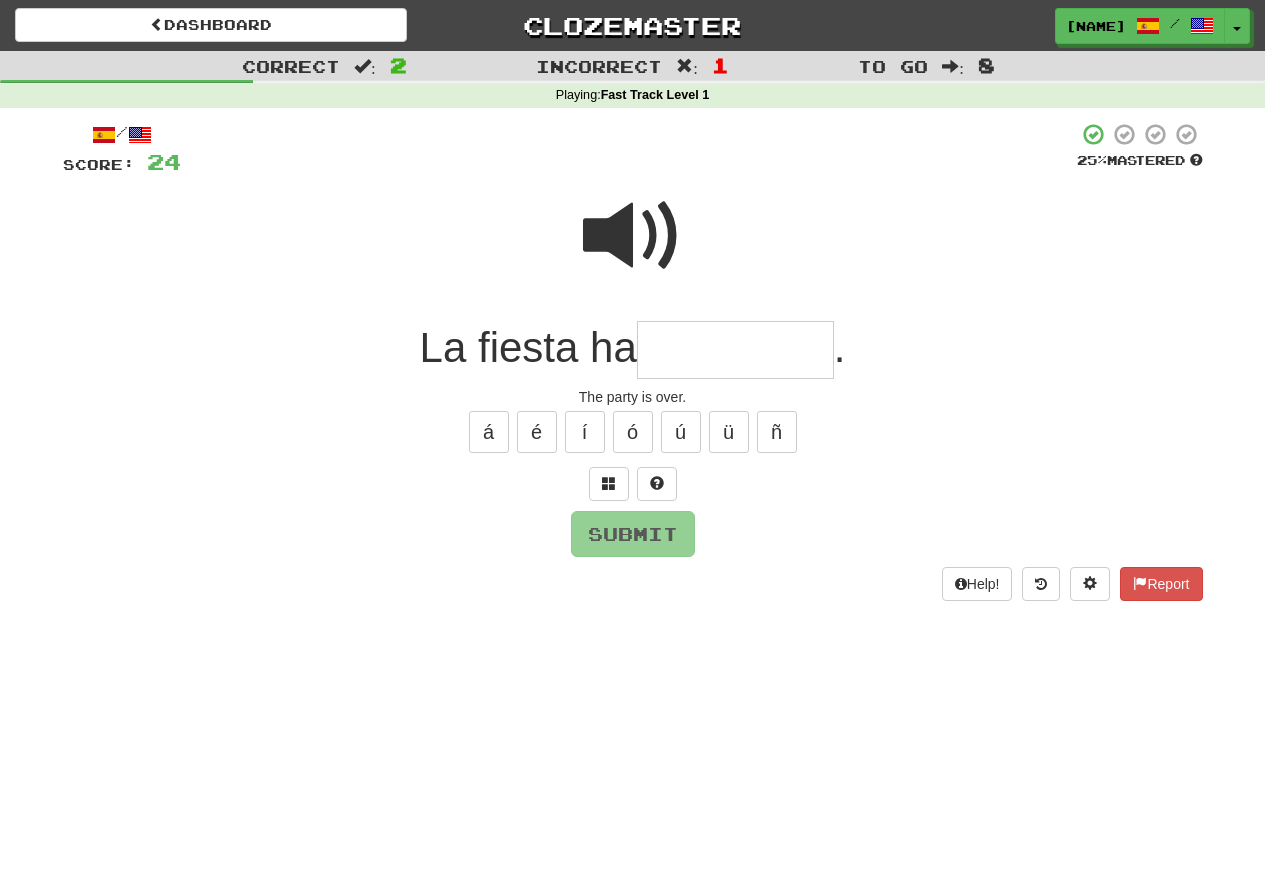 click at bounding box center [633, 236] 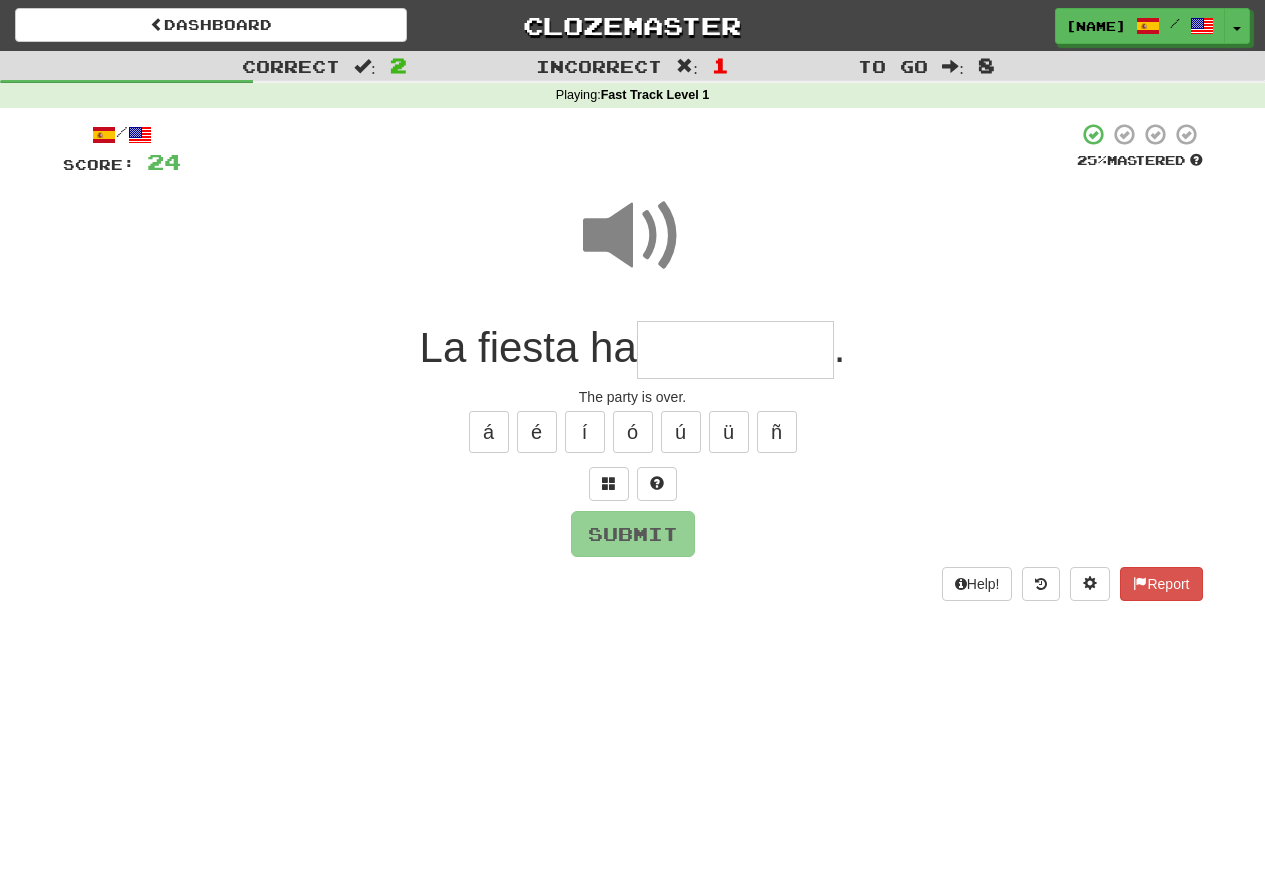 click at bounding box center [735, 350] 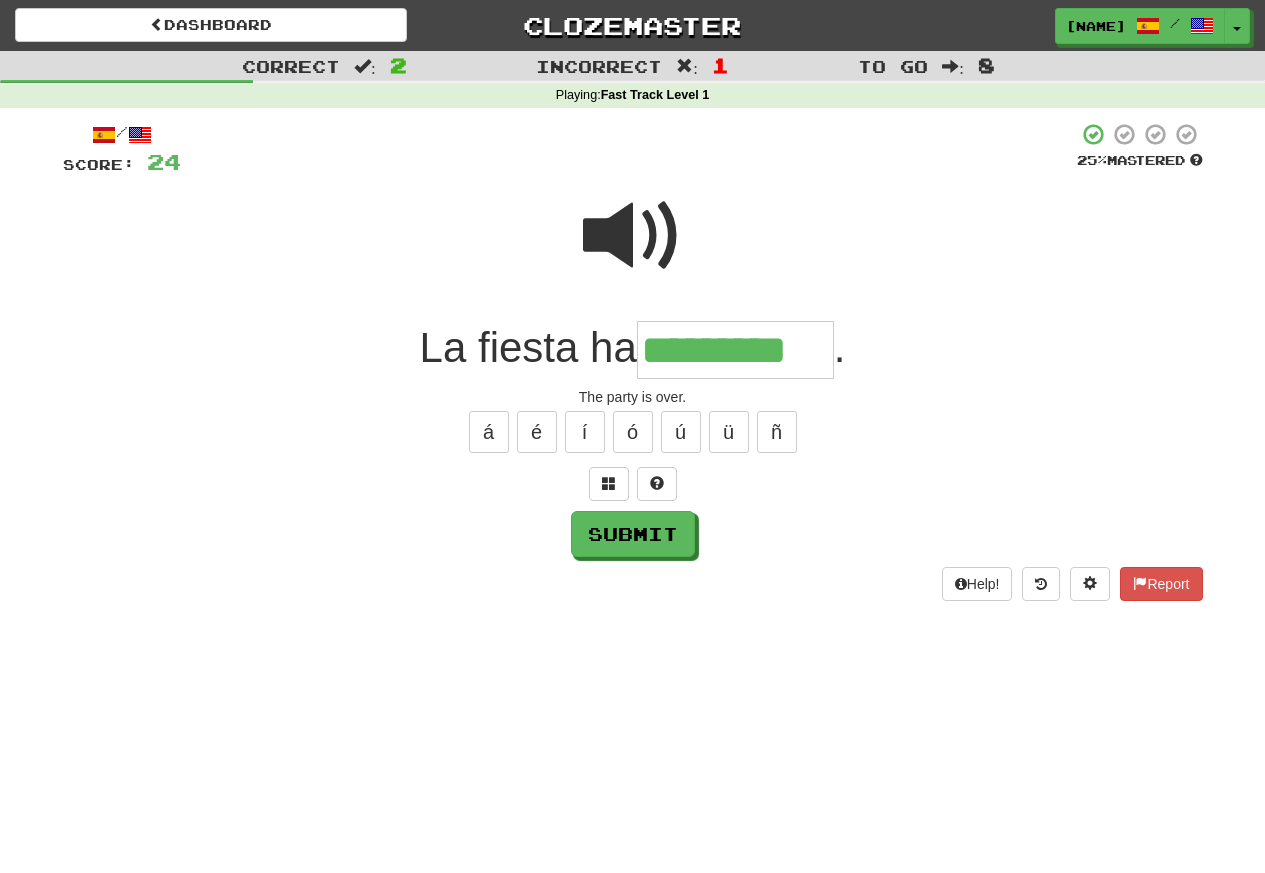 type on "*********" 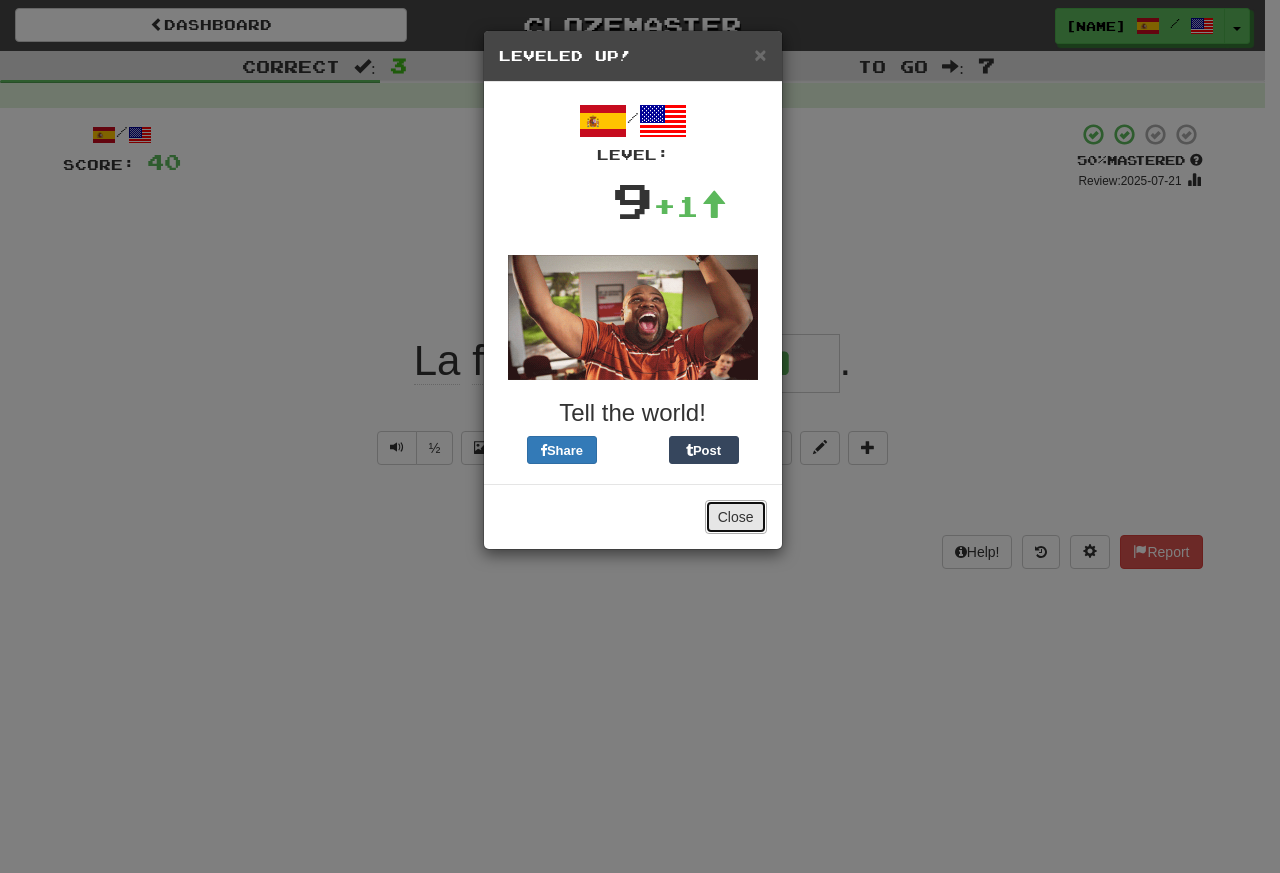 click on "Close" at bounding box center [736, 517] 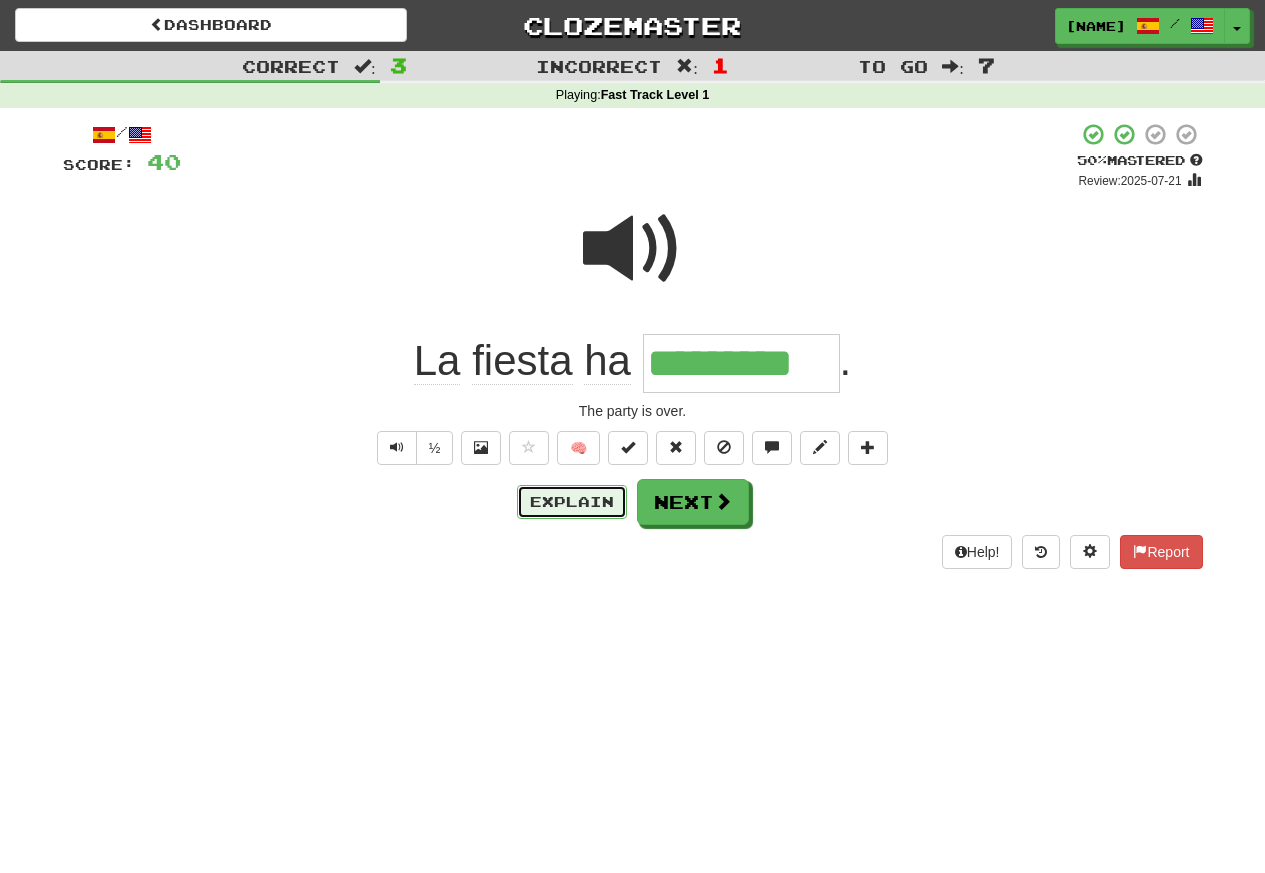 click on "Explain" at bounding box center (572, 502) 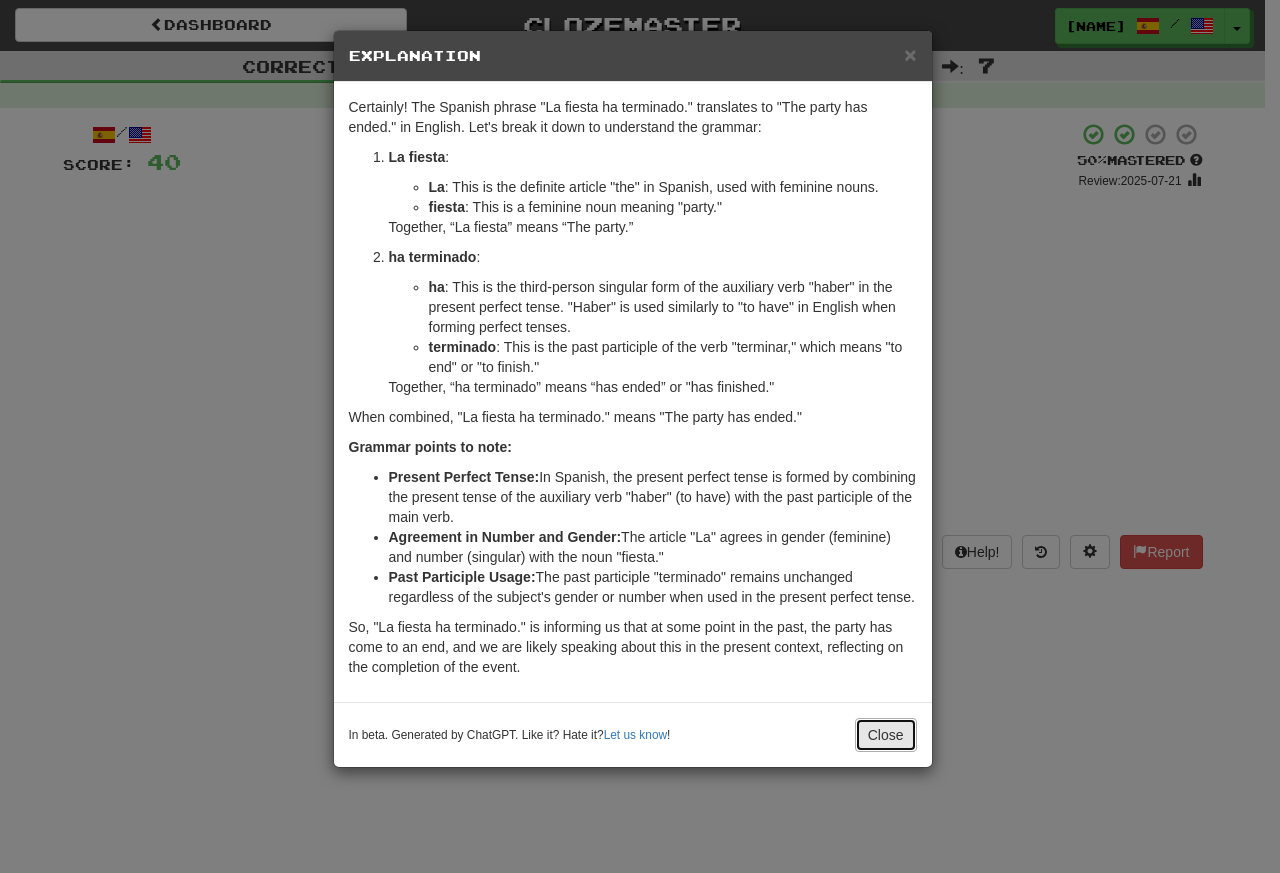 click on "Close" at bounding box center (886, 735) 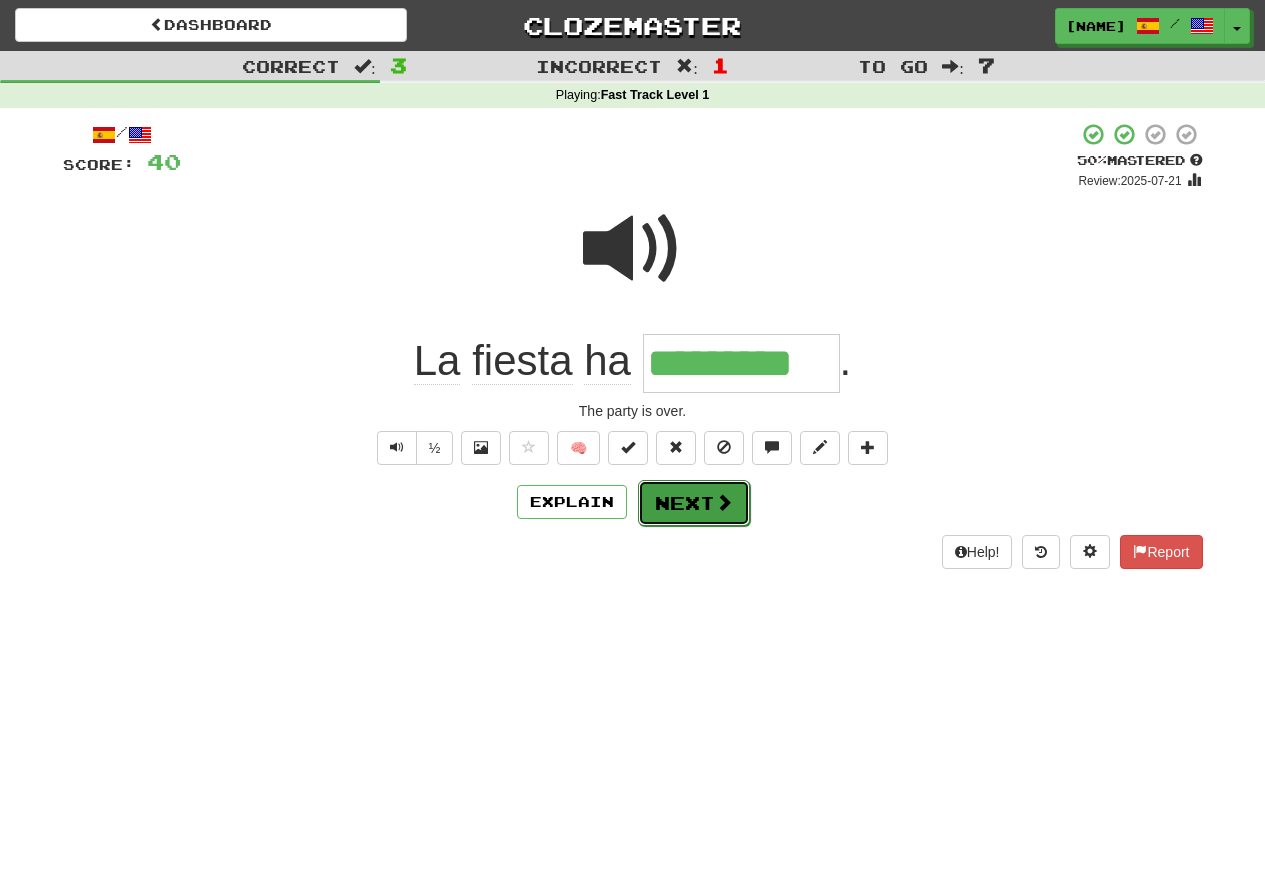 click on "Next" at bounding box center (694, 503) 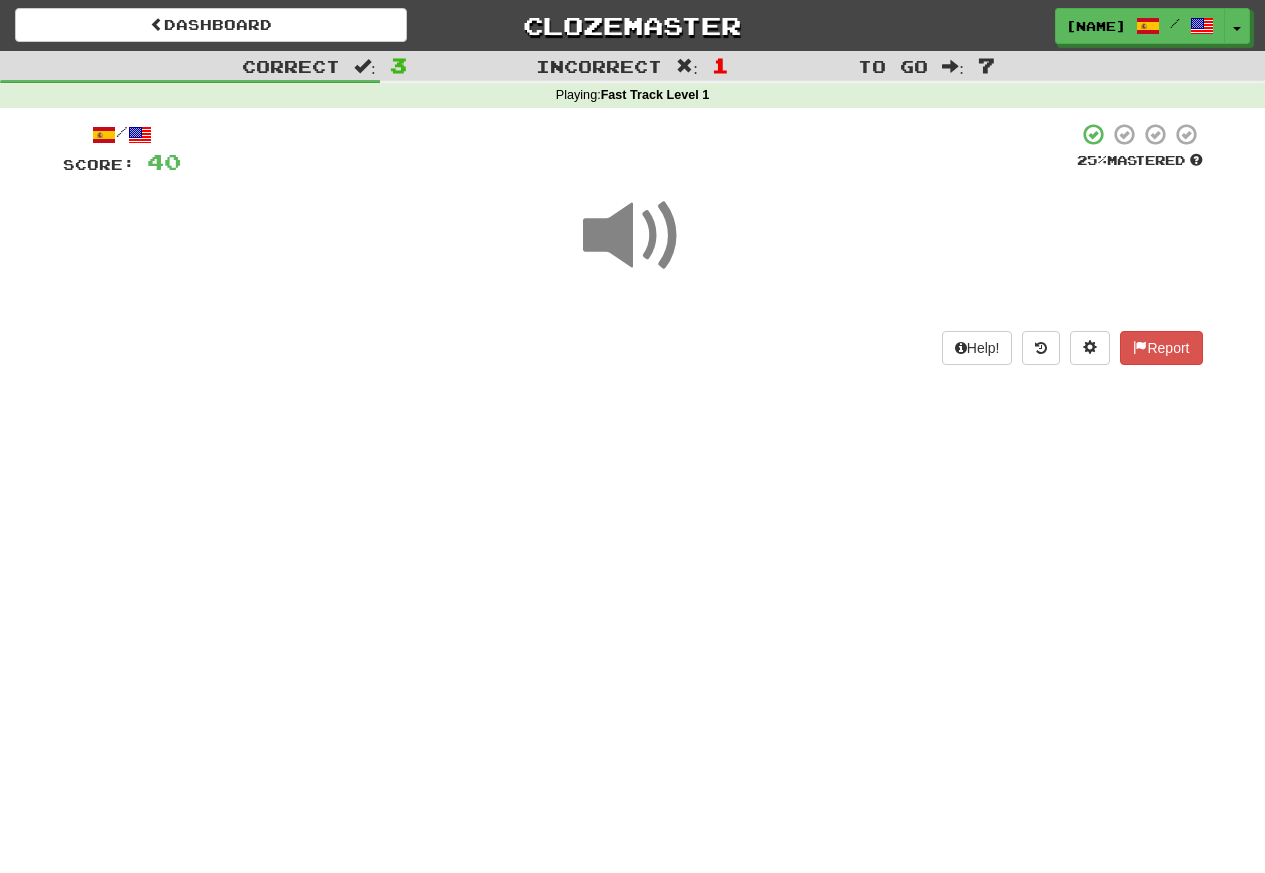 click at bounding box center [633, 236] 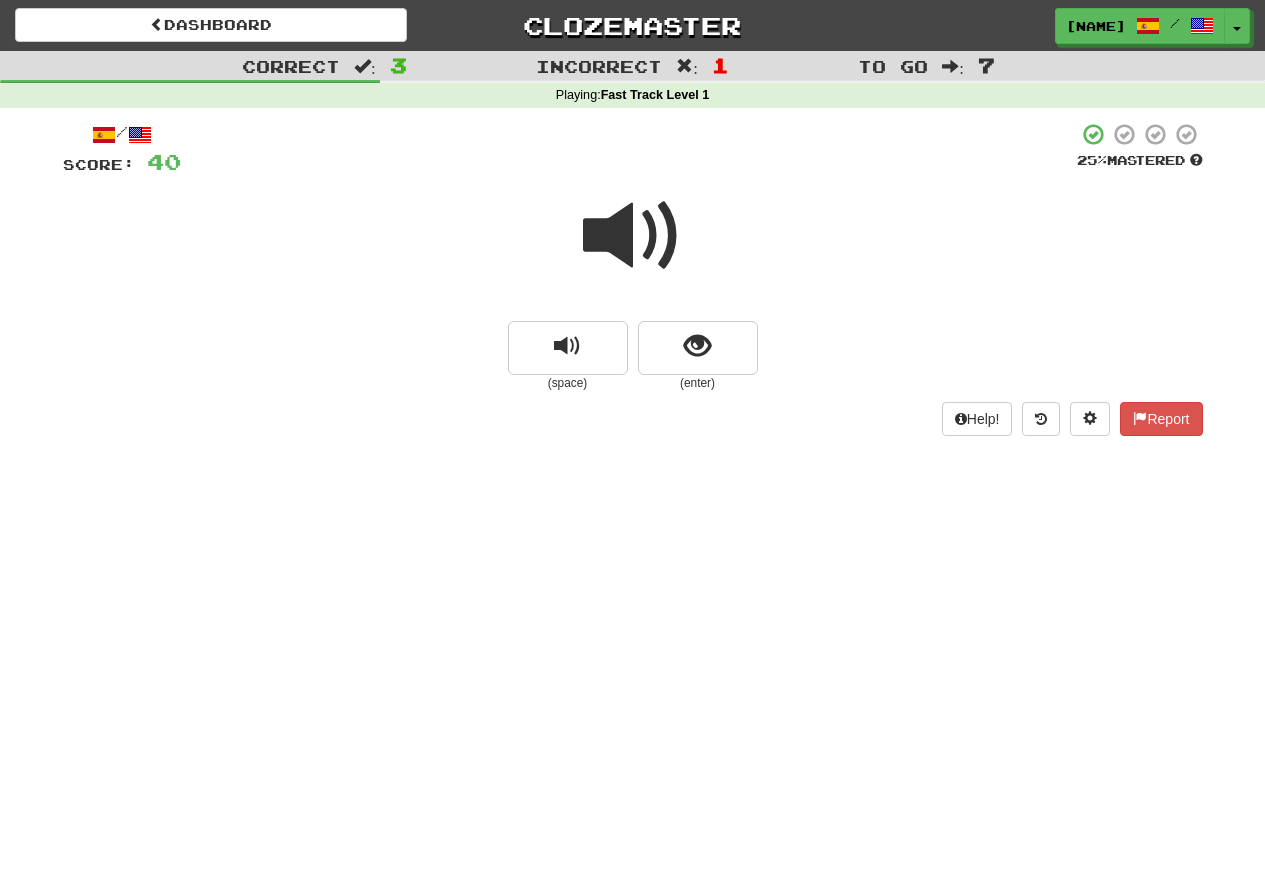 click at bounding box center [633, 236] 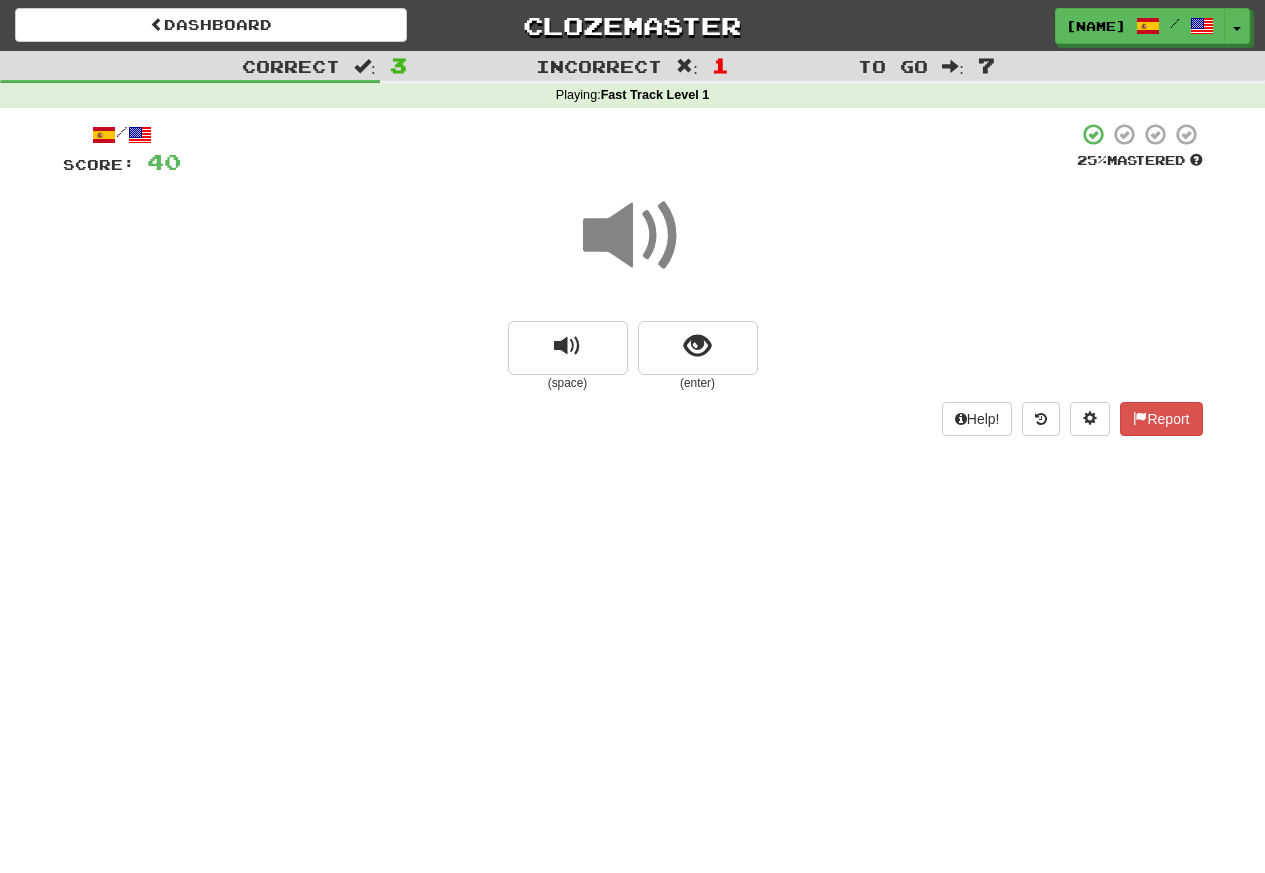 click at bounding box center (633, 236) 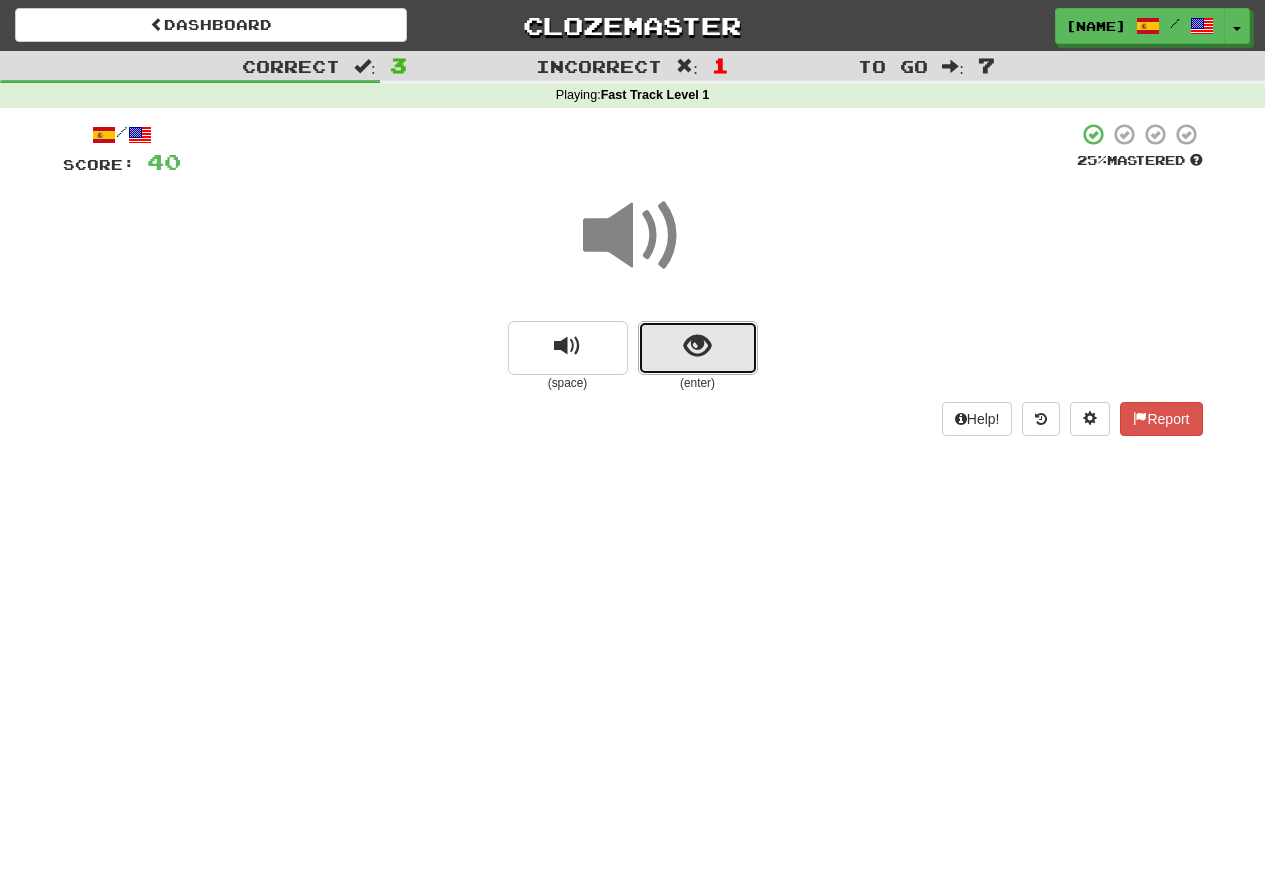 click at bounding box center [698, 348] 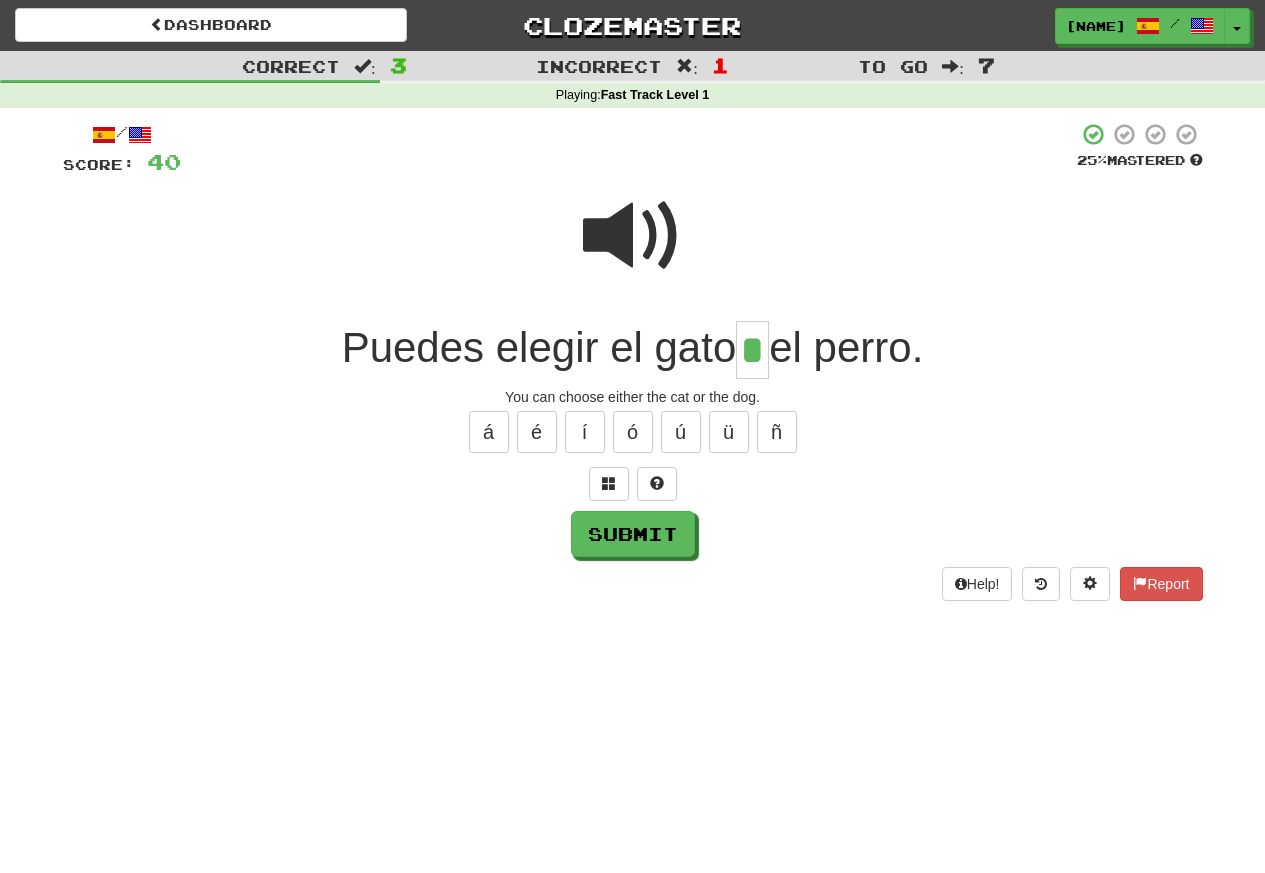 type on "*" 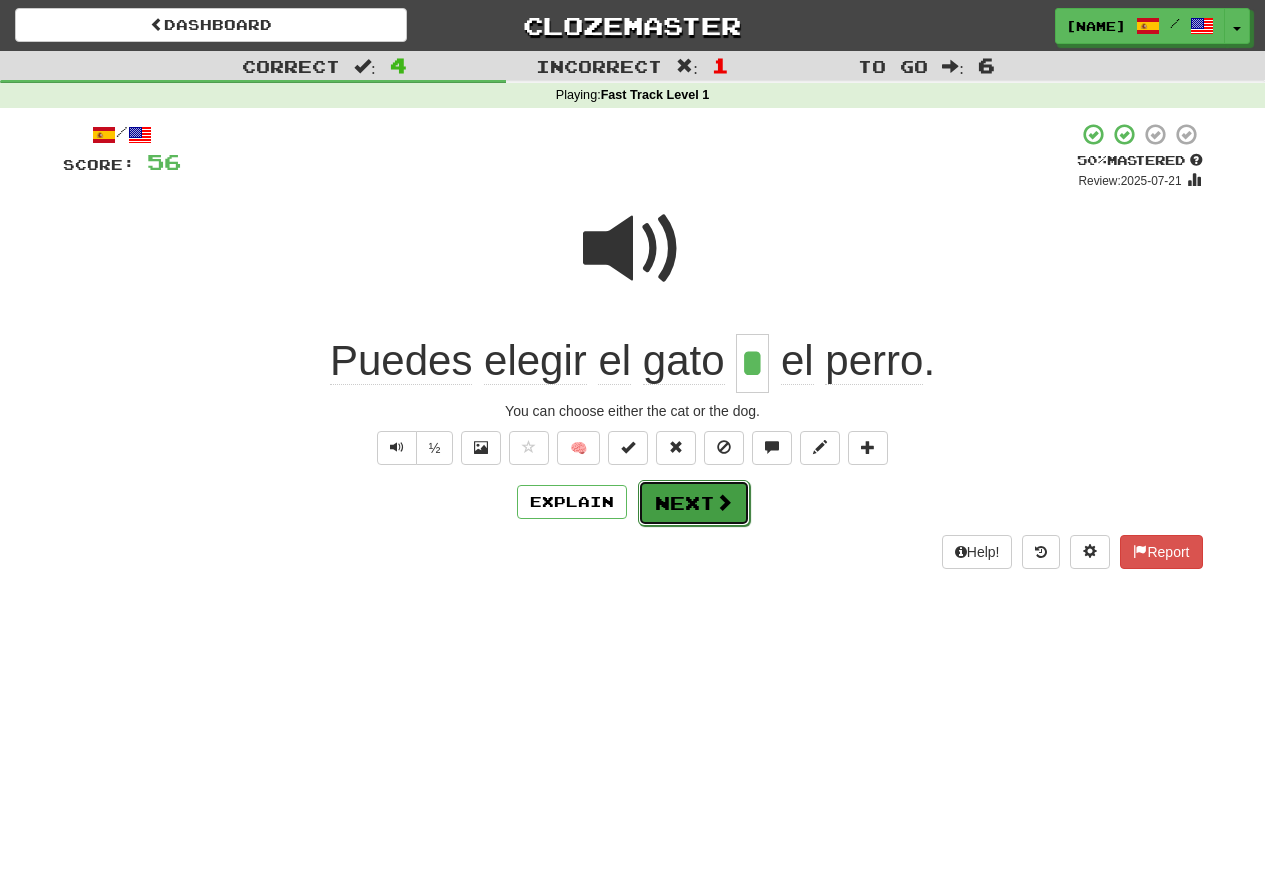 click at bounding box center (724, 502) 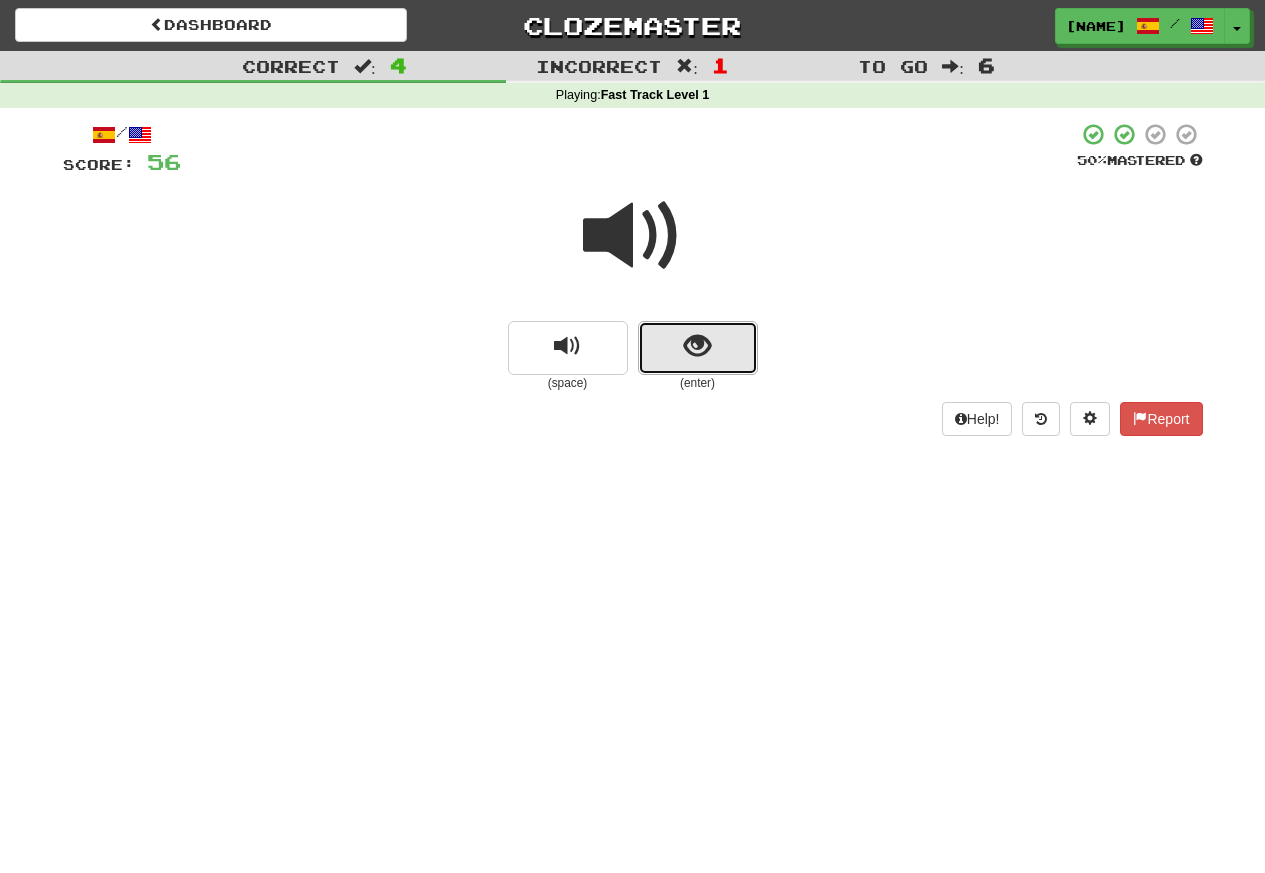 click at bounding box center (697, 346) 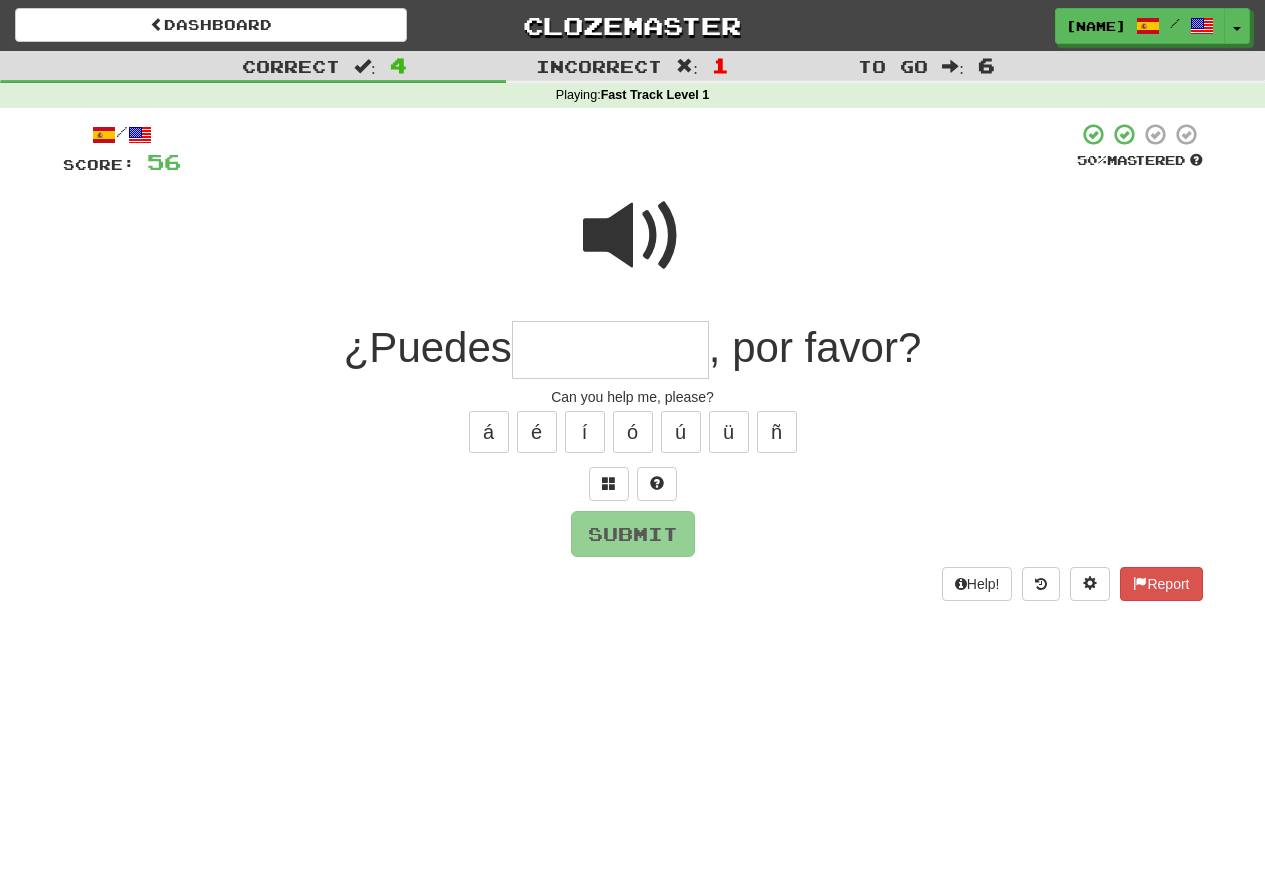 click at bounding box center (610, 350) 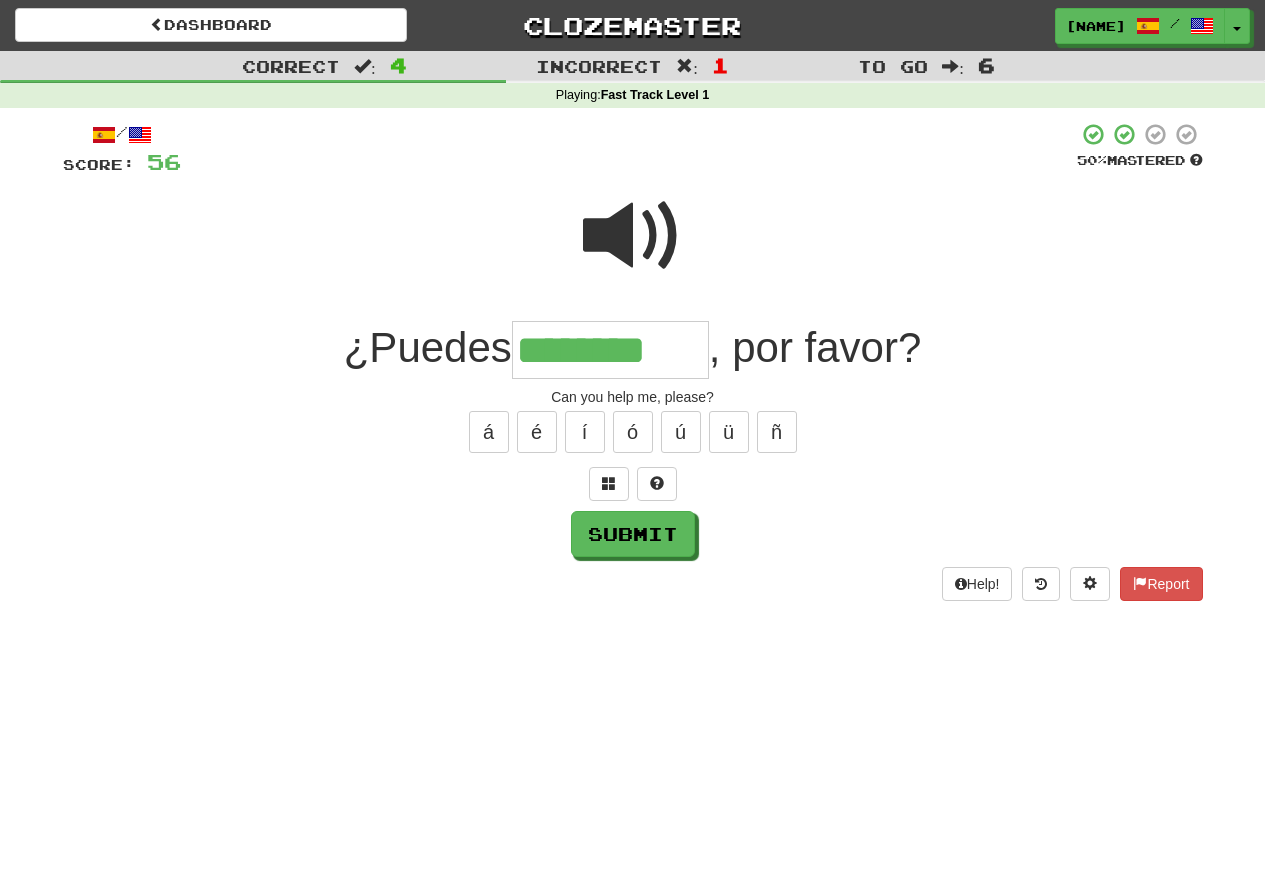 type on "********" 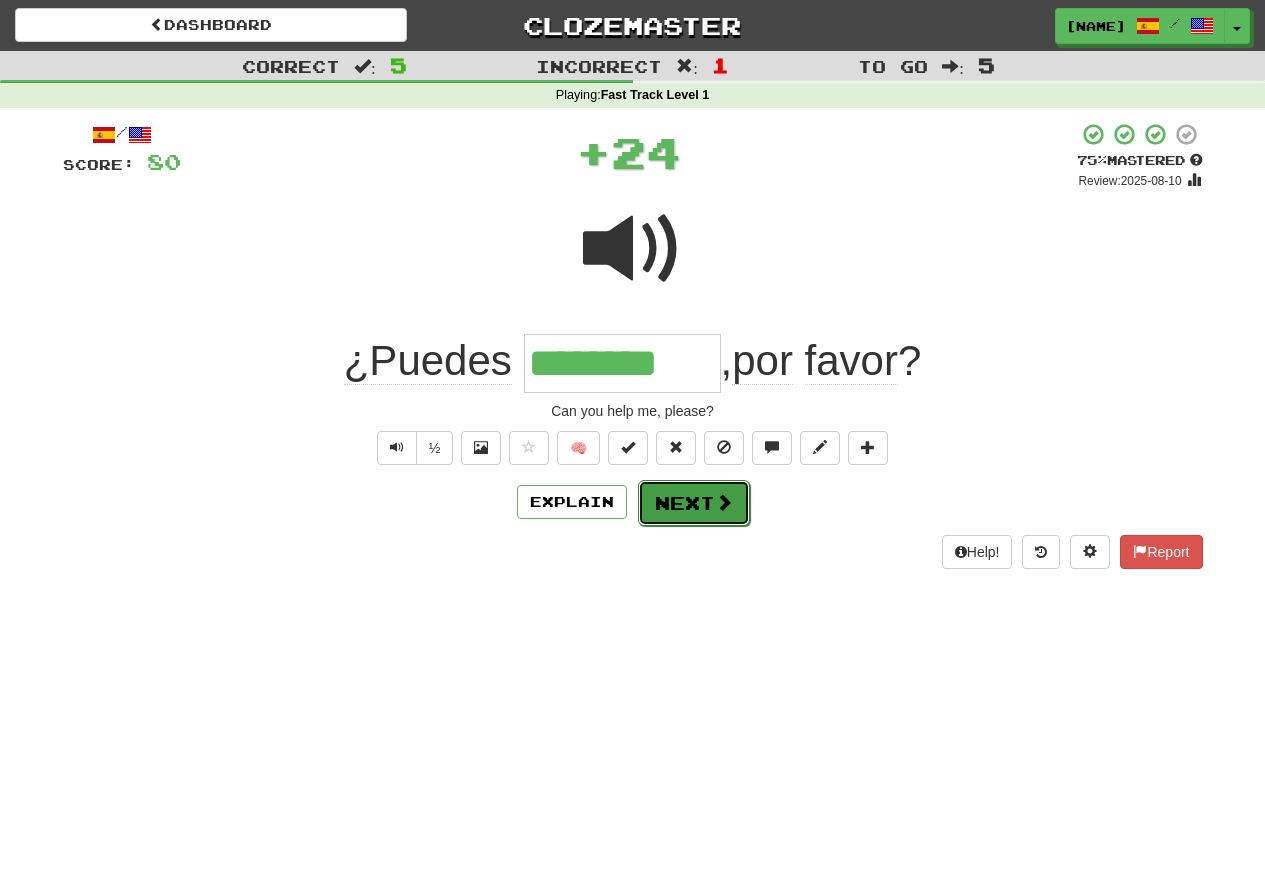 click on "Next" at bounding box center [694, 503] 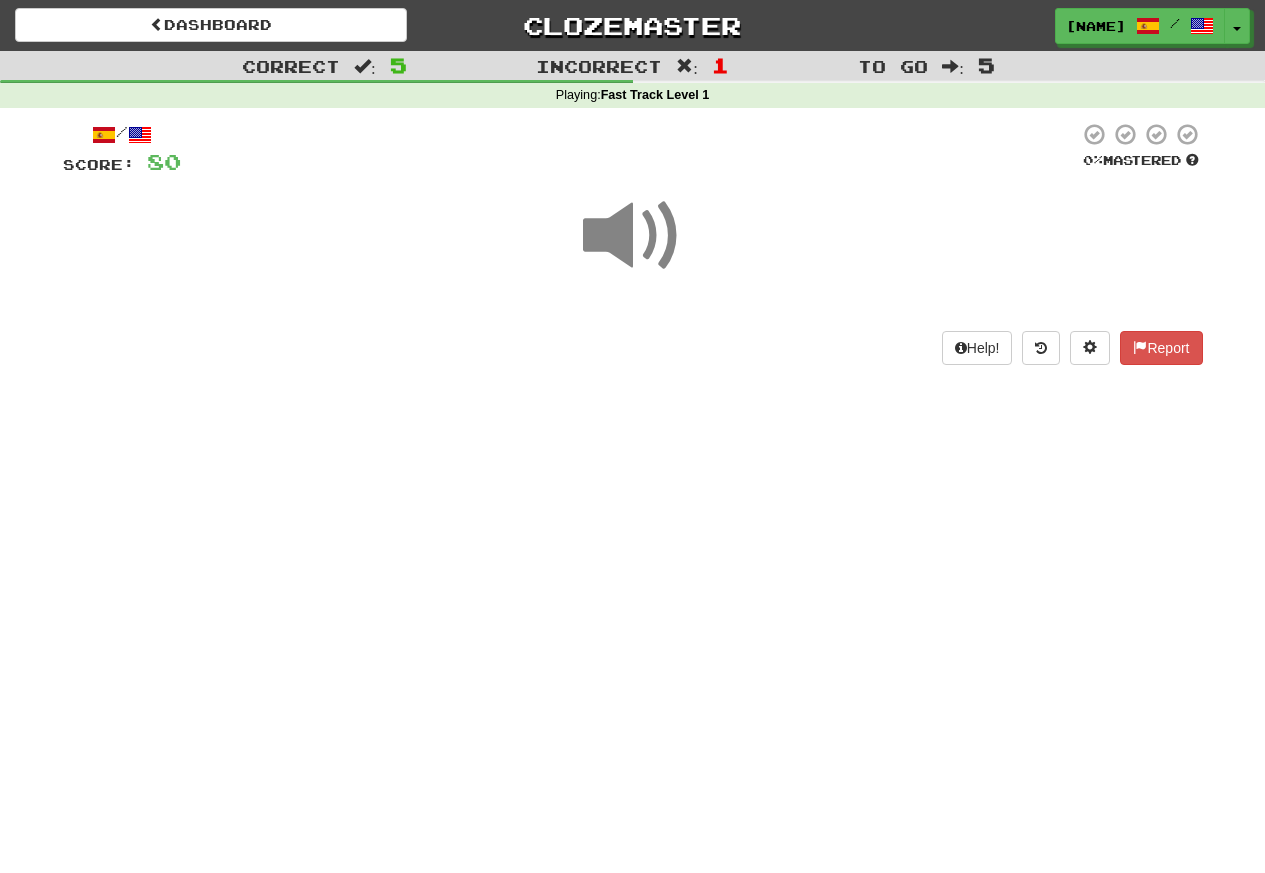 click at bounding box center (633, 236) 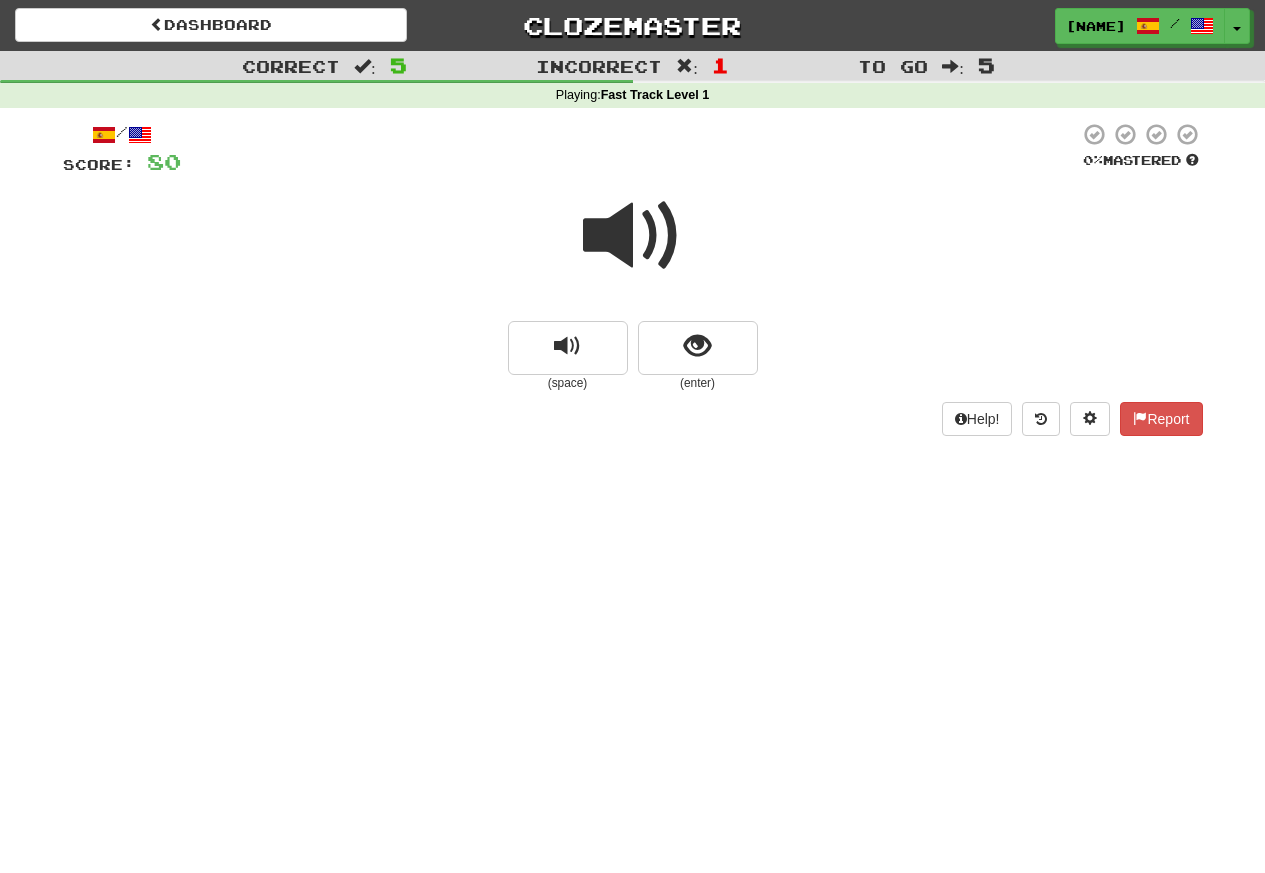 click at bounding box center (633, 236) 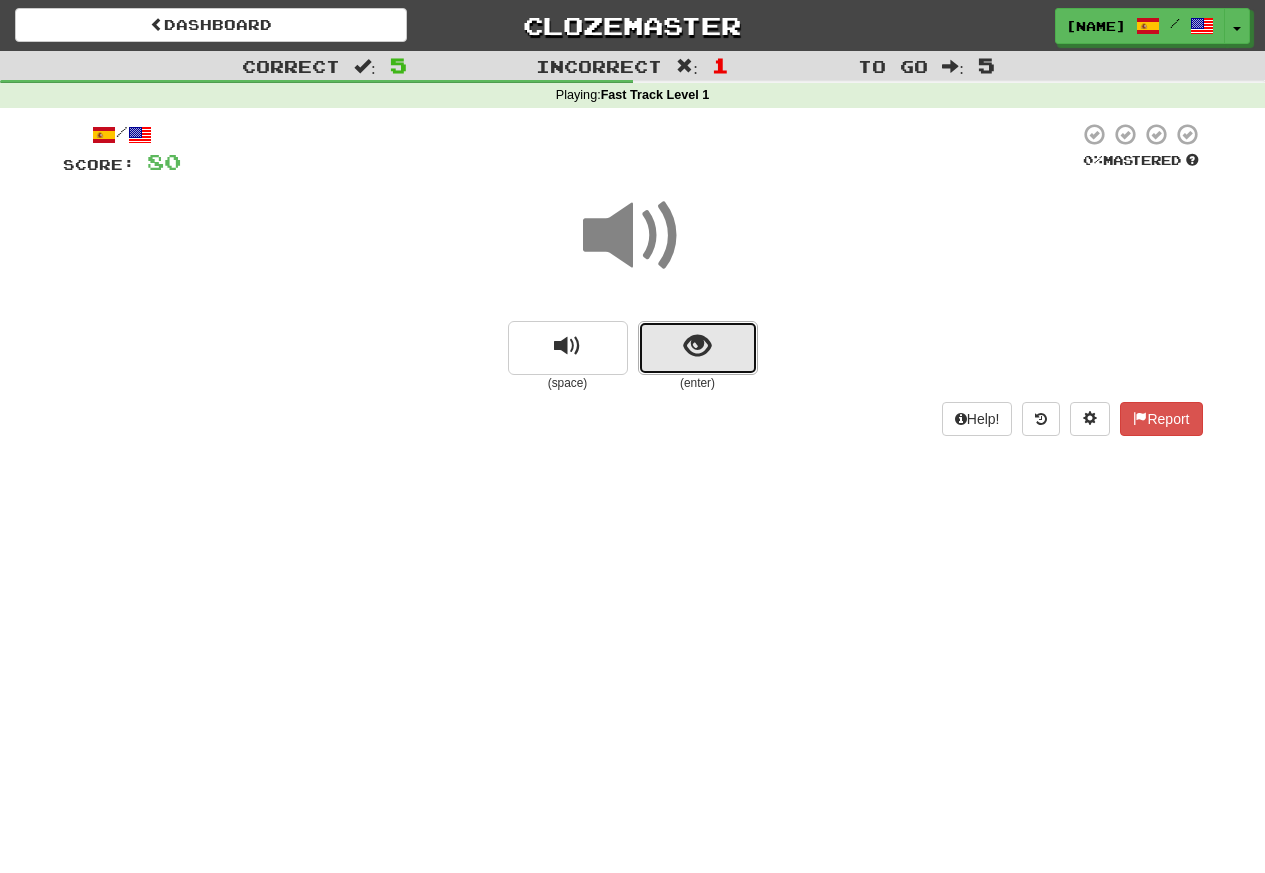 click at bounding box center [697, 346] 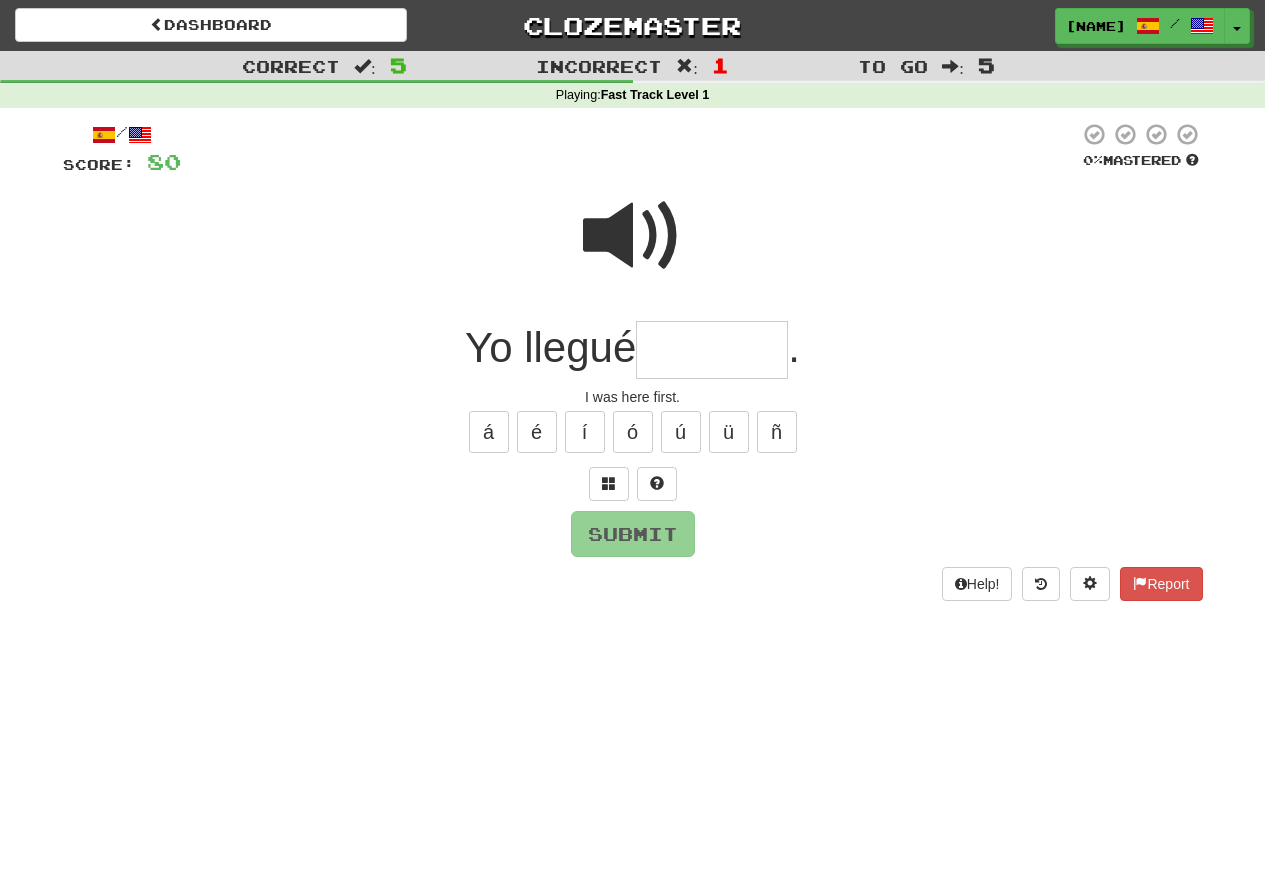 click at bounding box center (633, 236) 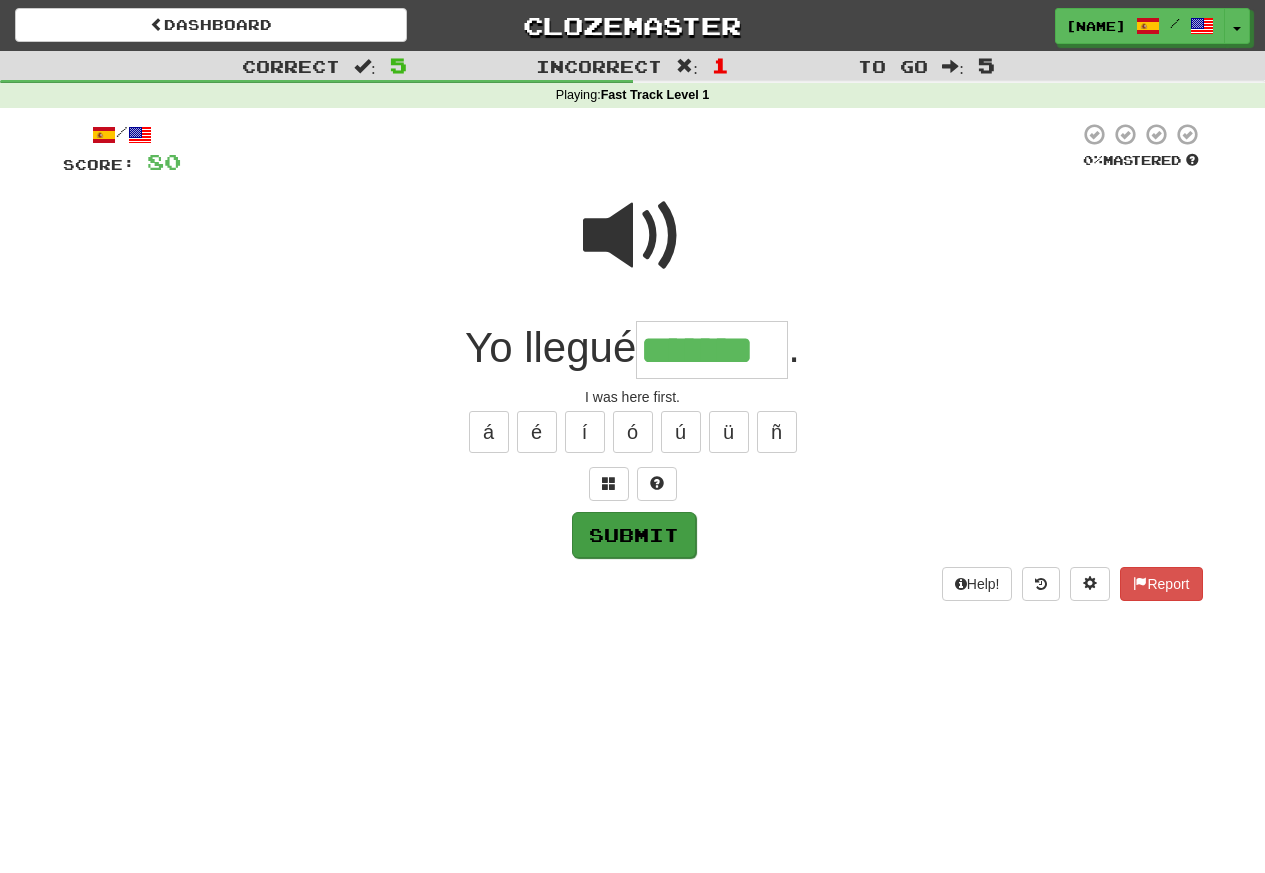 type on "*******" 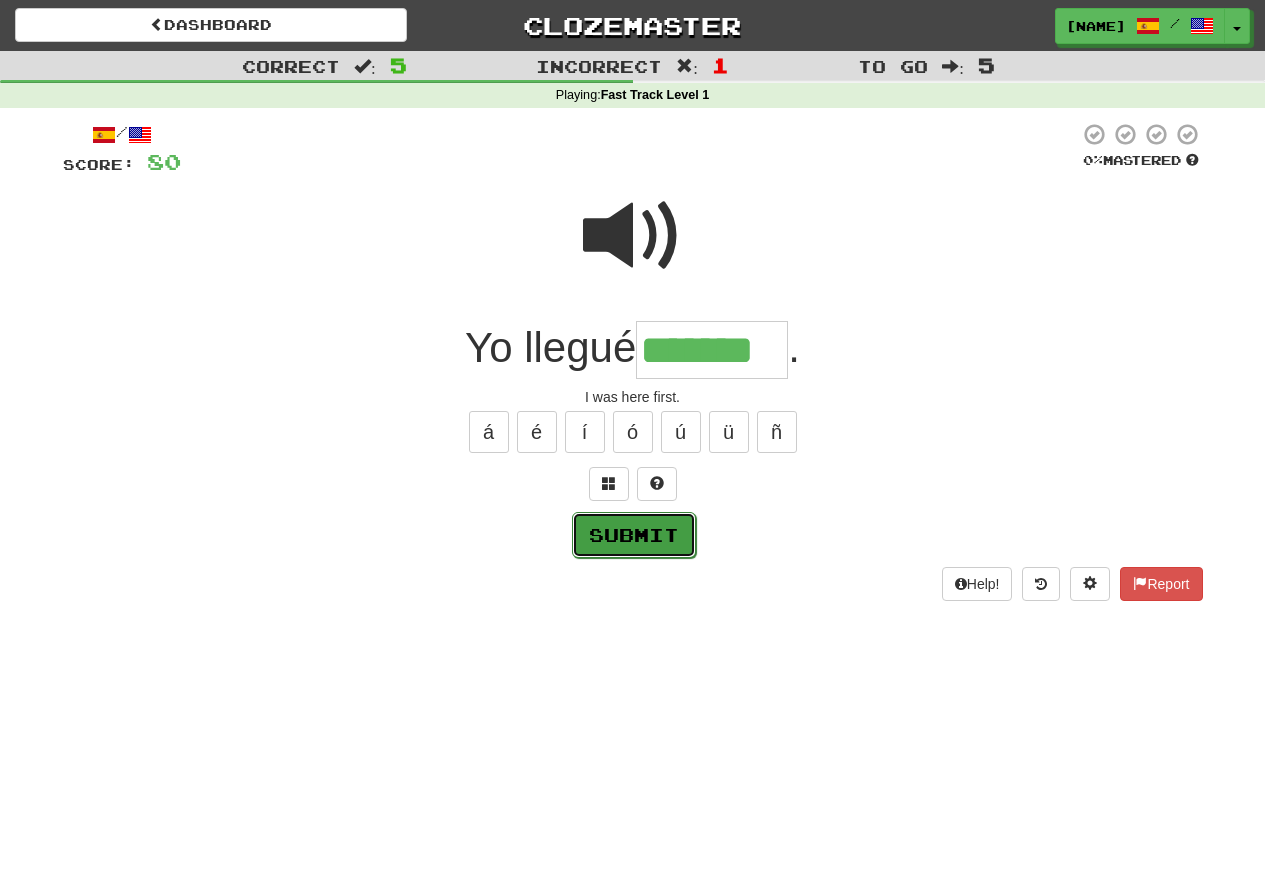 click on "Submit" at bounding box center [634, 535] 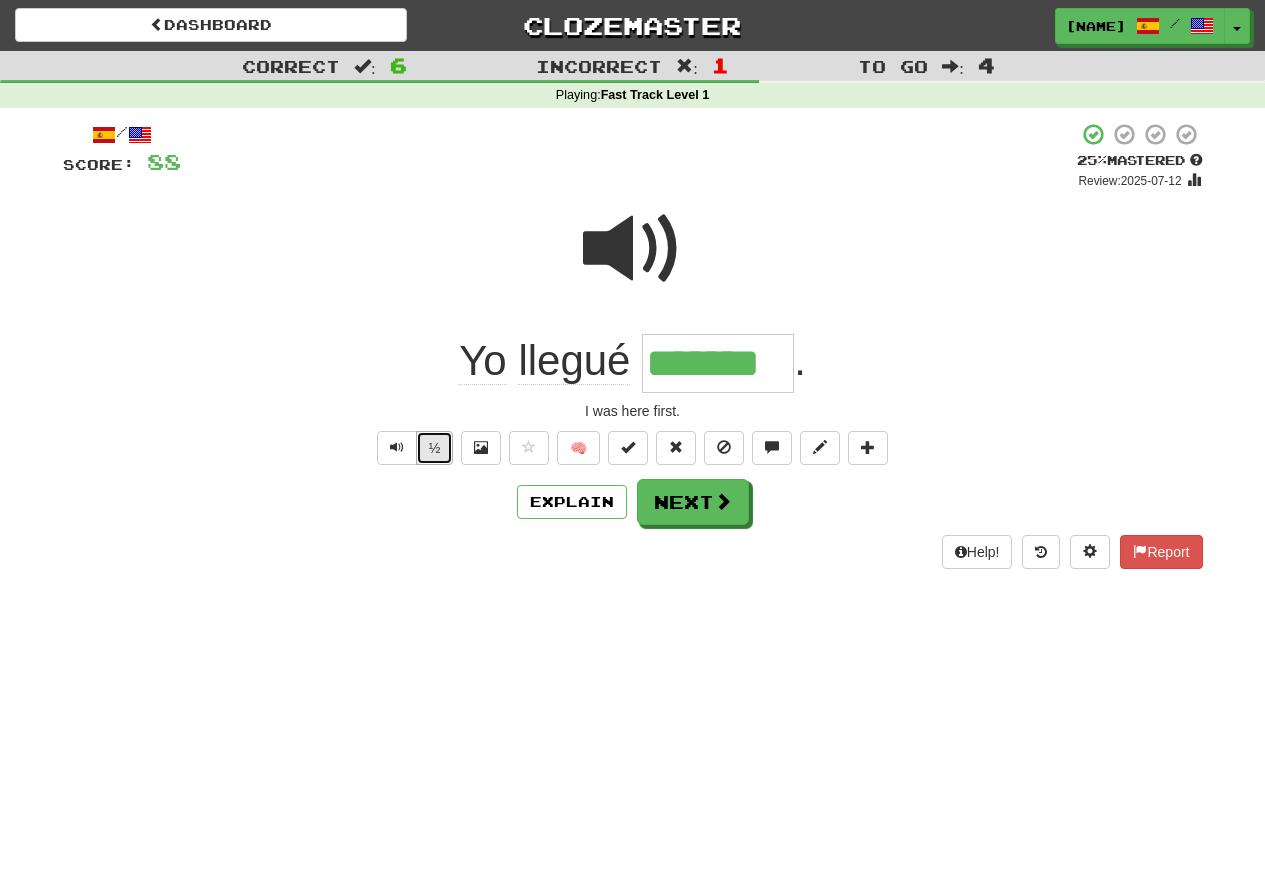 click on "½" at bounding box center [435, 448] 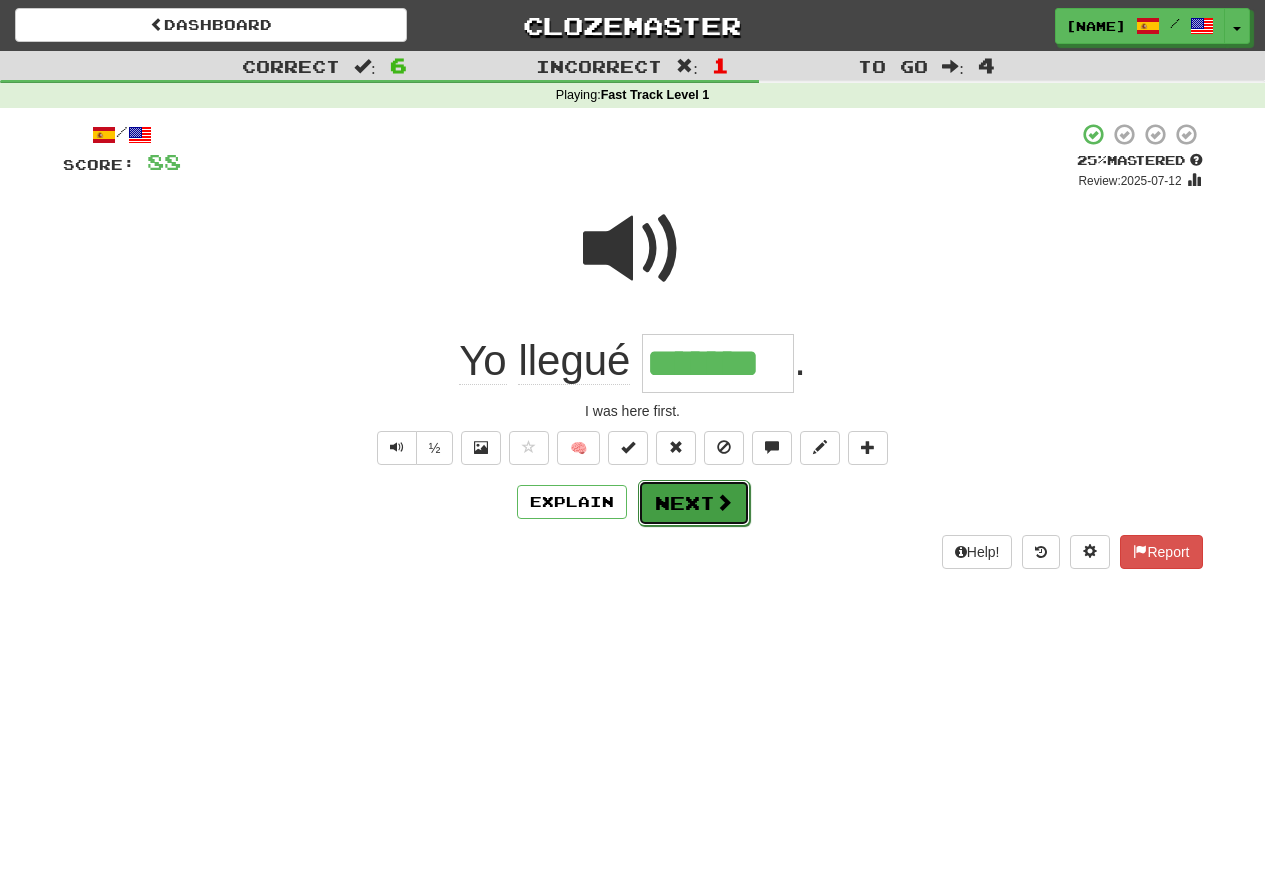 click on "Next" at bounding box center [694, 503] 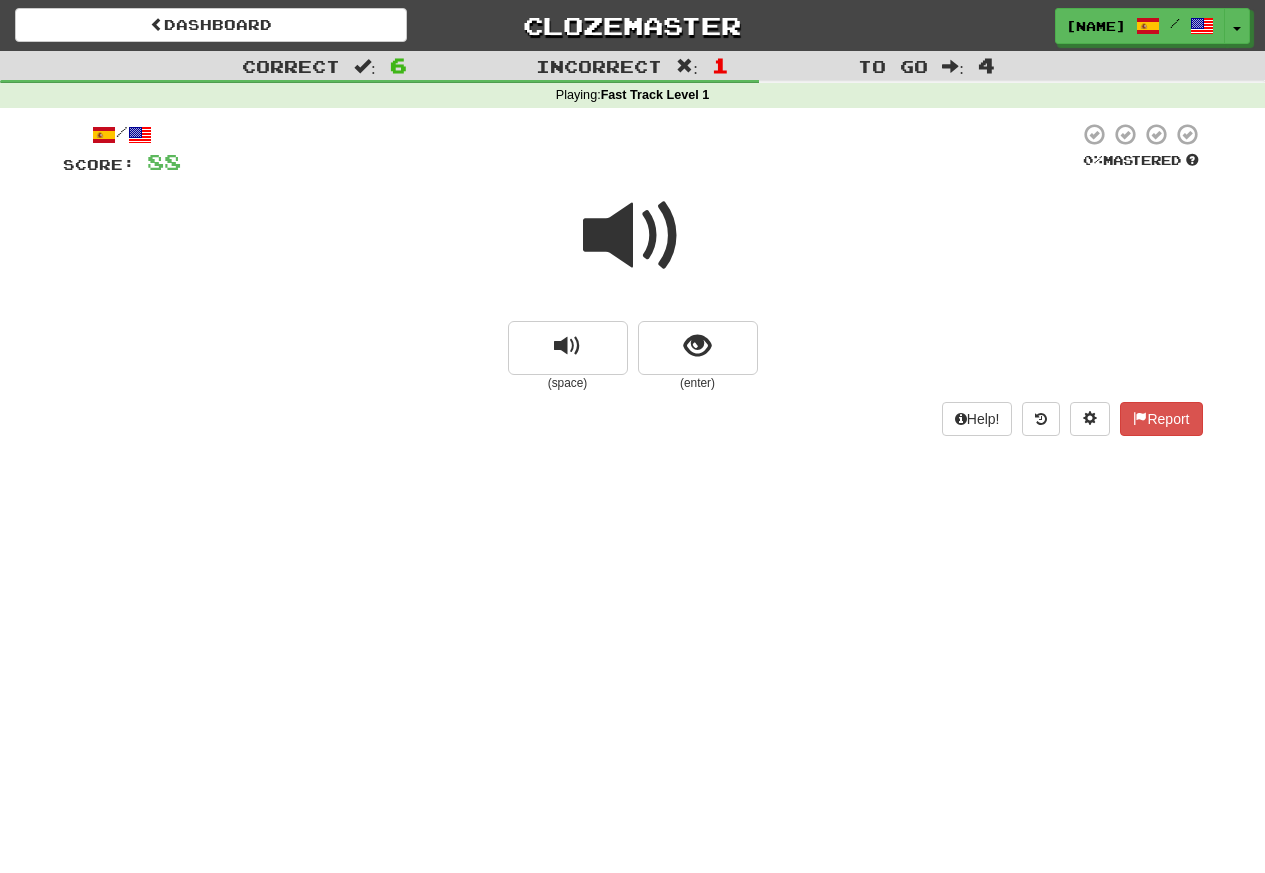 click at bounding box center (633, 236) 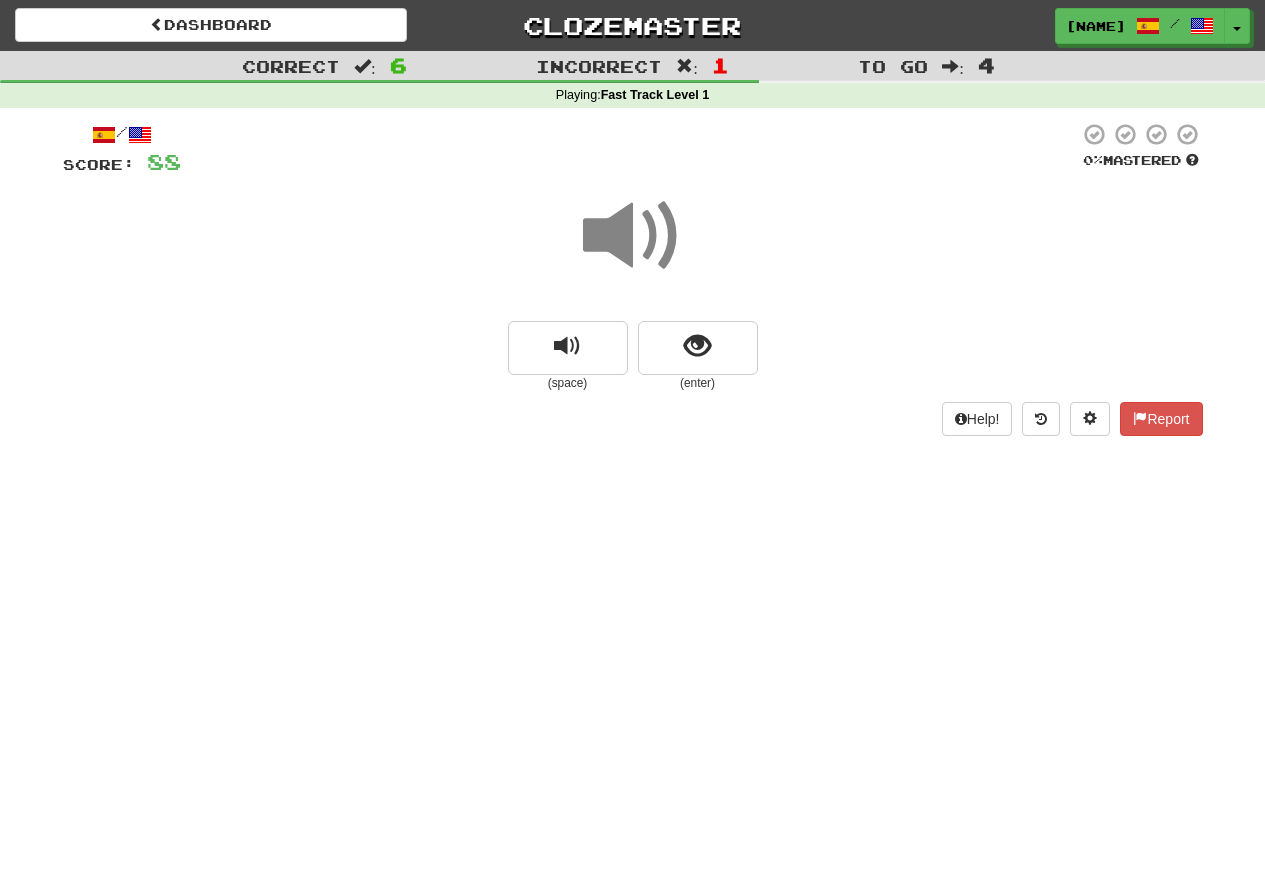 click at bounding box center (633, 236) 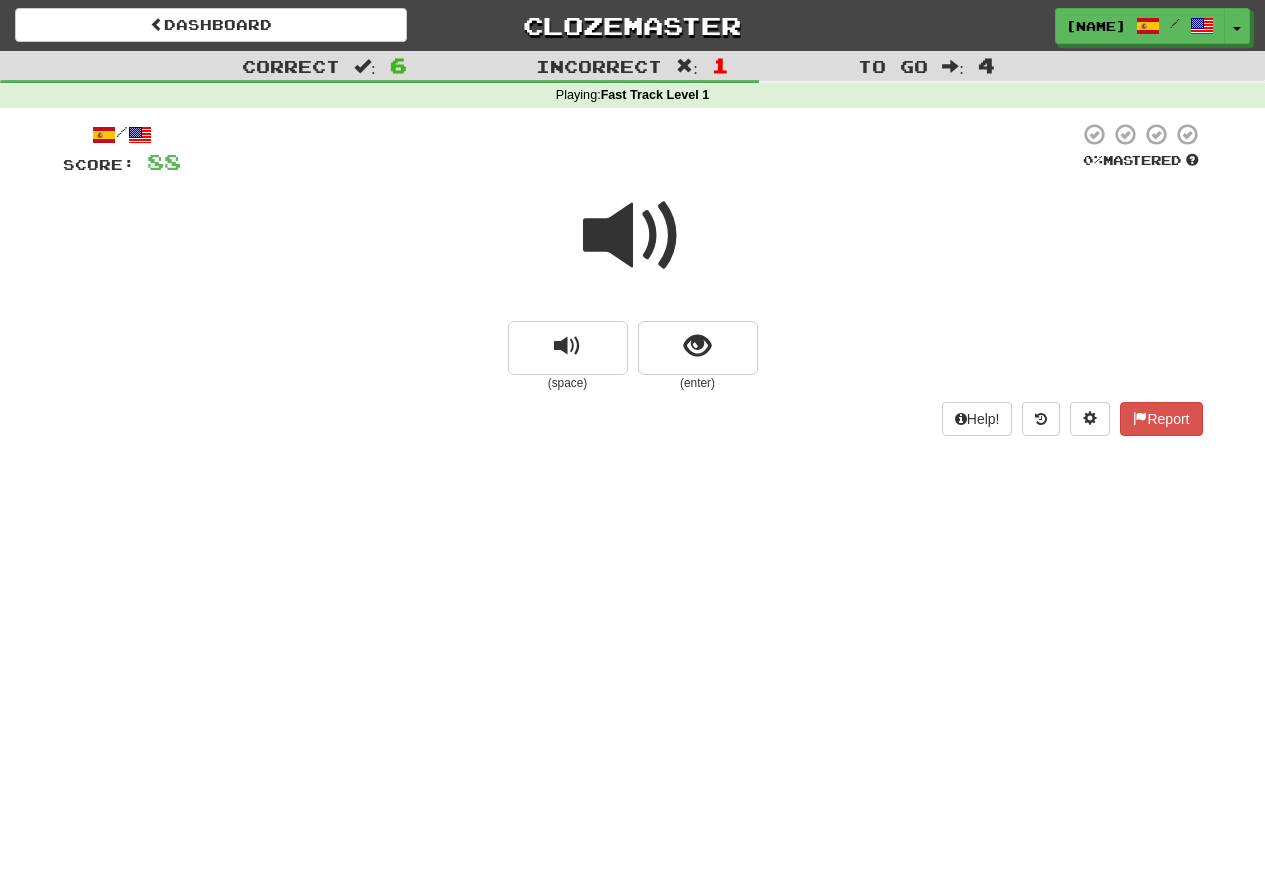 click at bounding box center [633, 236] 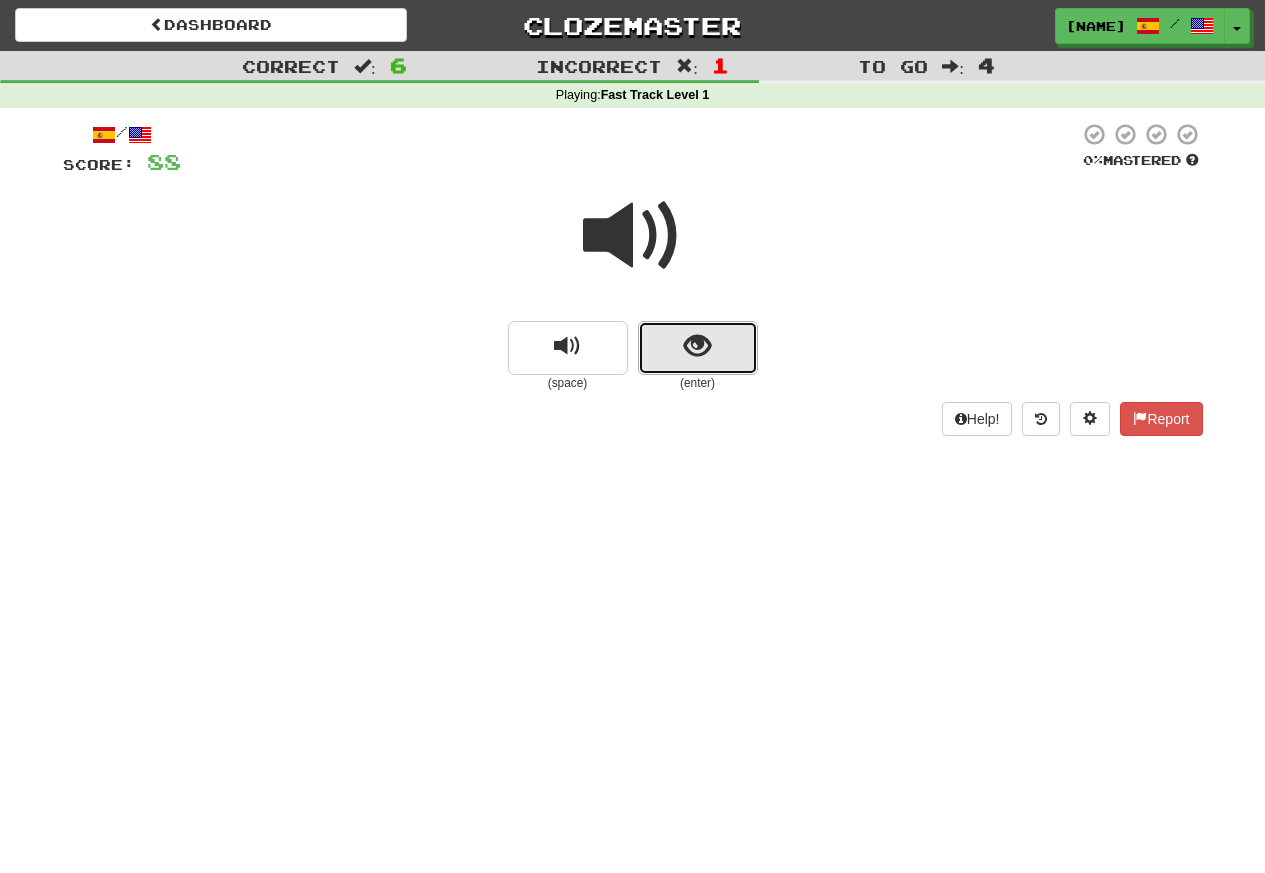 click at bounding box center (697, 346) 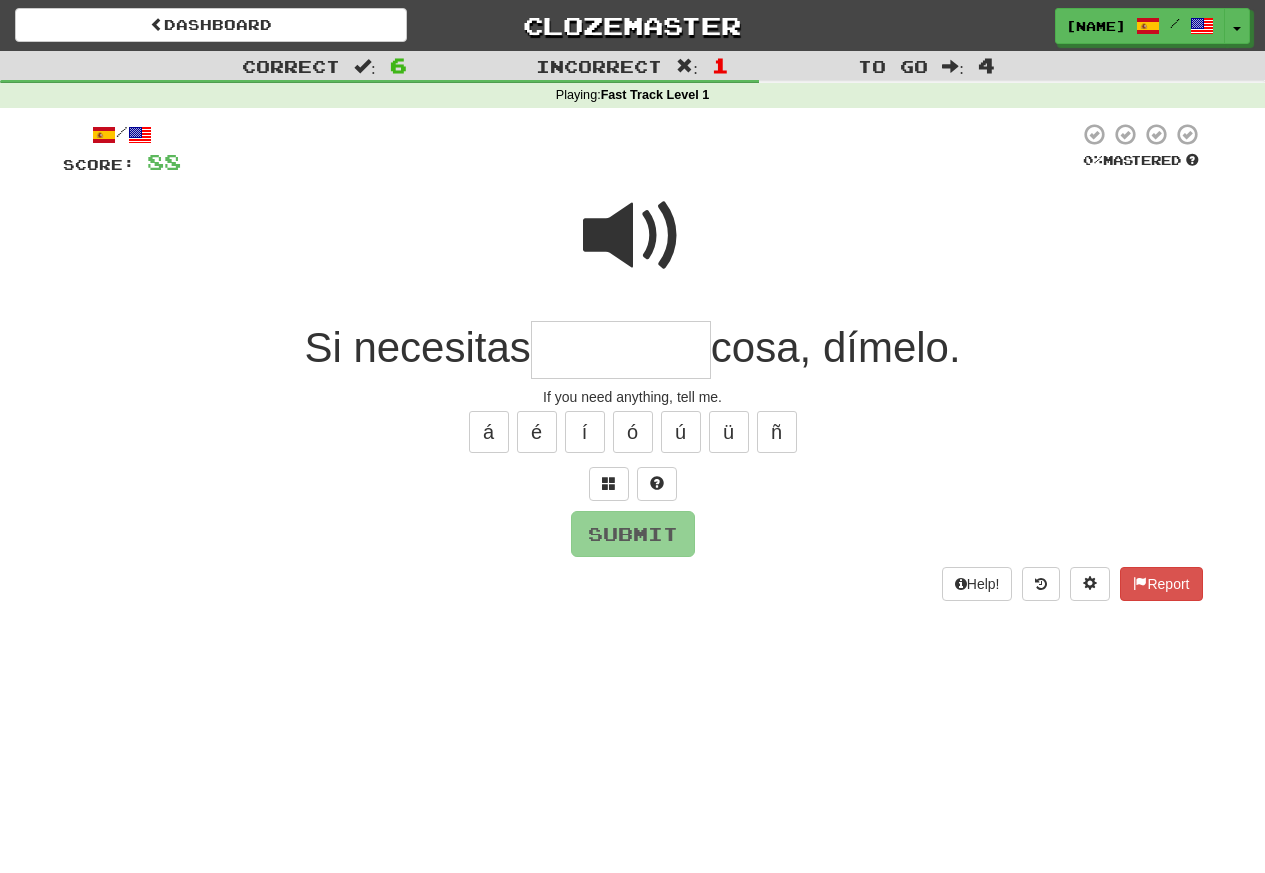 click at bounding box center [633, 236] 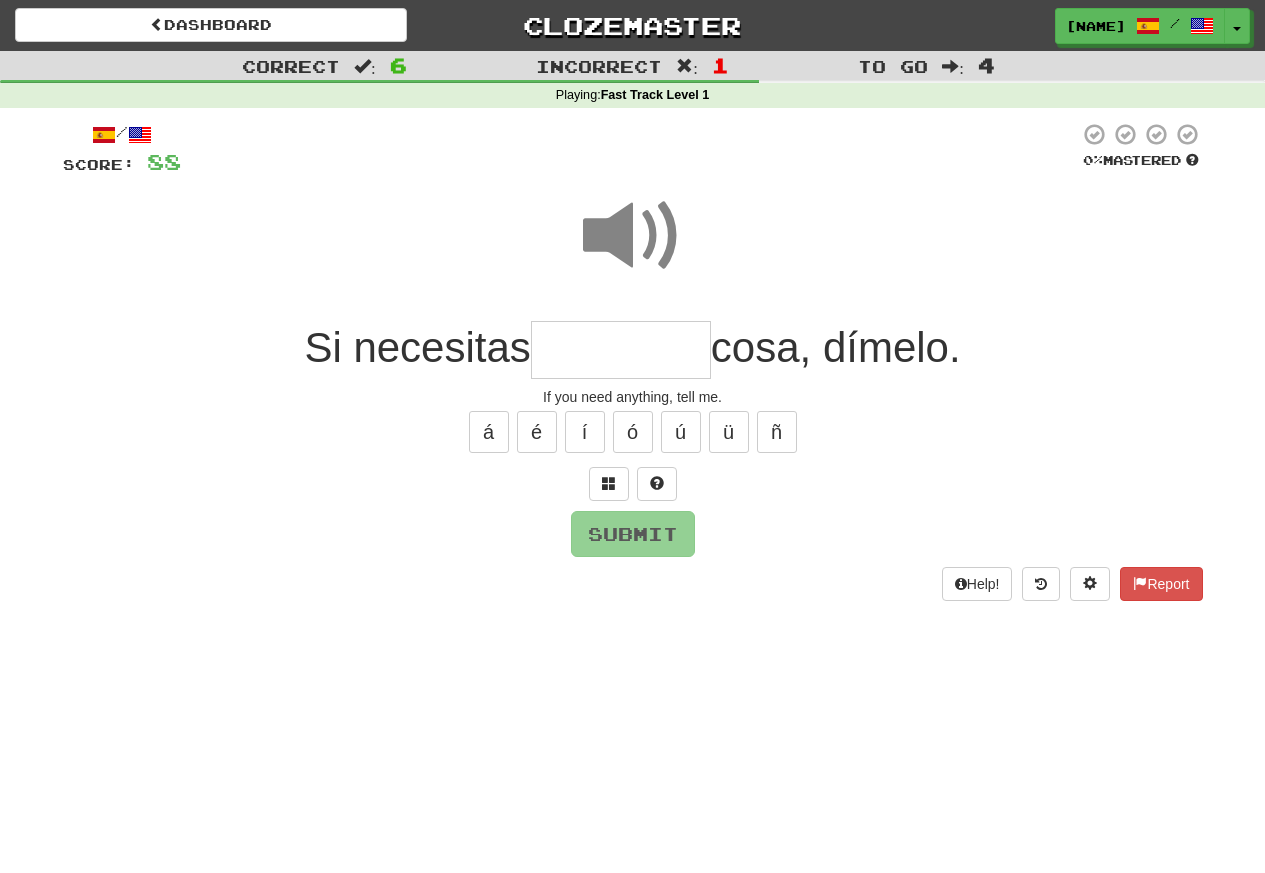 click at bounding box center [621, 350] 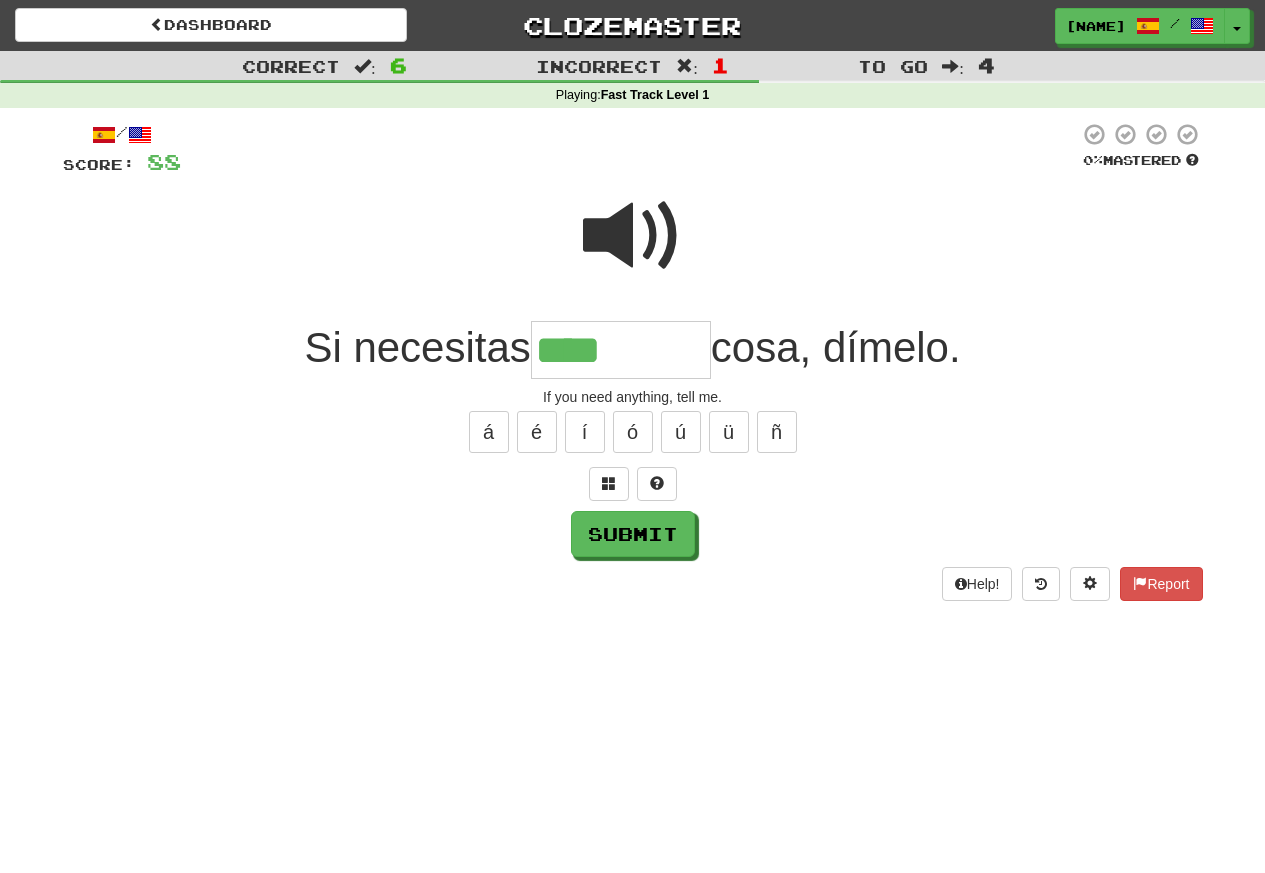 type on "*********" 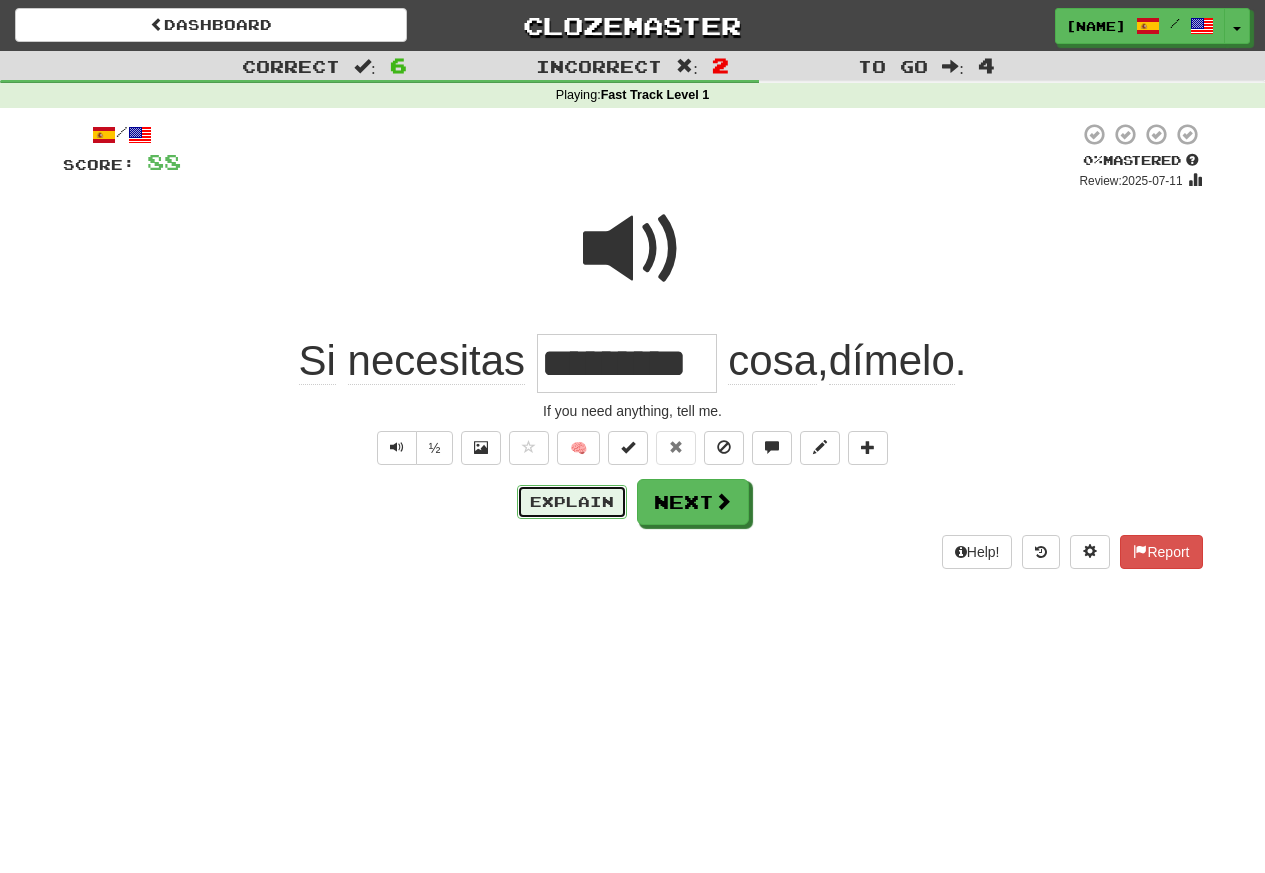 click on "Explain" at bounding box center (572, 502) 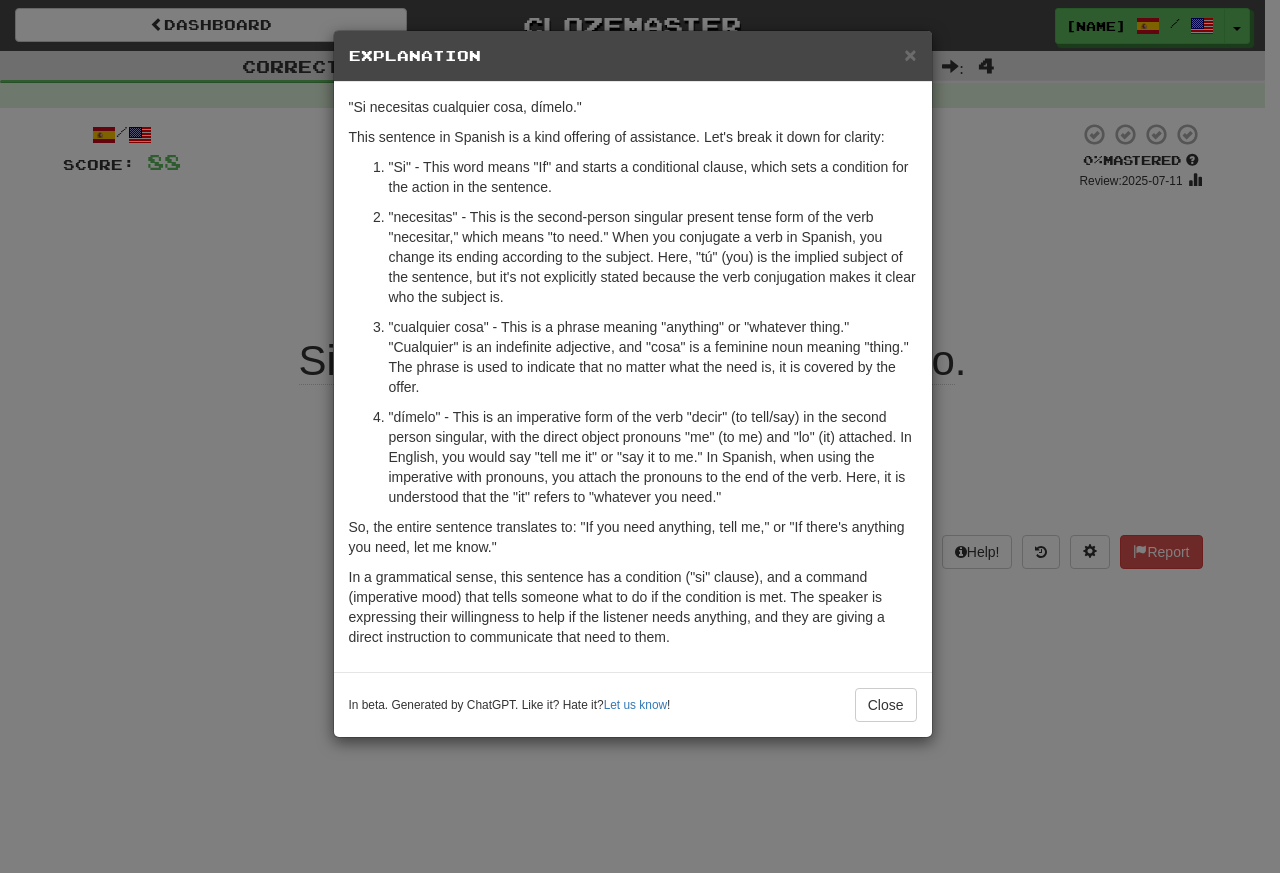 click on "× Explanation "Si necesitas cualquier cosa, dímelo."
This sentence in Spanish is a kind offering of assistance. Let's break it down for clarity:
"Si" - This word means "If" and starts a conditional clause, which sets a condition for the action in the sentence.
"necesitas" - This is the second-person singular present tense form of the verb "necesitar," which means "to need." When you conjugate a verb in Spanish, you change its ending according to the subject. Here, "tú" (you) is the implied subject of the sentence, but it's not explicitly stated because the verb conjugation makes it clear who the subject is.
"cualquier cosa" - This is a phrase meaning "anything" or "whatever thing." "Cualquier" is an indefinite adjective, and "cosa" is a feminine noun meaning "thing." The phrase is used to indicate that no matter what the need is, it is covered by the offer.
So, the entire sentence translates to: "If you need anything, tell me," or "If there's anything you need, let me know."" at bounding box center (640, 436) 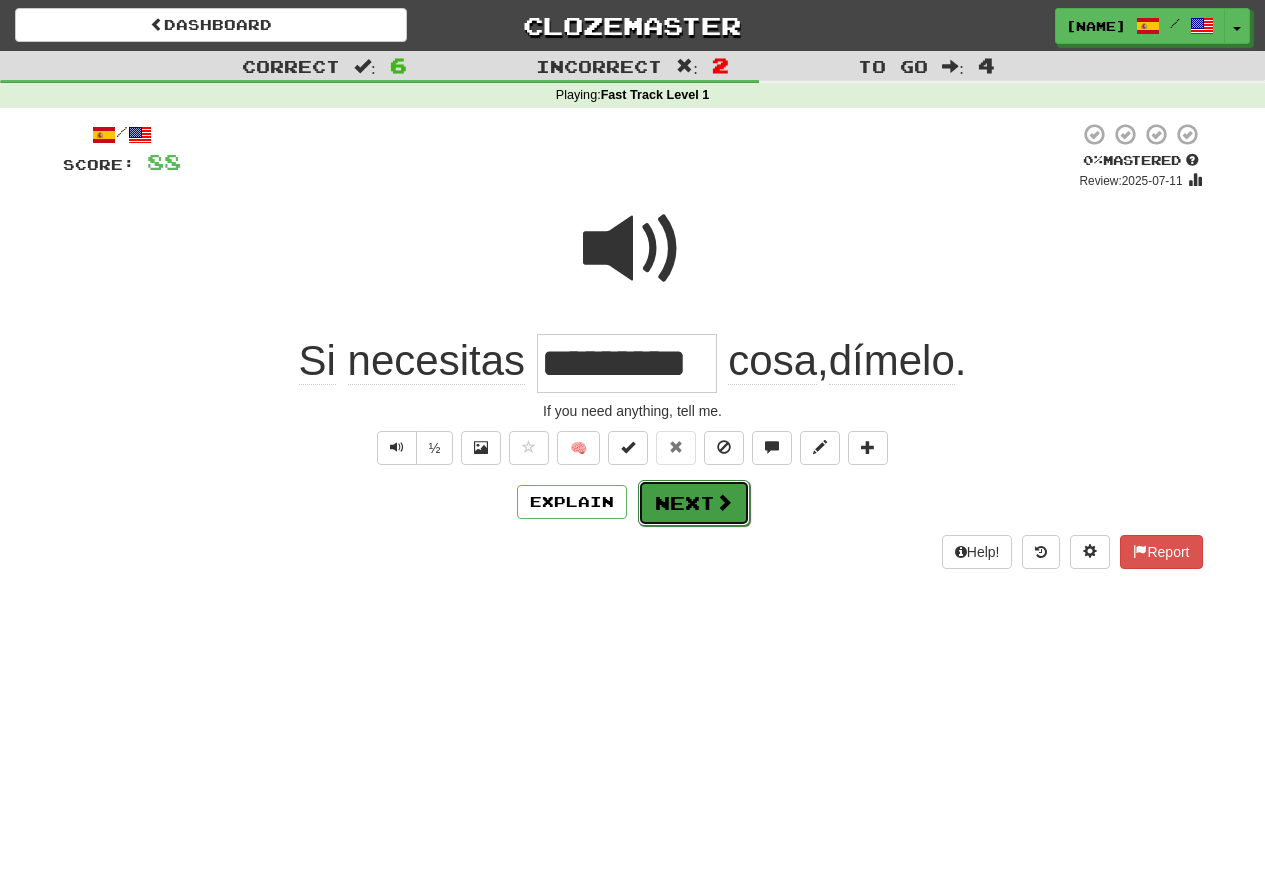 click at bounding box center (724, 502) 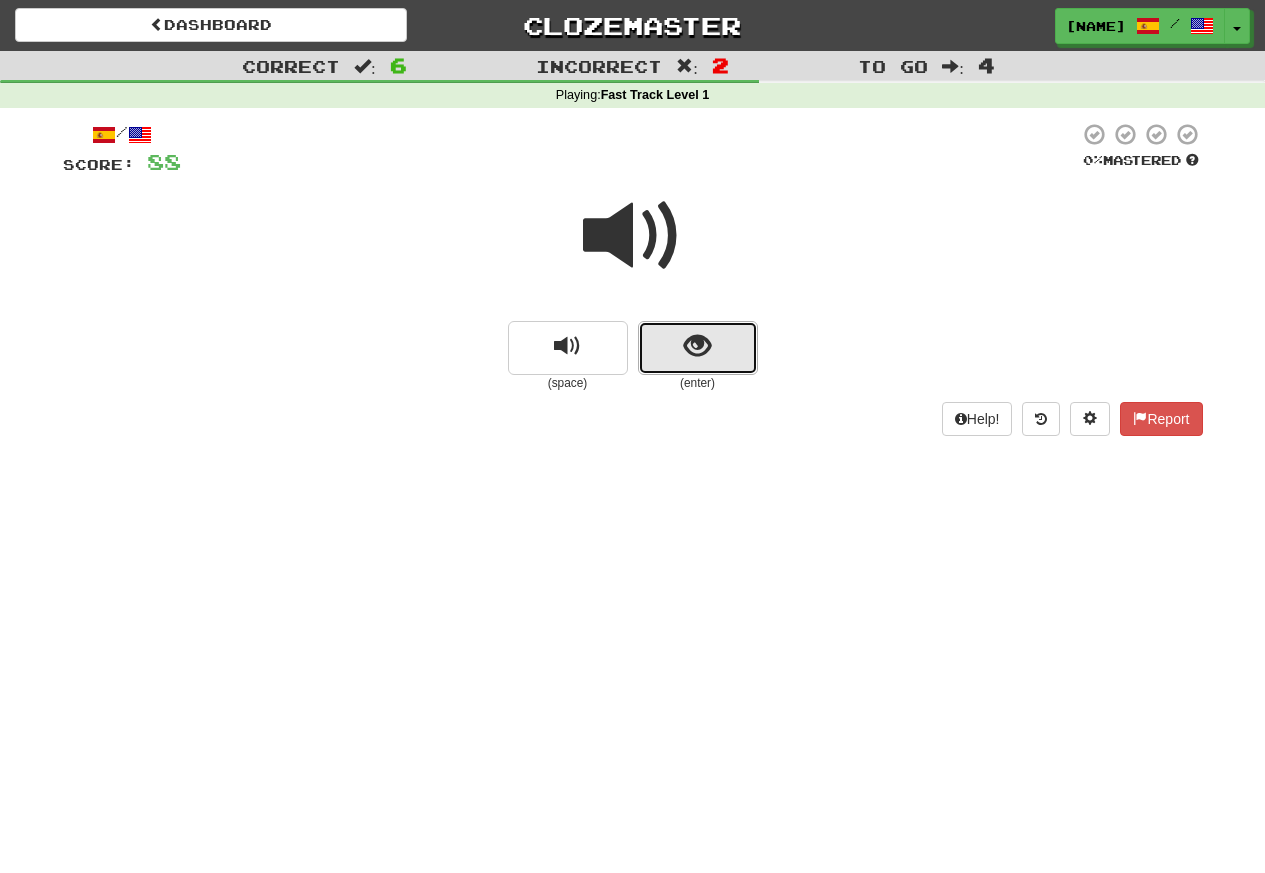 click at bounding box center (698, 348) 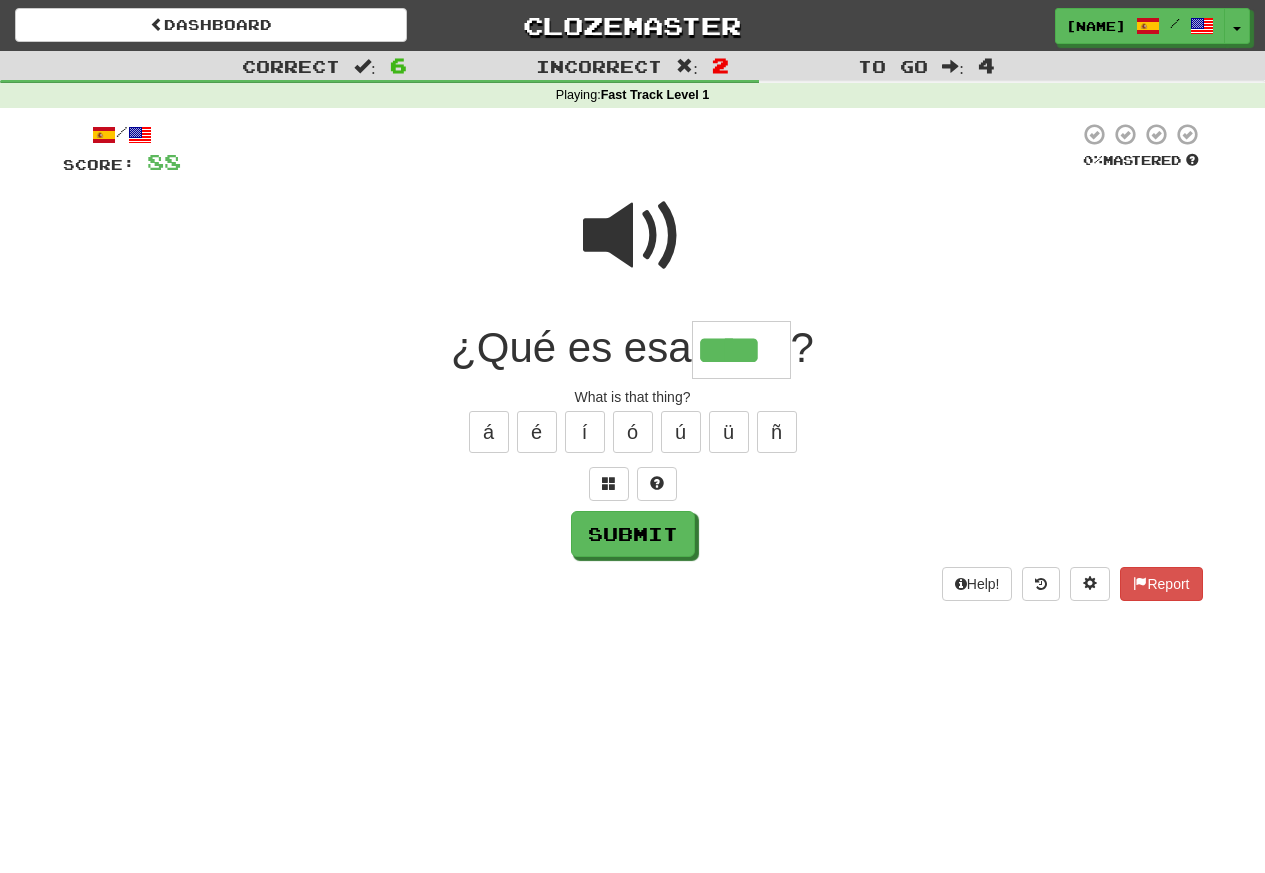 type on "****" 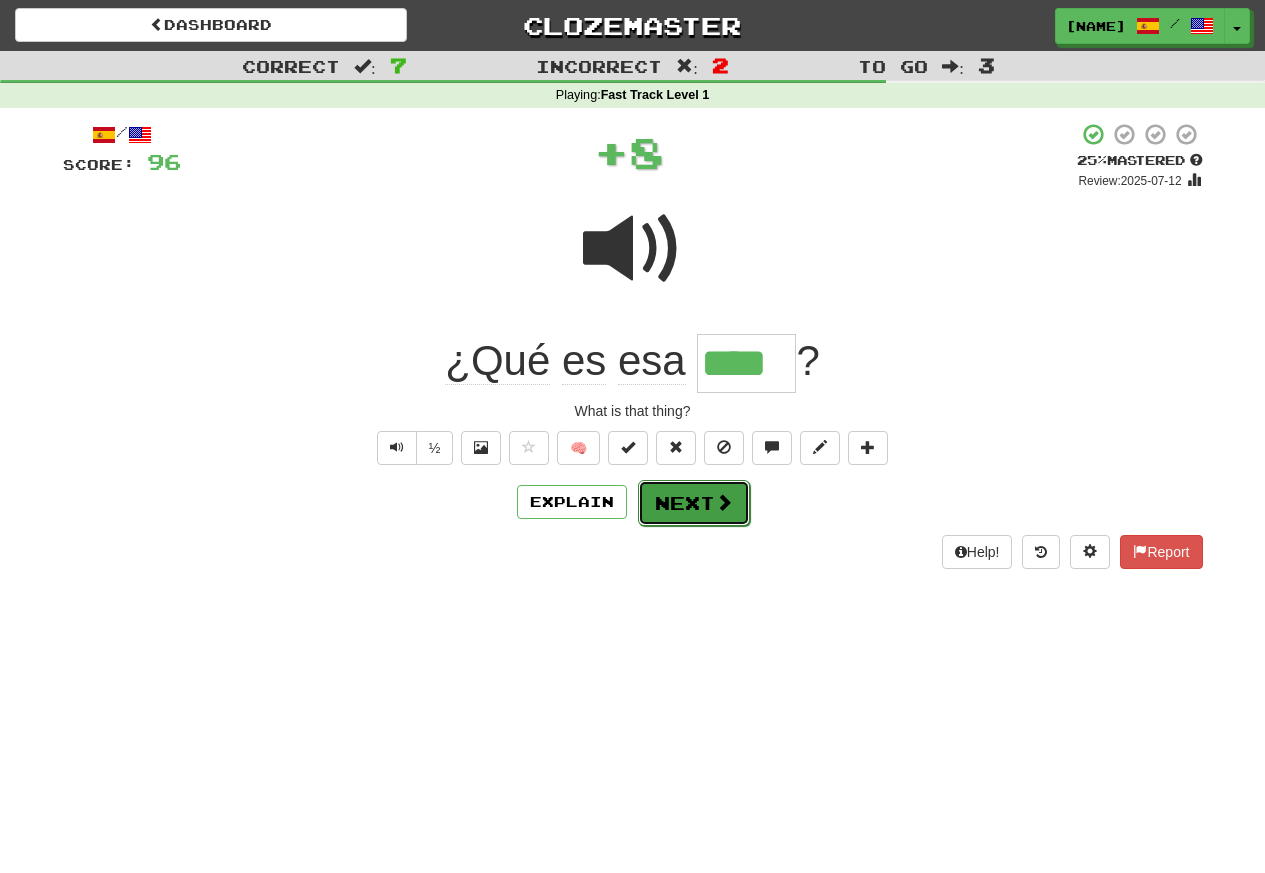 click on "Next" at bounding box center (694, 503) 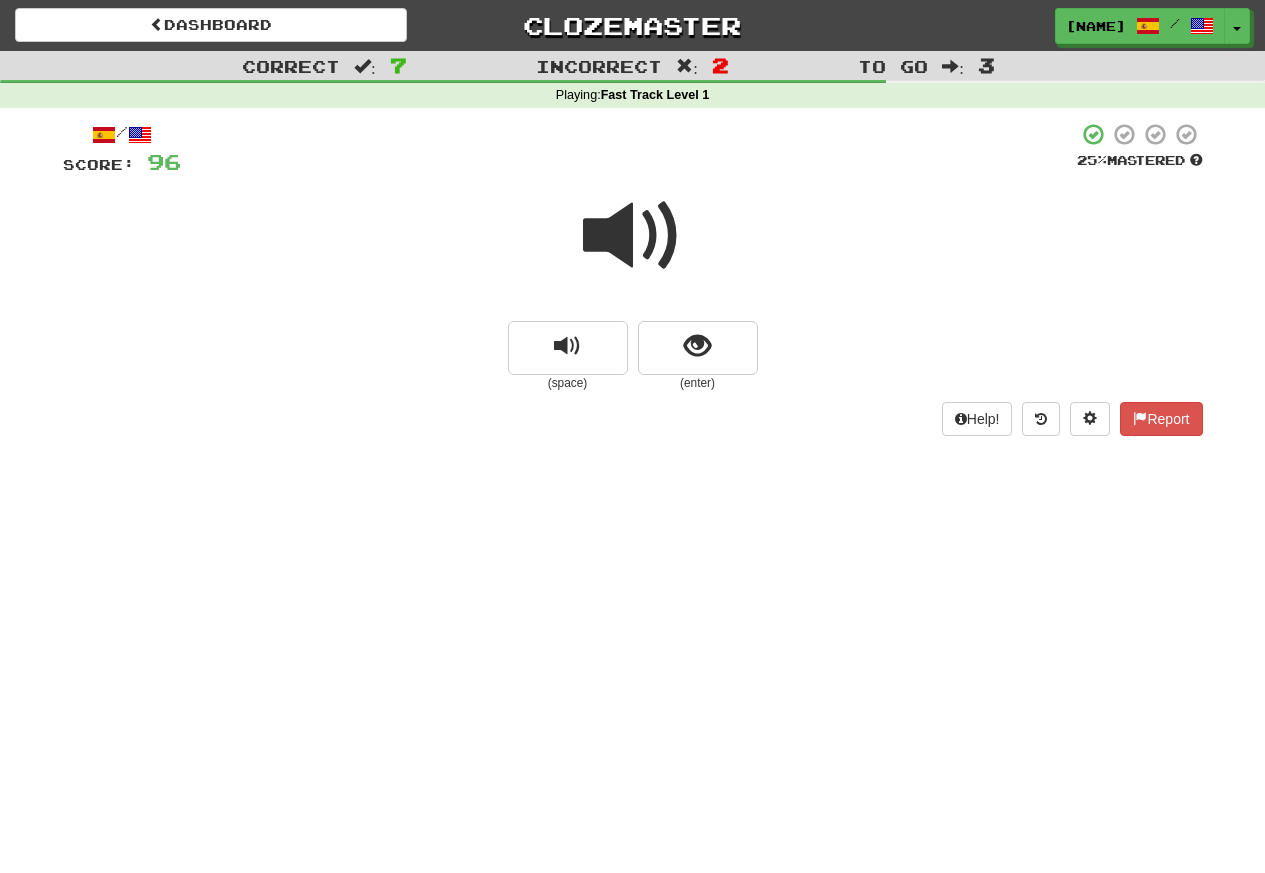click at bounding box center [633, 236] 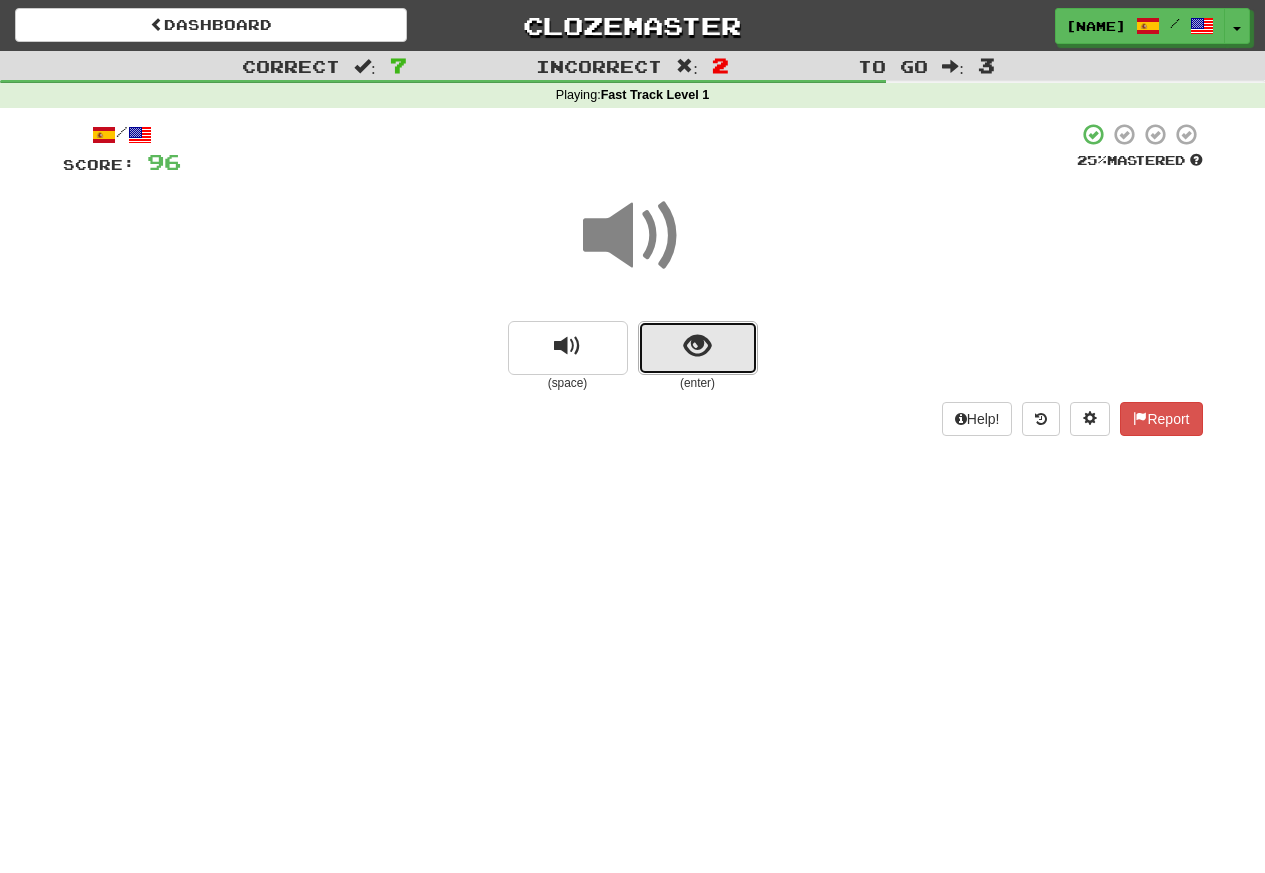 click at bounding box center [698, 348] 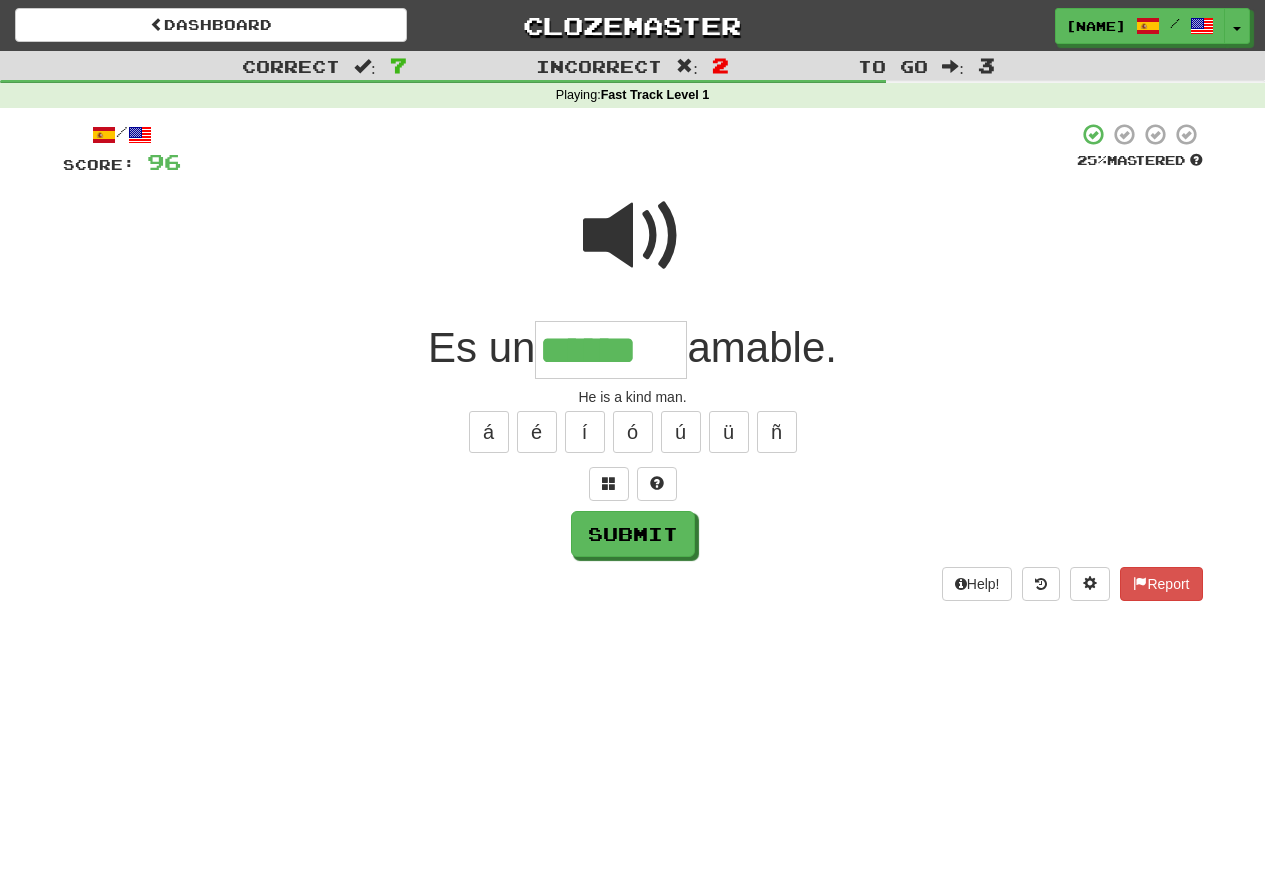 type on "******" 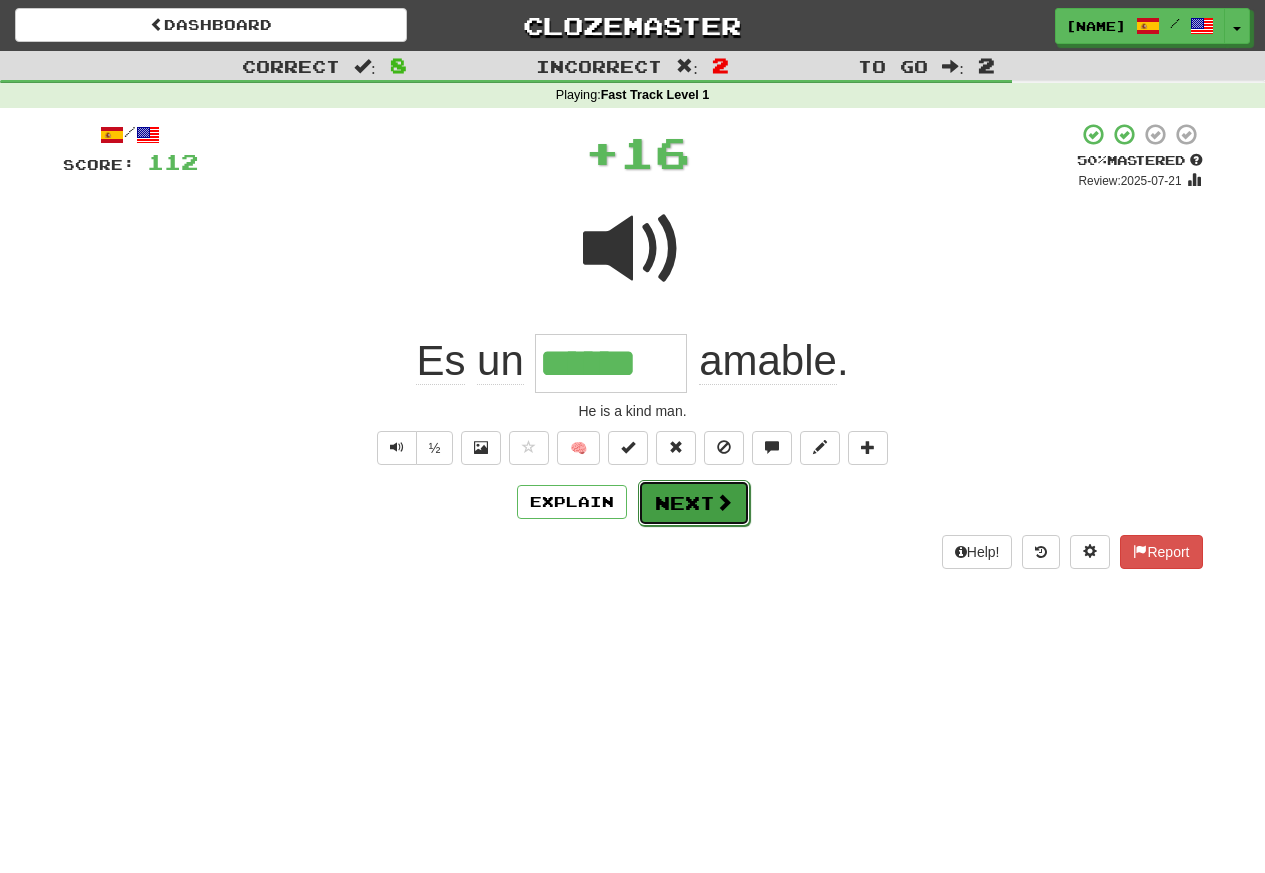 click on "Next" at bounding box center [694, 503] 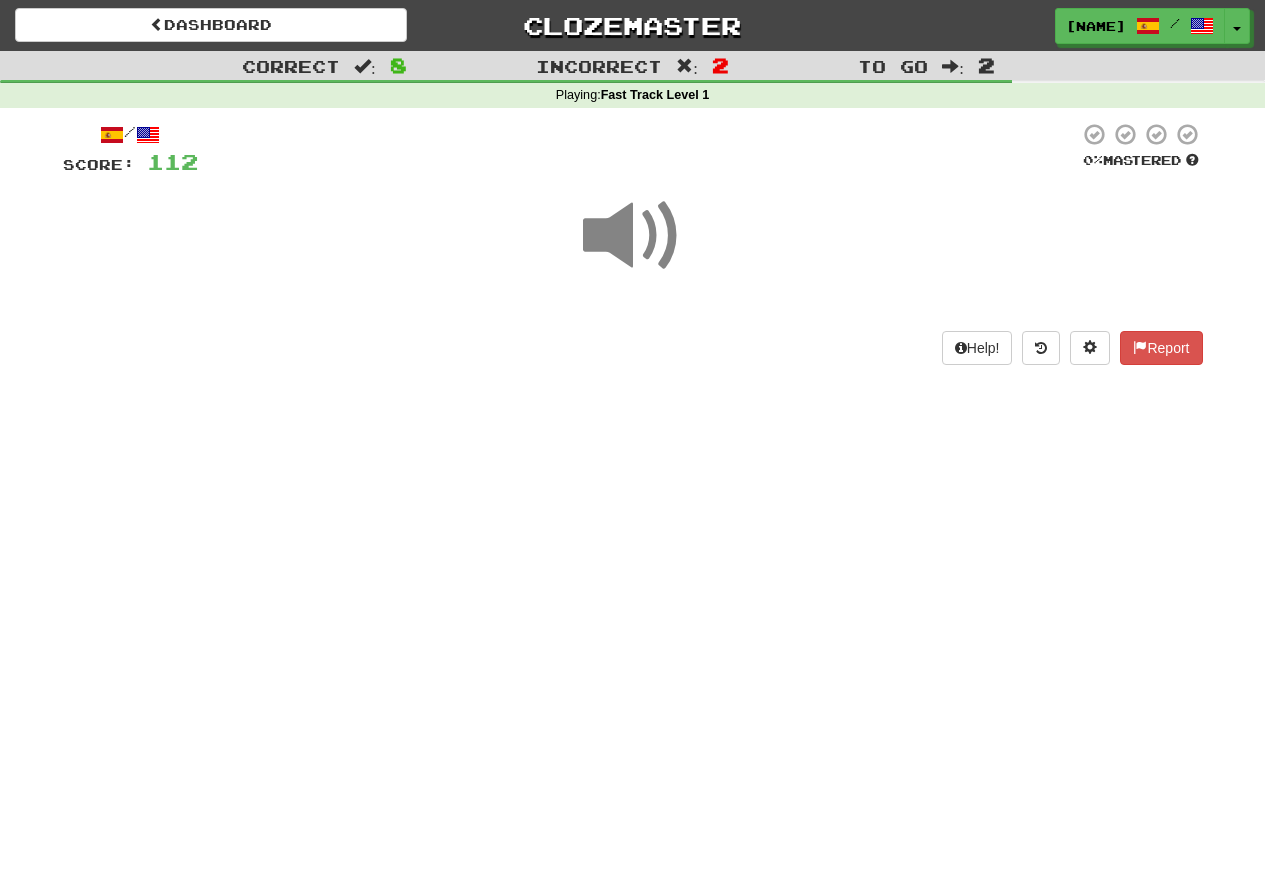 click at bounding box center [633, 236] 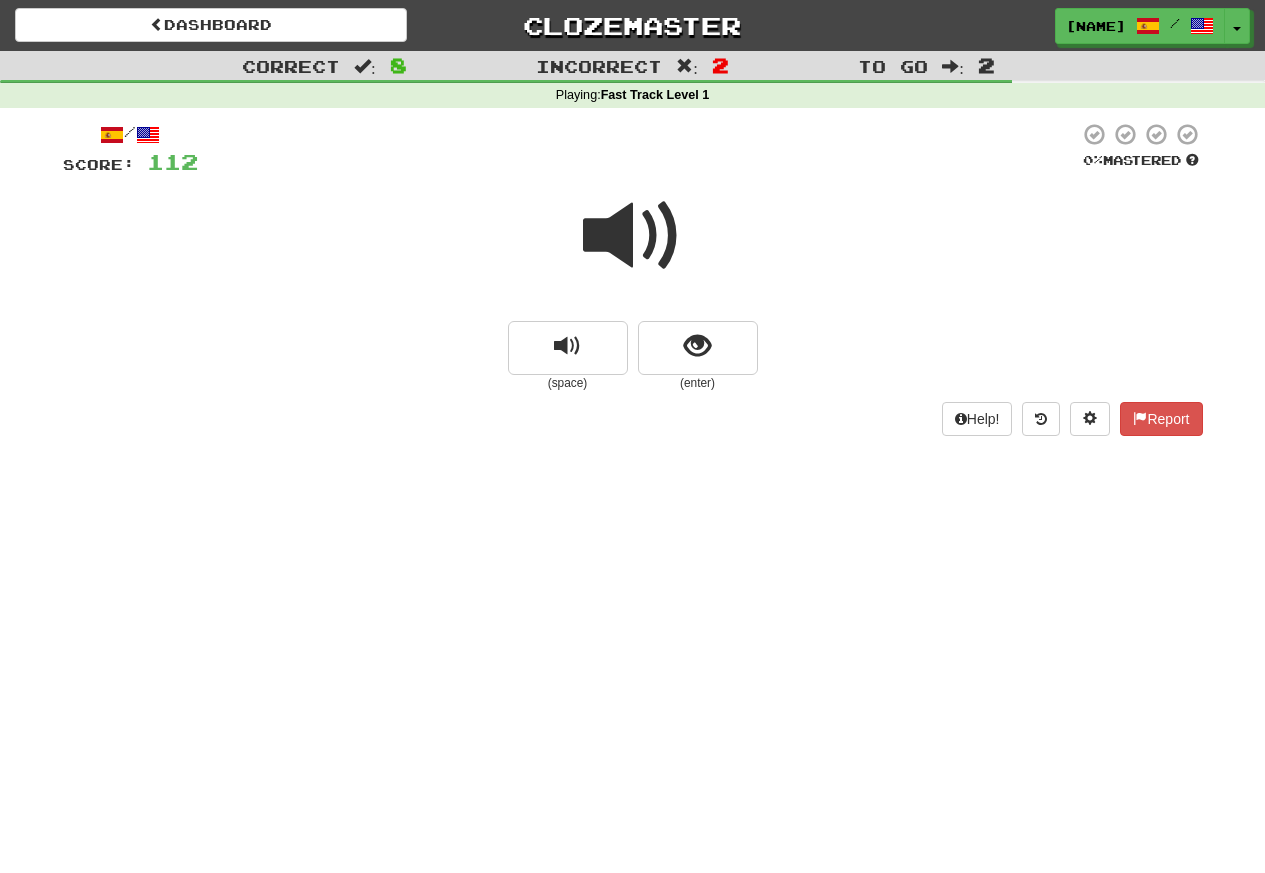 click at bounding box center (633, 236) 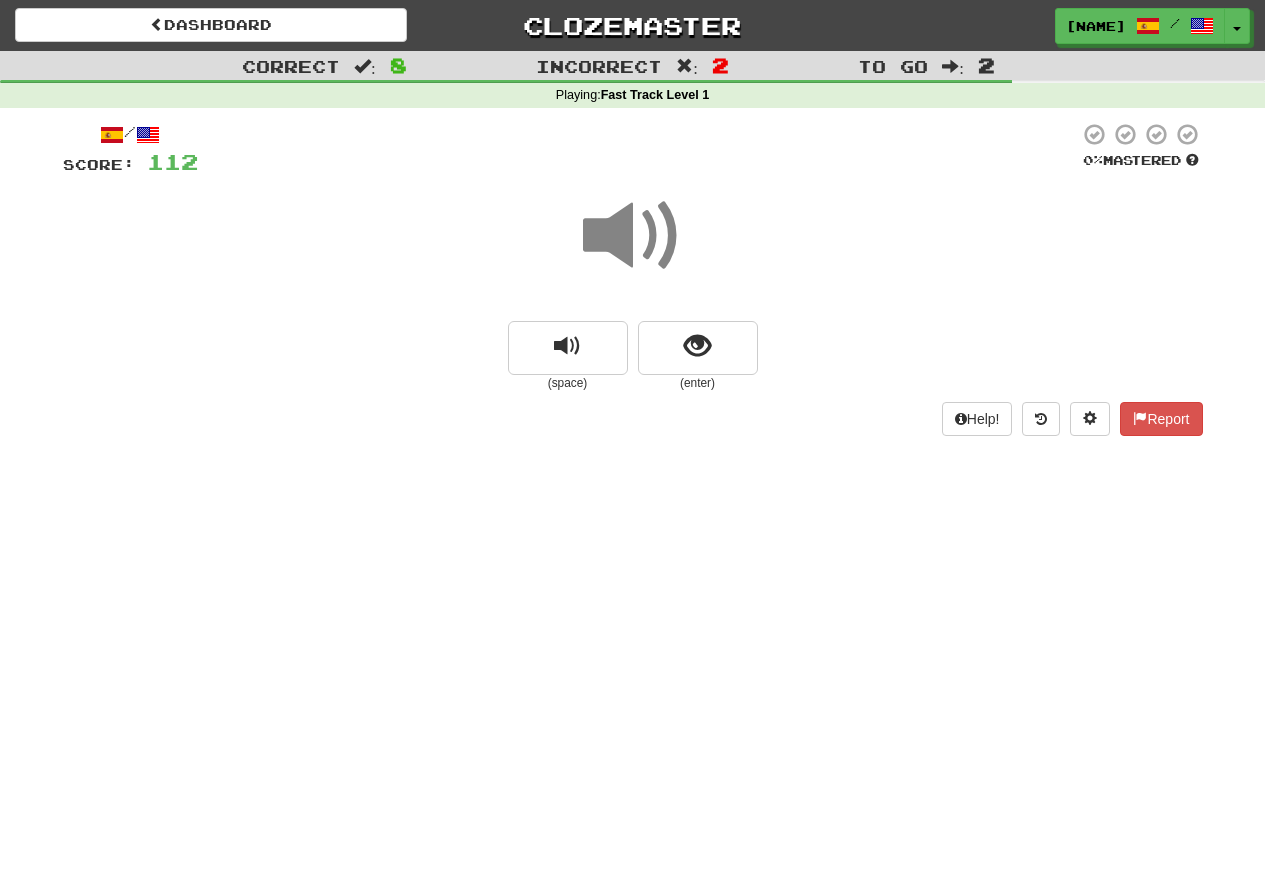 click at bounding box center (633, 236) 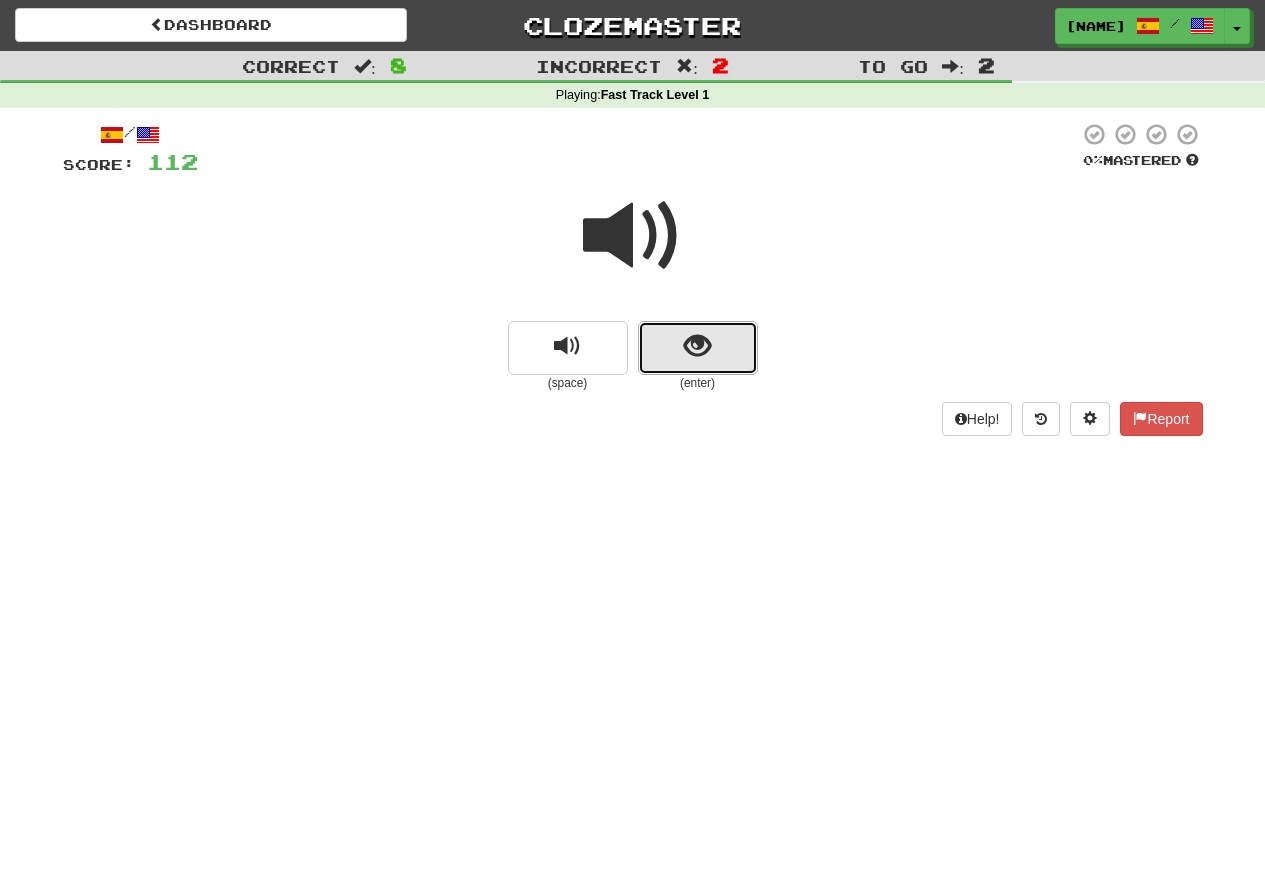 click at bounding box center (697, 346) 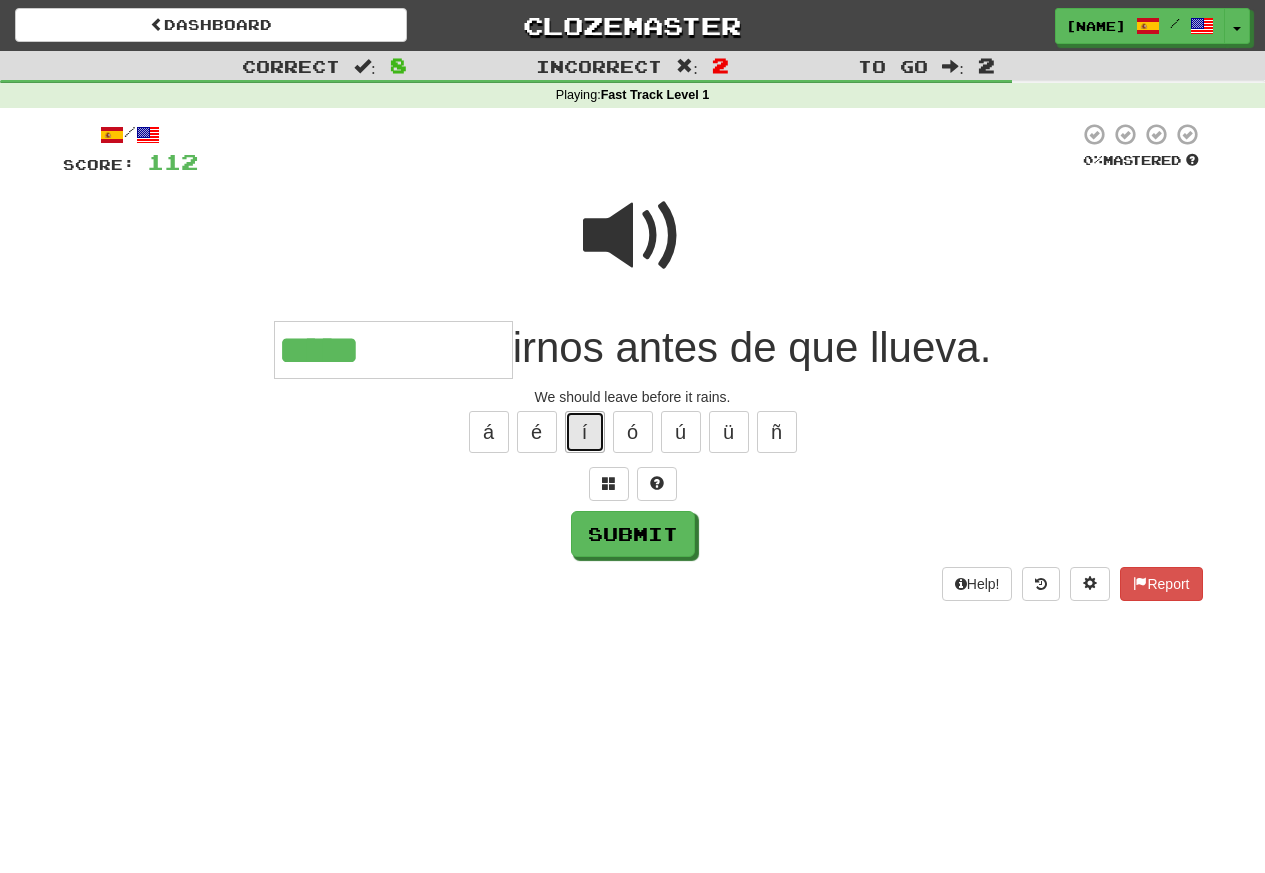 click on "í" at bounding box center (585, 432) 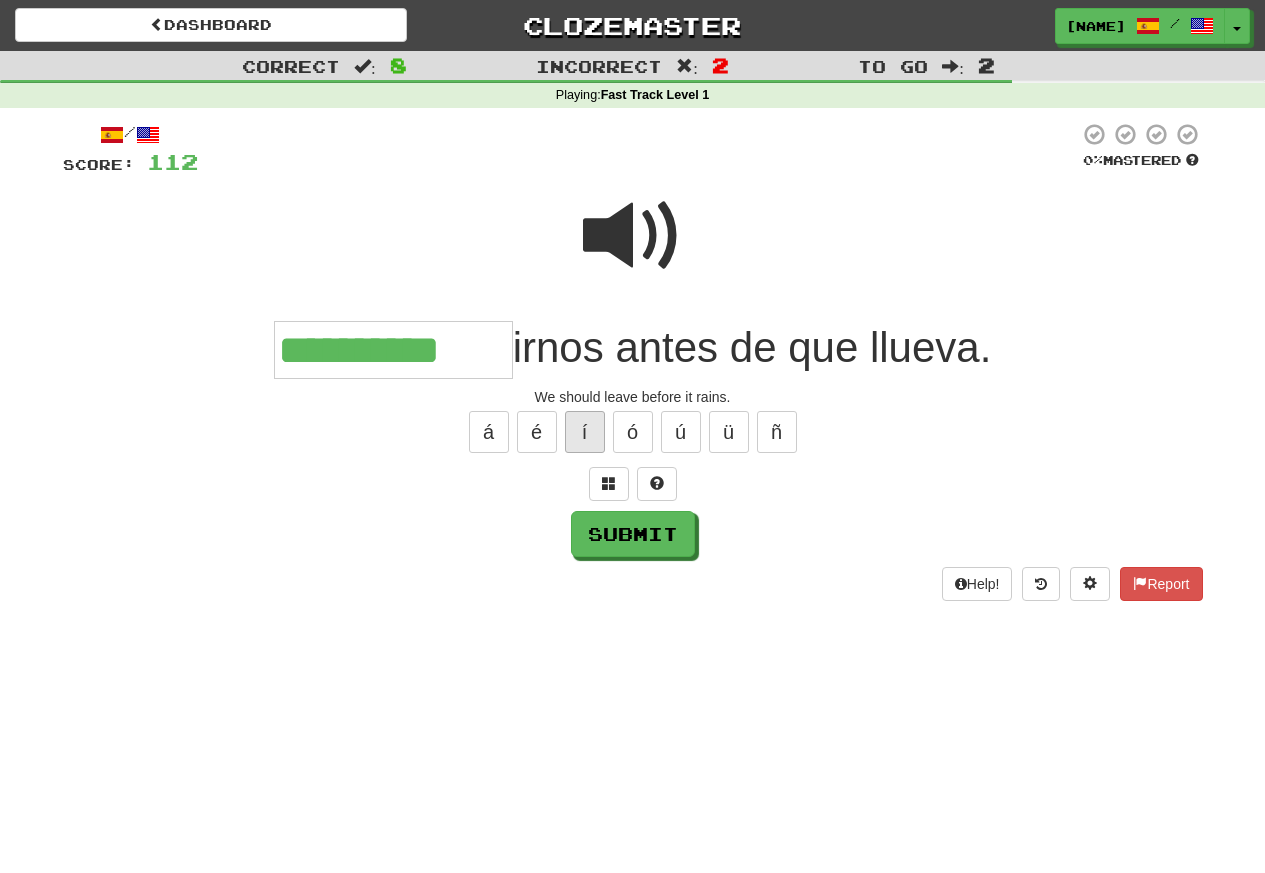 type on "**********" 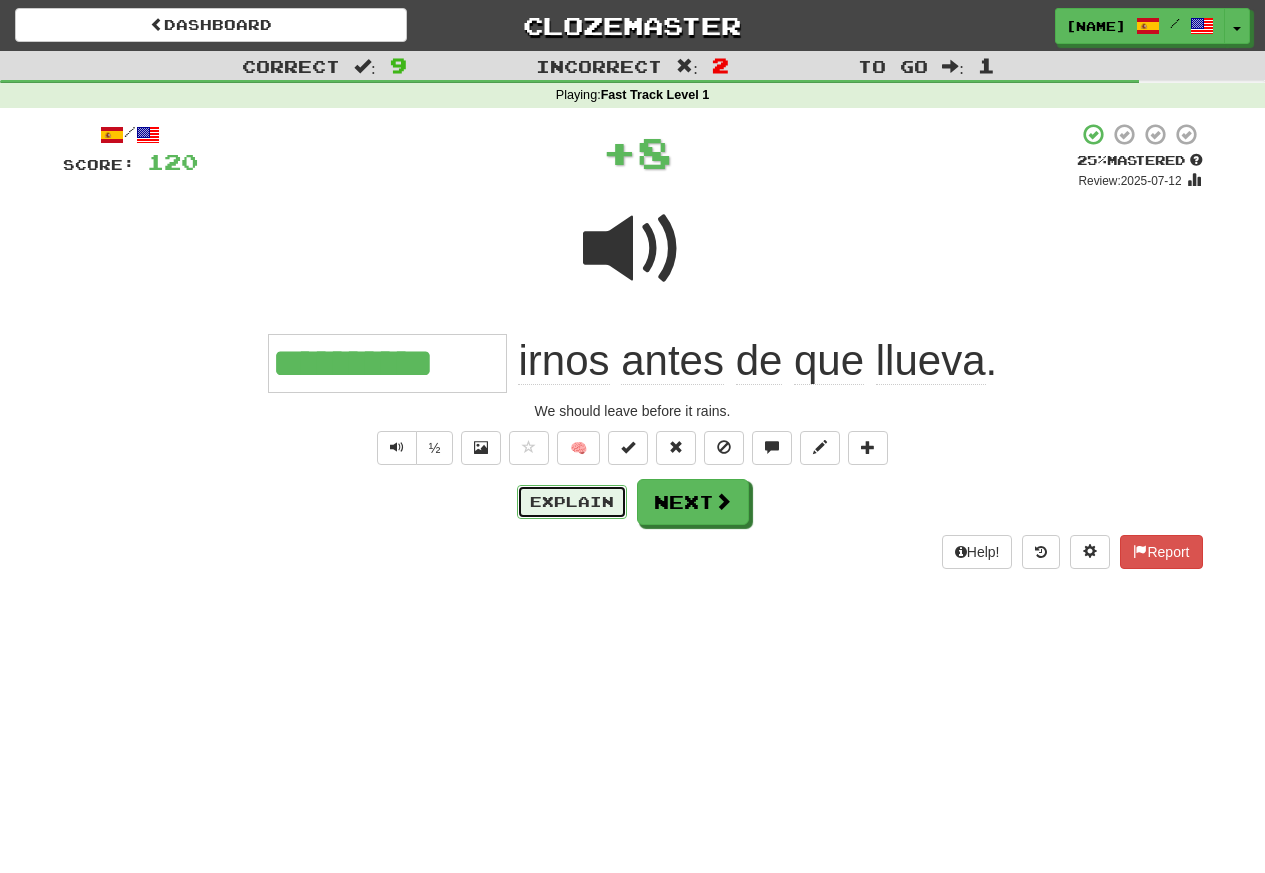 click on "Explain" at bounding box center [572, 502] 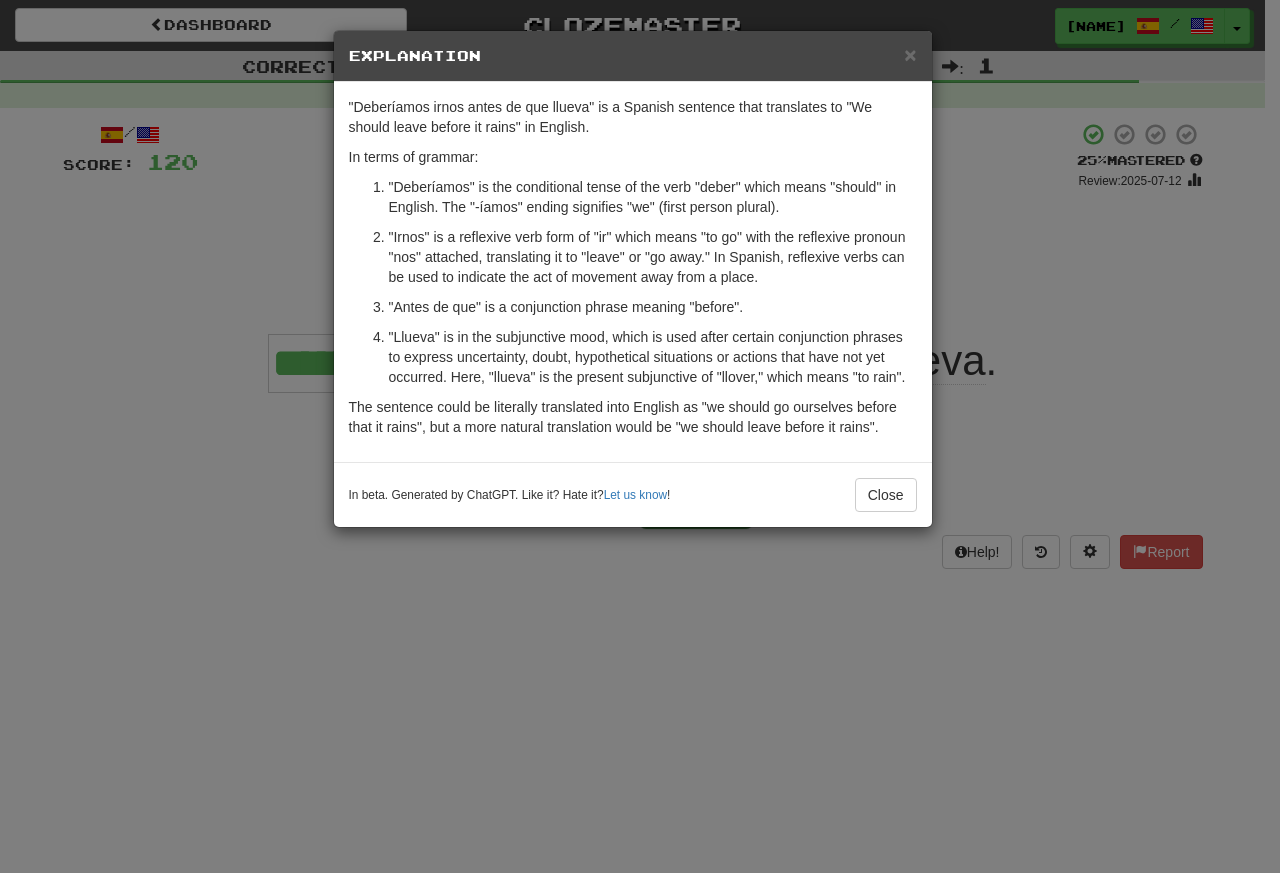 click on "× Explanation "Deberíamos irnos antes de que llueva" is a Spanish sentence that translates to "We should leave before it rains" in English.
In terms of grammar:
"Deberíamos" is the conditional tense of the verb "deber" which means "should" in English. The "-íamos" ending signifies "we" (first person plural).
"Irnos" is a reflexive verb form of "ir" which means "to go" with the reflexive pronoun "nos" attached, translating it to "leave" or "go away." In Spanish, reflexive verbs can be used to indicate the act of movement away from a place.
"Antes de que" is a conjunction phrase meaning "before".
"Llueva" is in the subjunctive mood, which is used after certain conjunction phrases to express uncertainty, doubt, hypothetical situations or actions that have not yet occurred. Here, "llueva" is the present subjunctive of "llover," which means "to rain".
In beta. Generated by ChatGPT. Like it? Hate it?  Let us know ! Close" at bounding box center (640, 436) 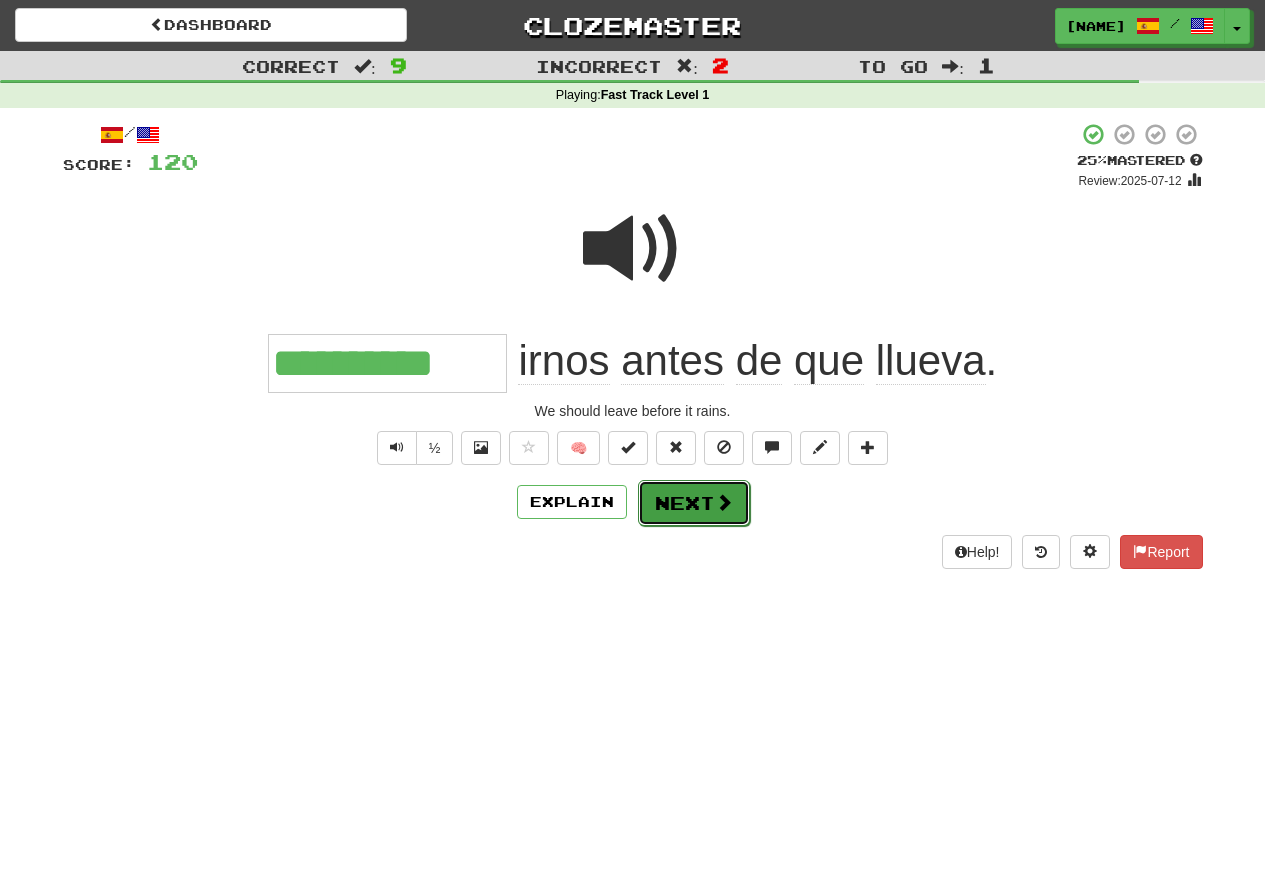 click at bounding box center (724, 502) 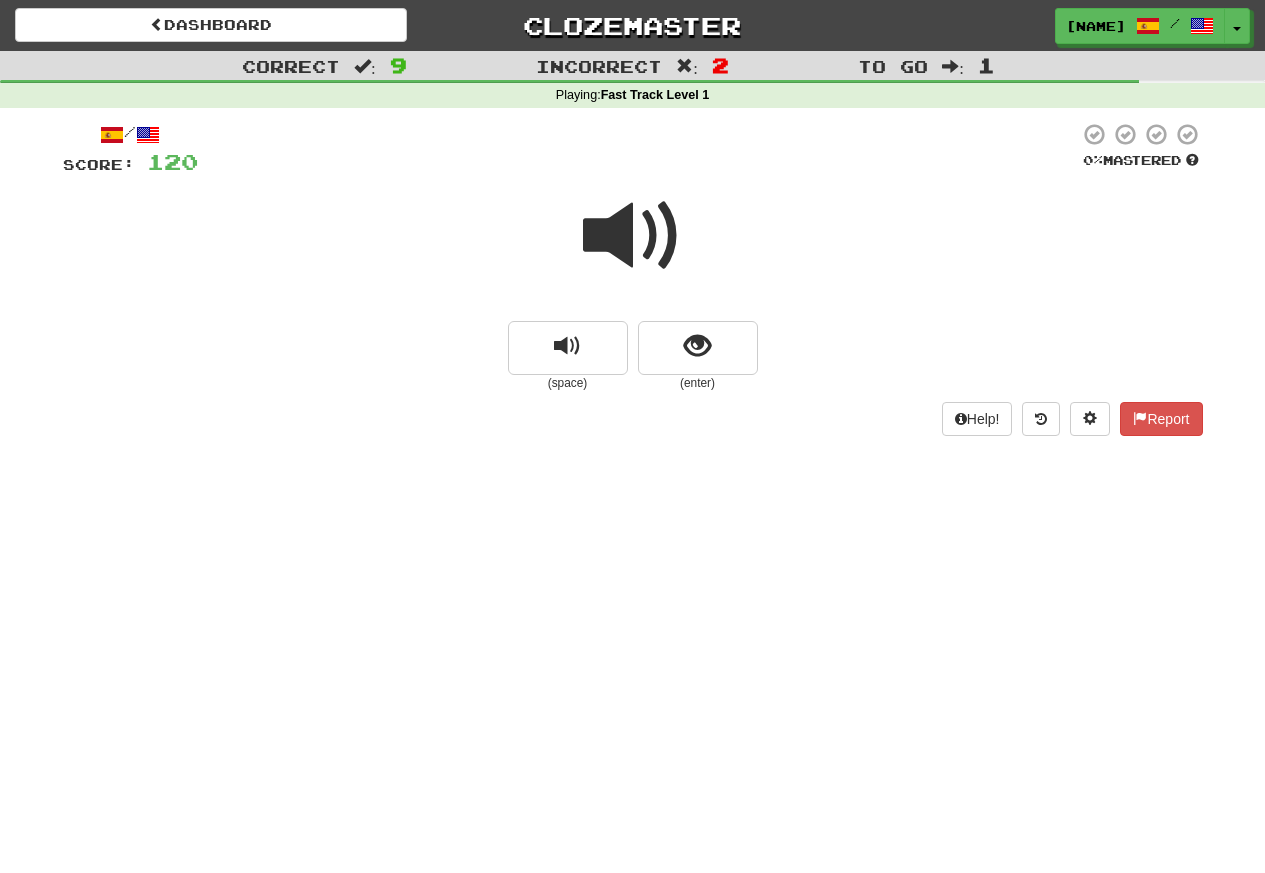 click at bounding box center [633, 236] 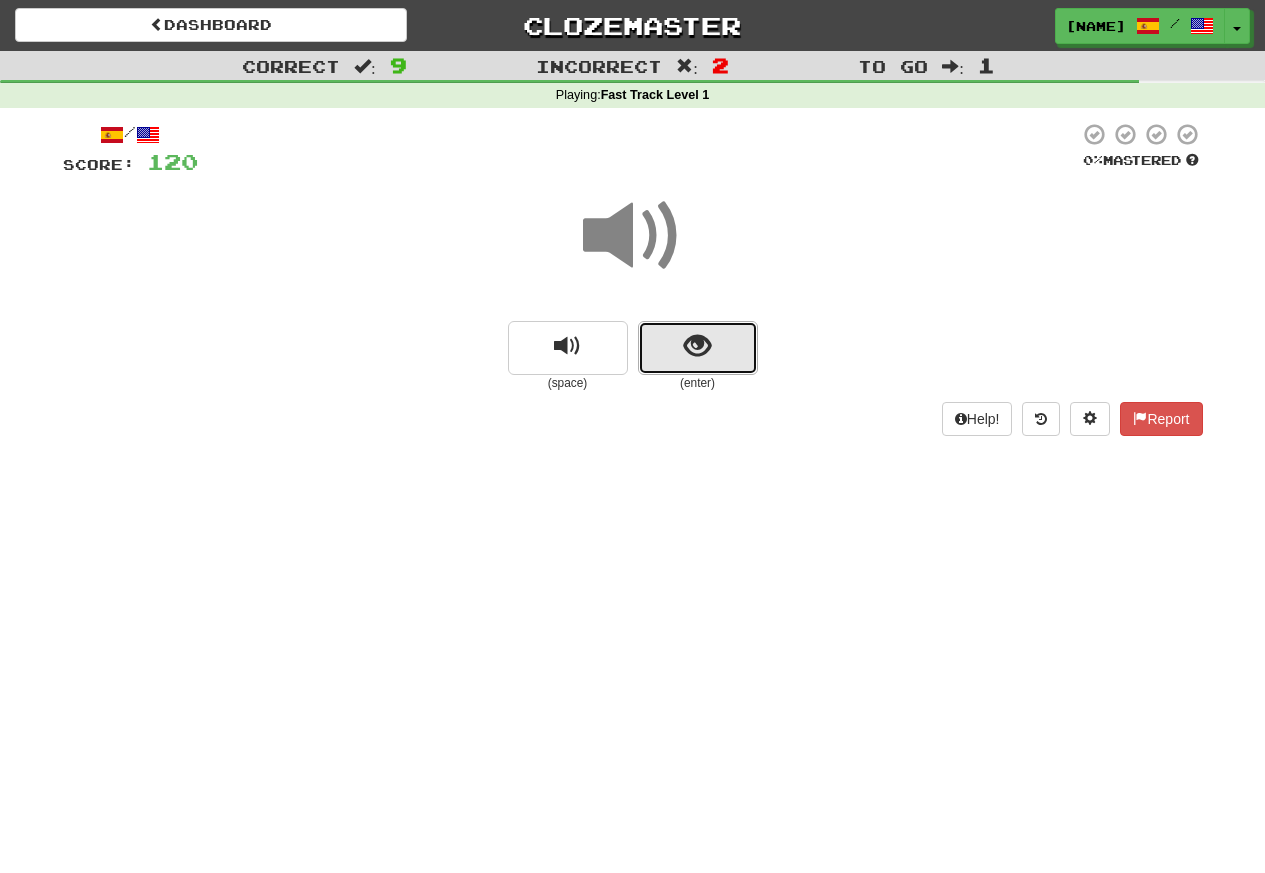 click at bounding box center (697, 346) 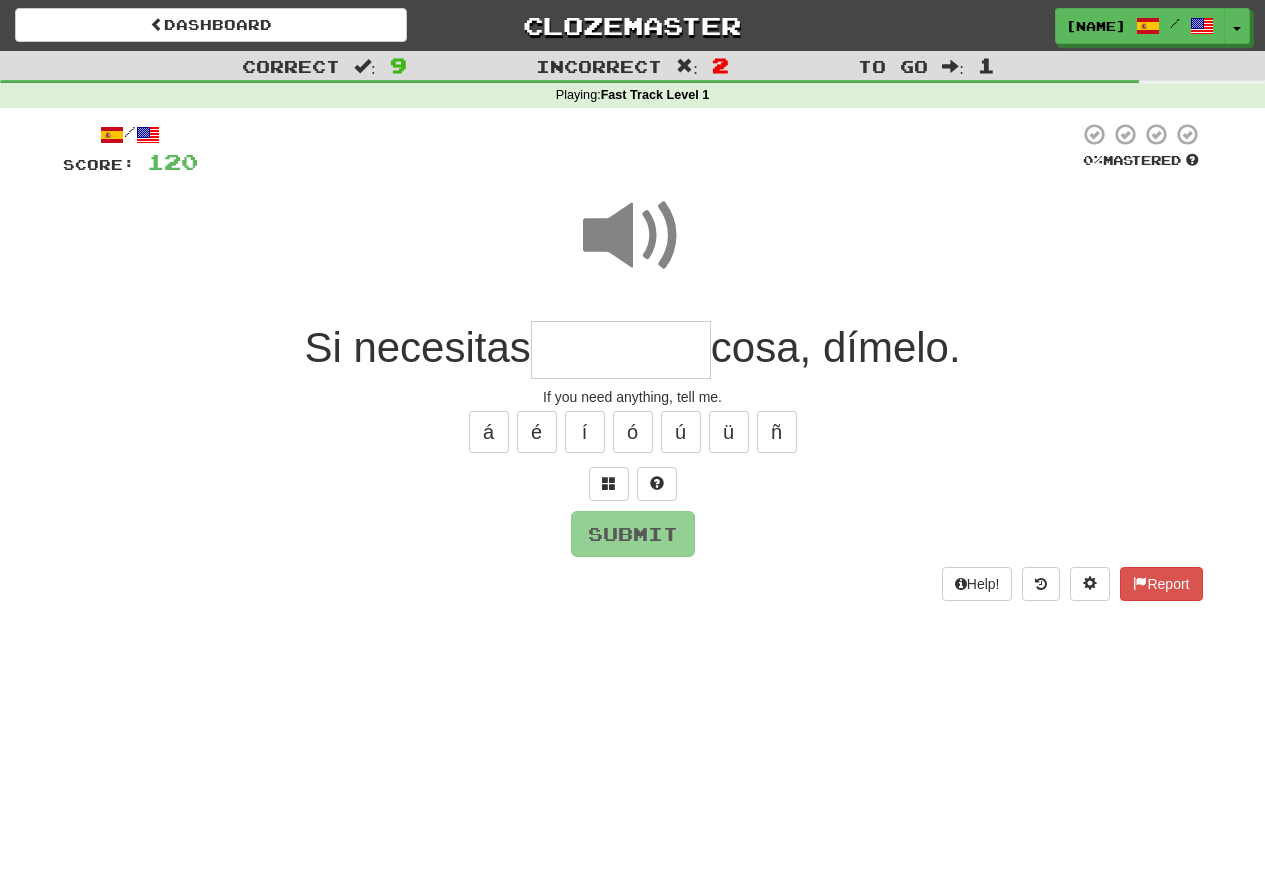 click at bounding box center [621, 350] 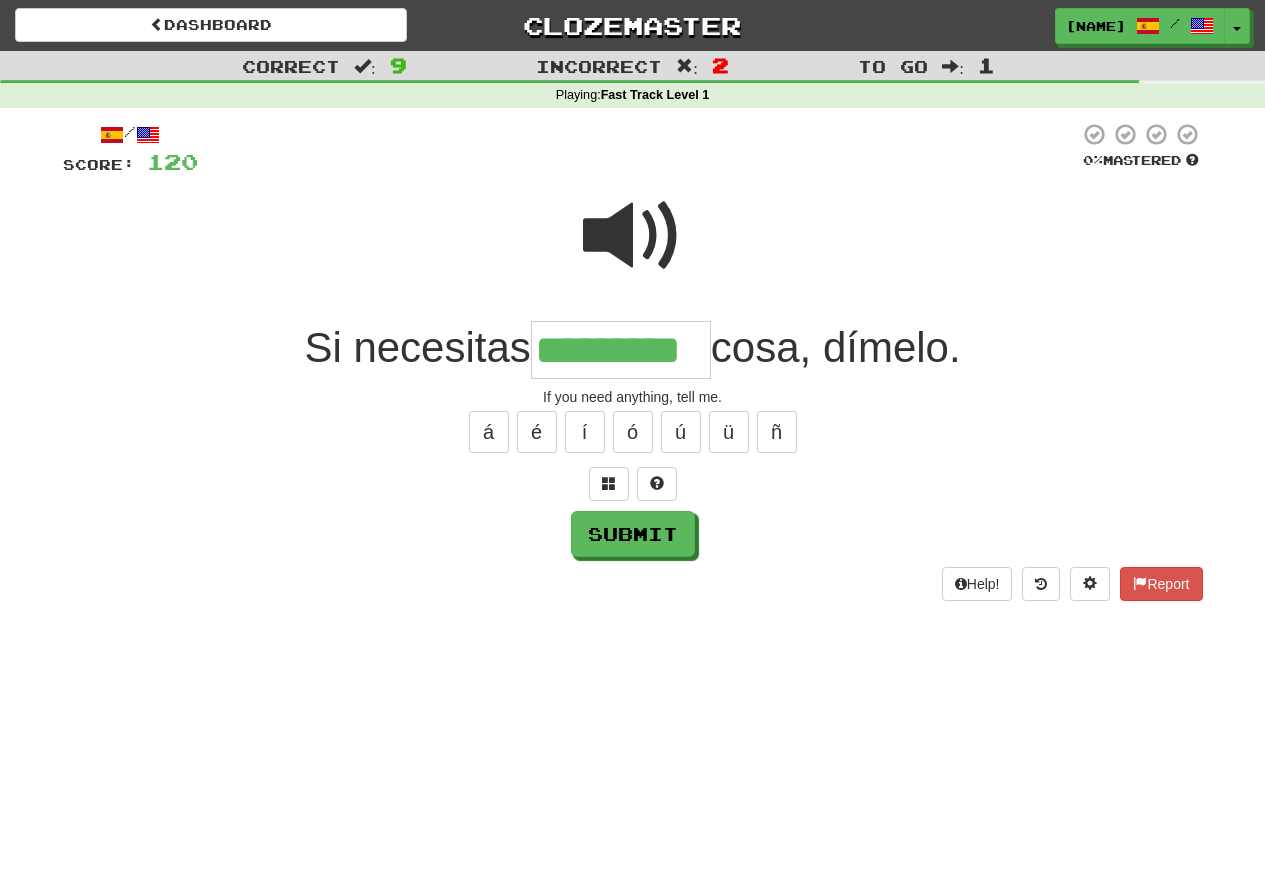 type on "*********" 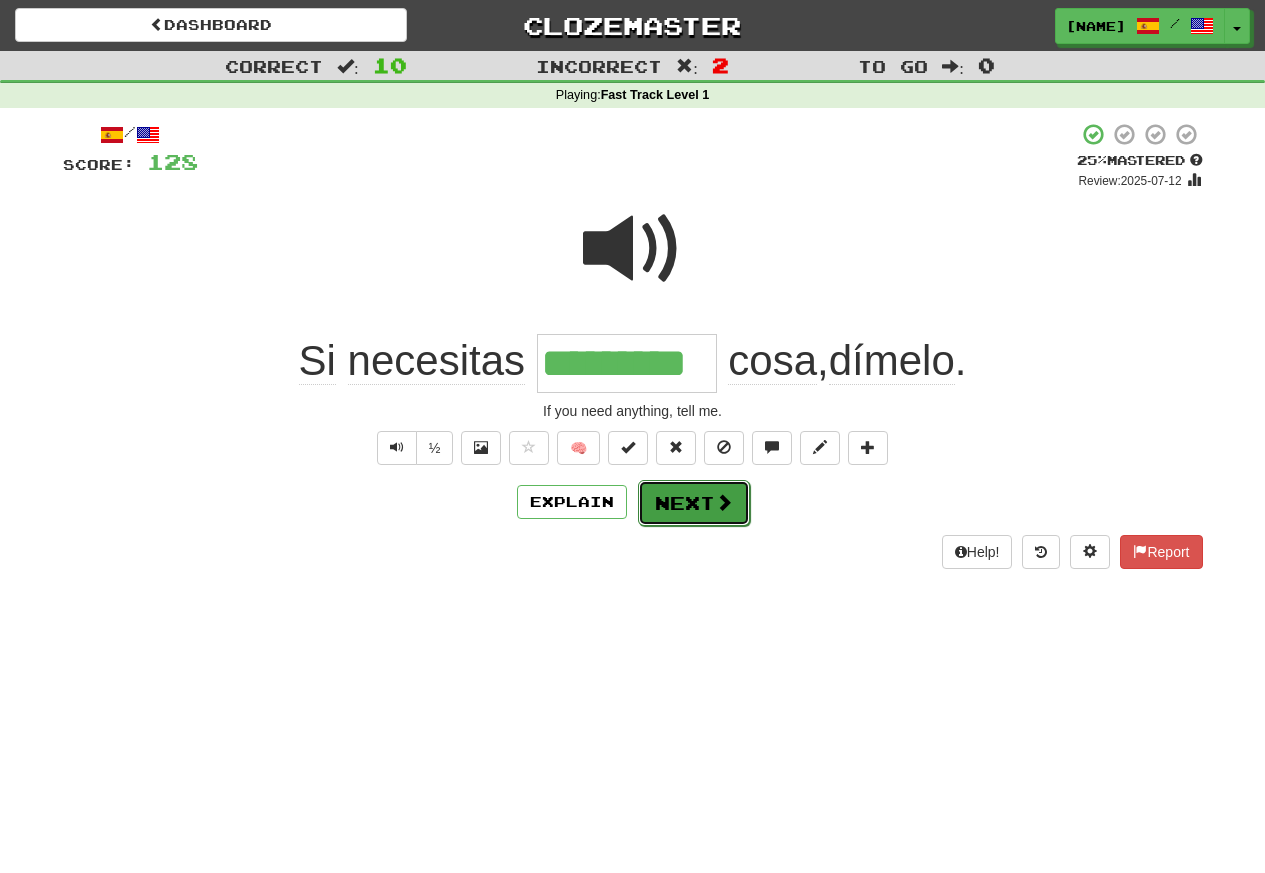 click on "Next" at bounding box center [694, 503] 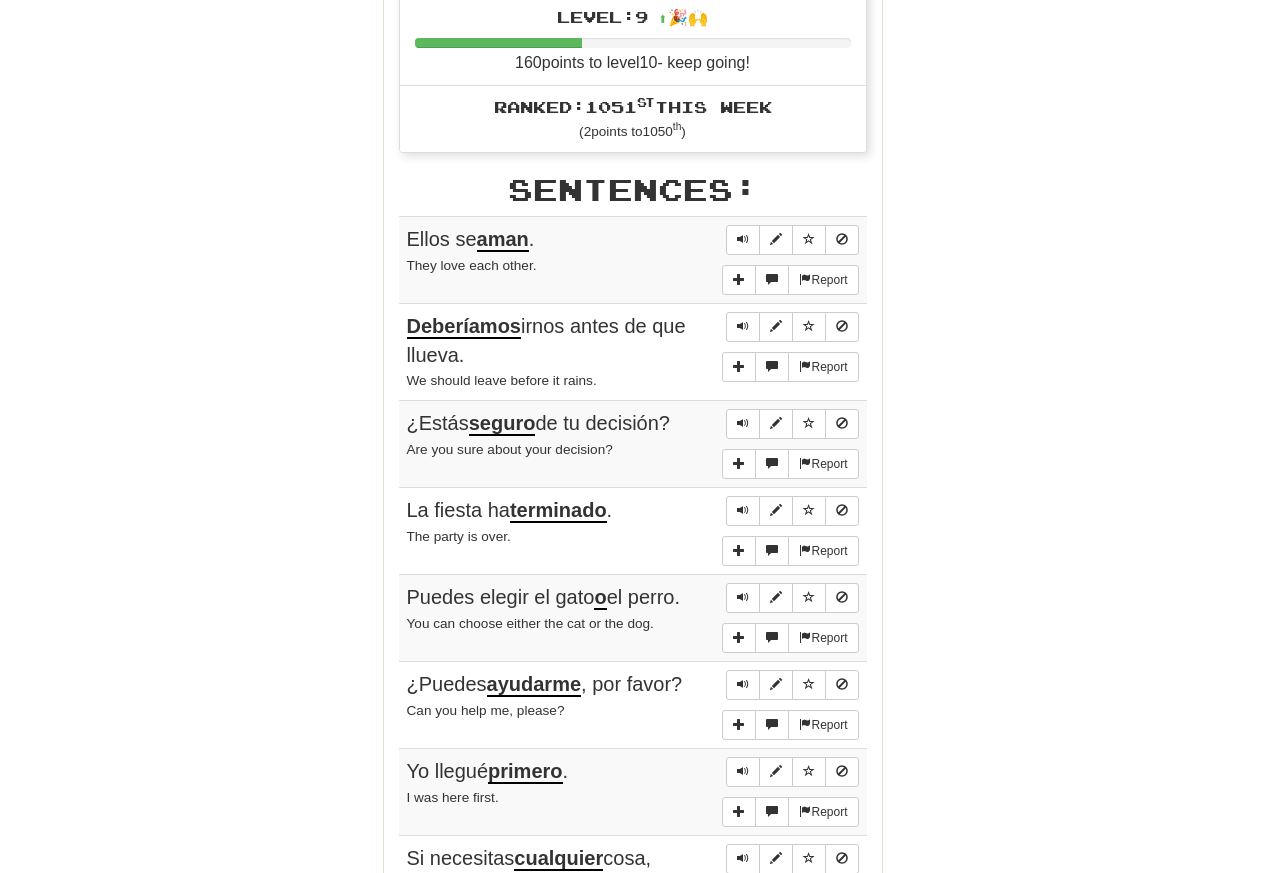 scroll, scrollTop: 1500, scrollLeft: 0, axis: vertical 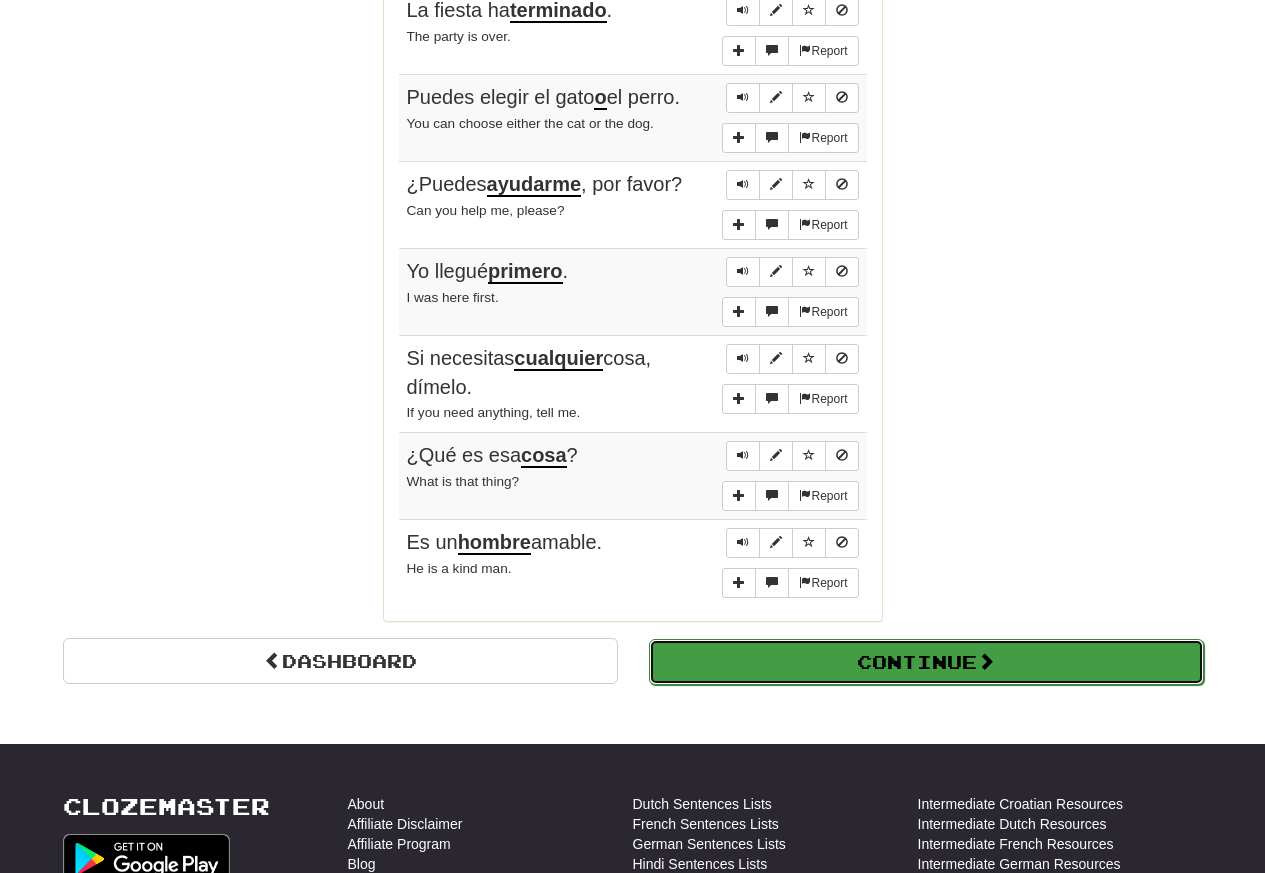 click at bounding box center [986, 661] 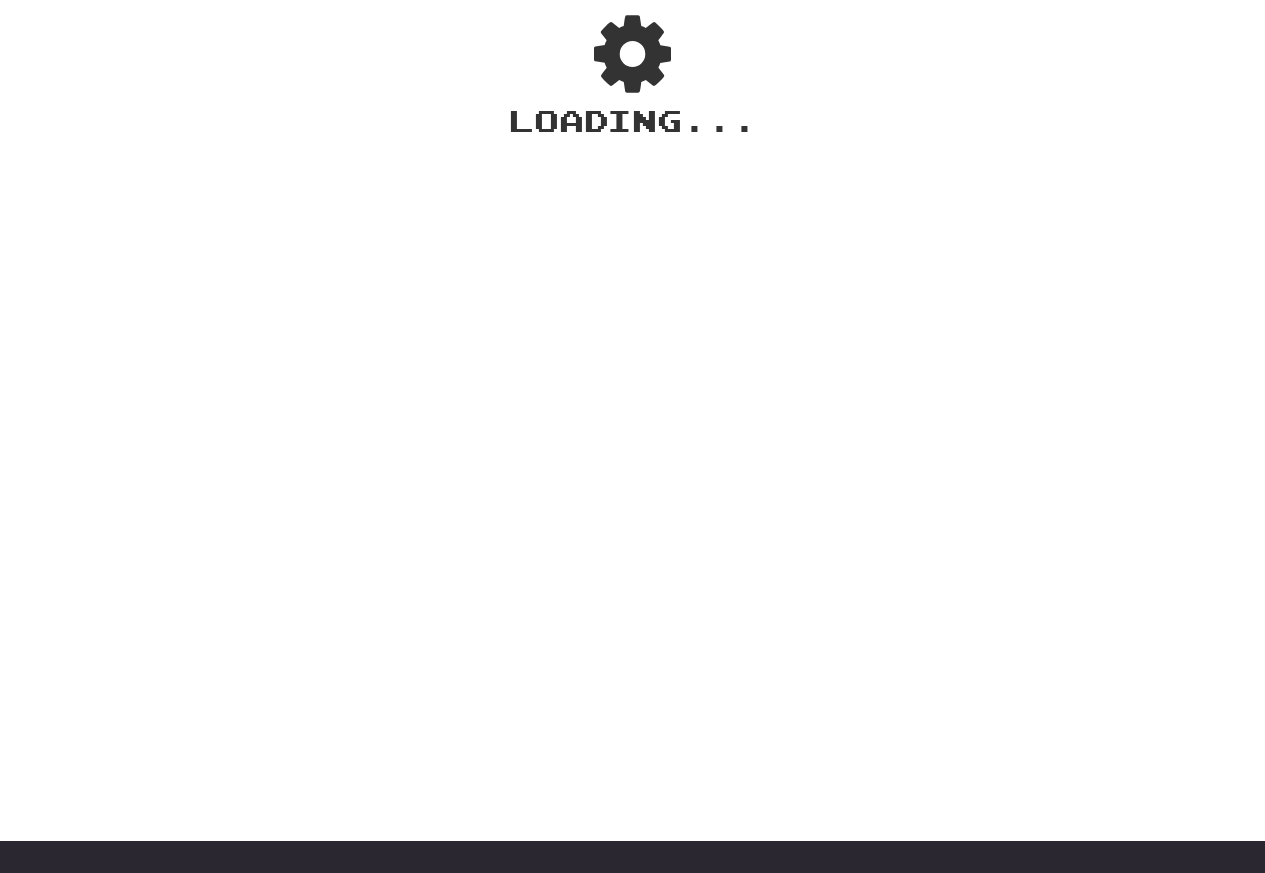 scroll, scrollTop: 0, scrollLeft: 0, axis: both 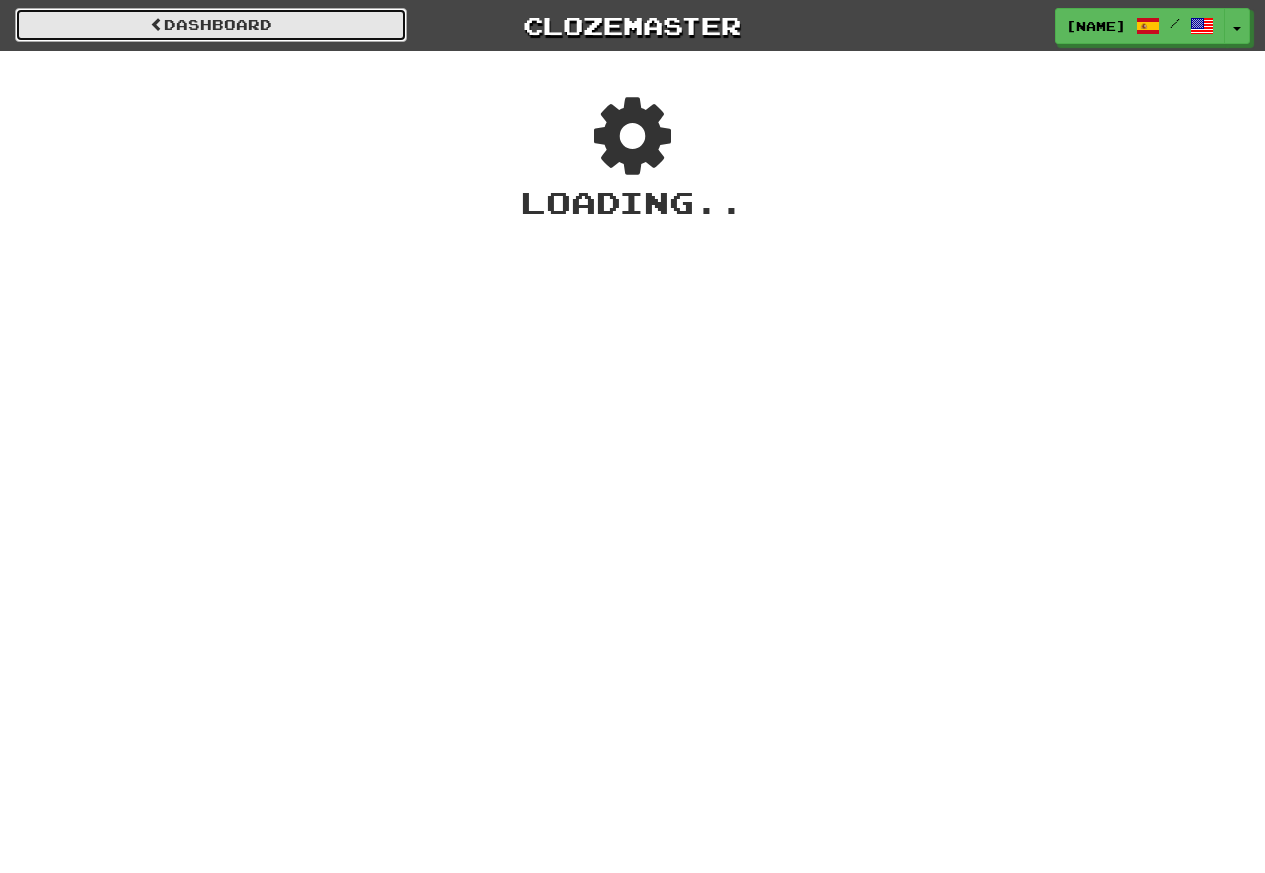 click on "Dashboard" at bounding box center (211, 25) 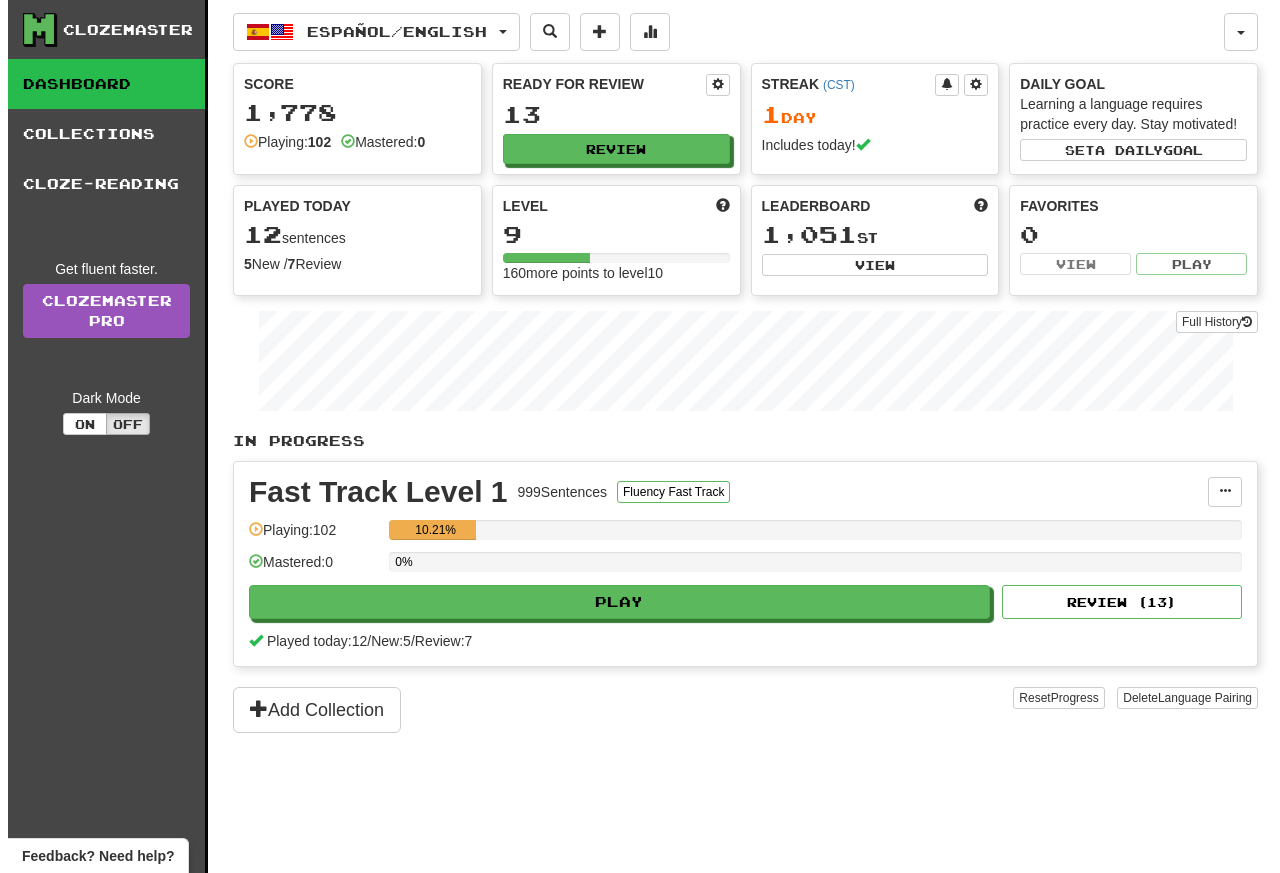 scroll, scrollTop: 0, scrollLeft: 0, axis: both 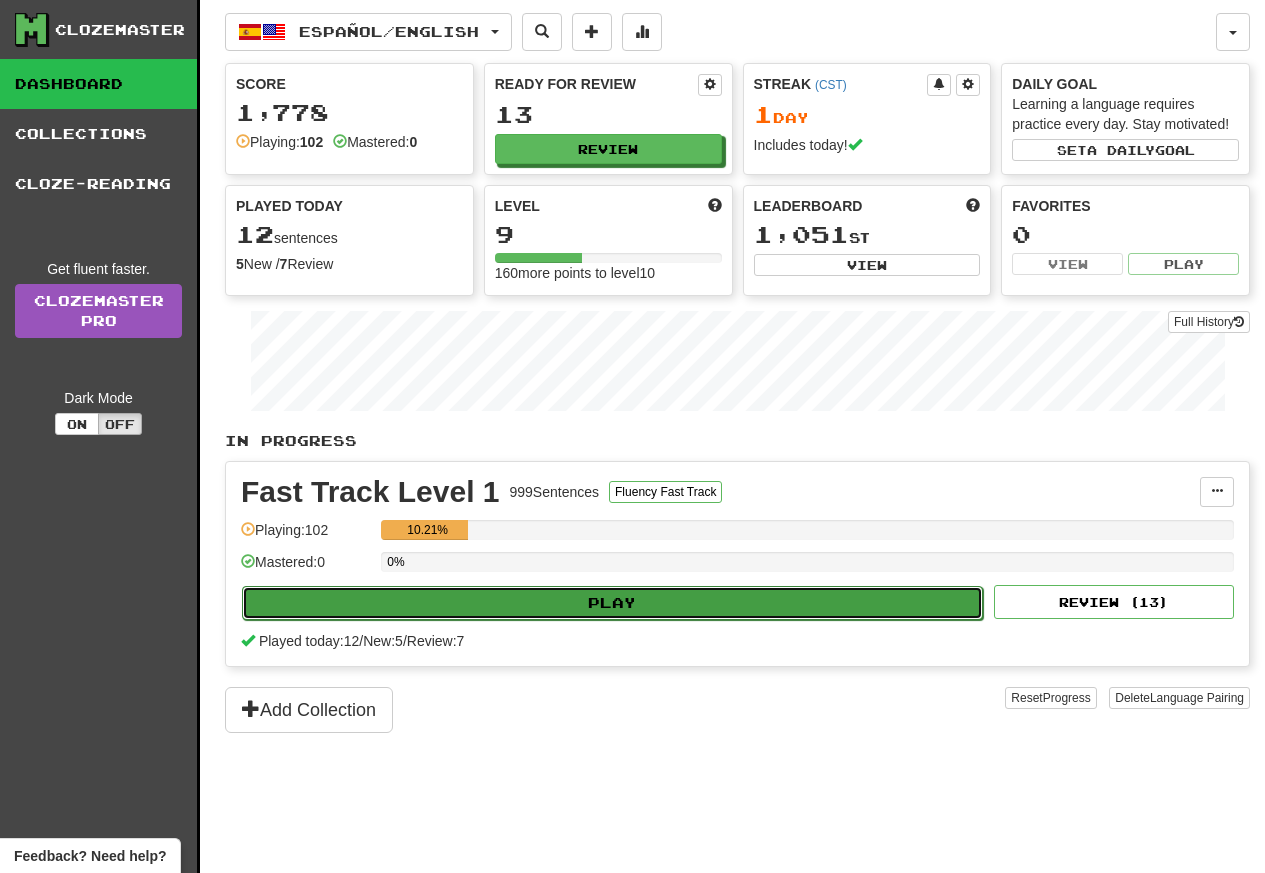 click on "Play" at bounding box center [612, 603] 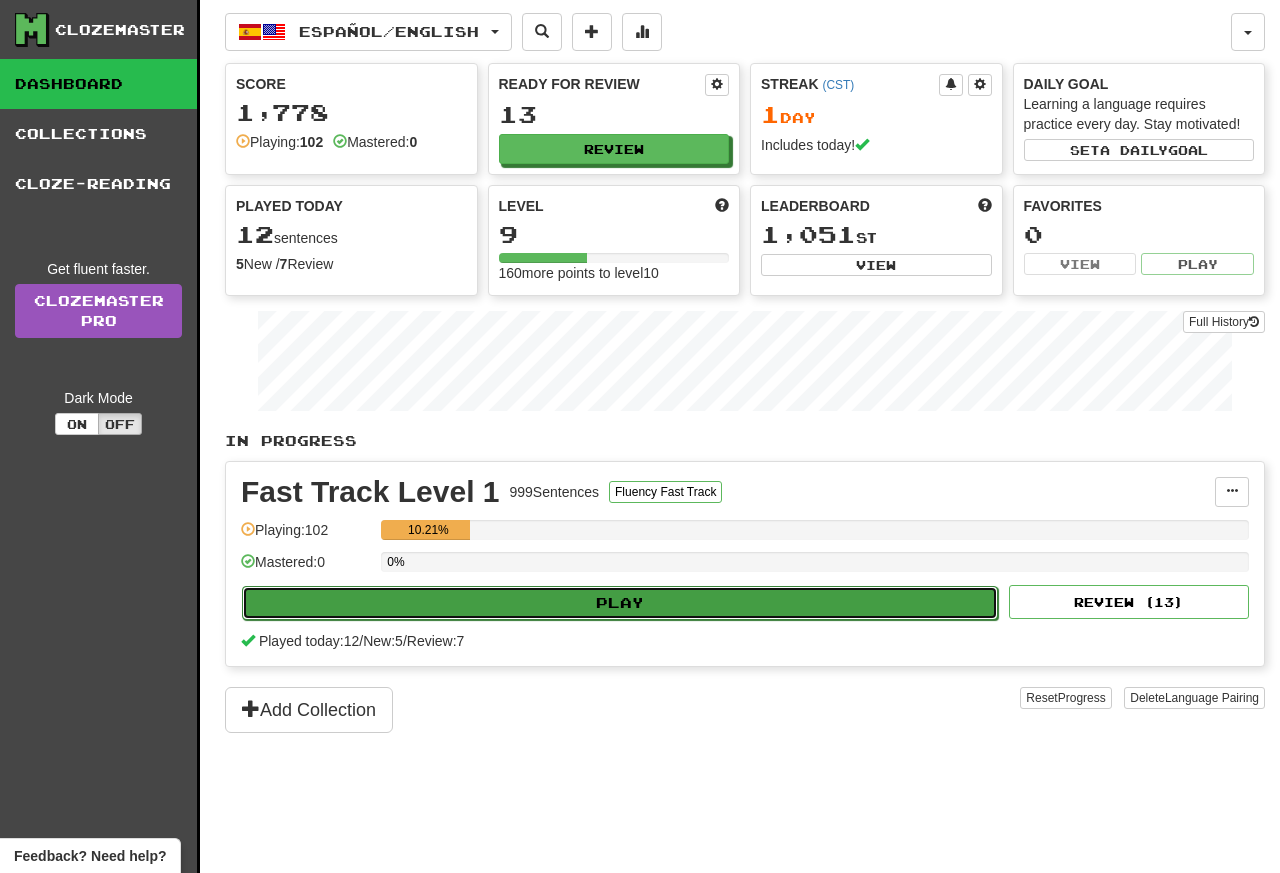 select on "**" 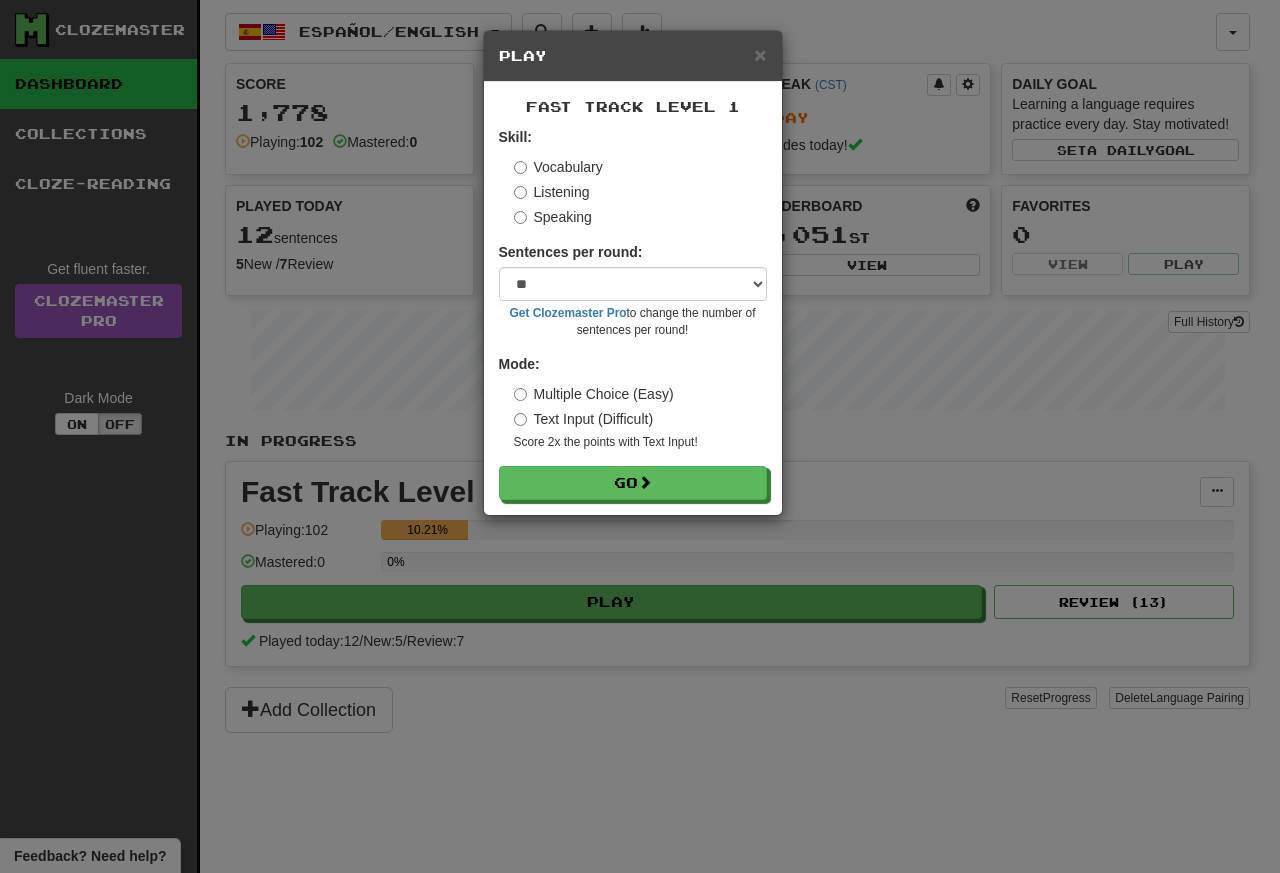 click on "Listening" at bounding box center (552, 192) 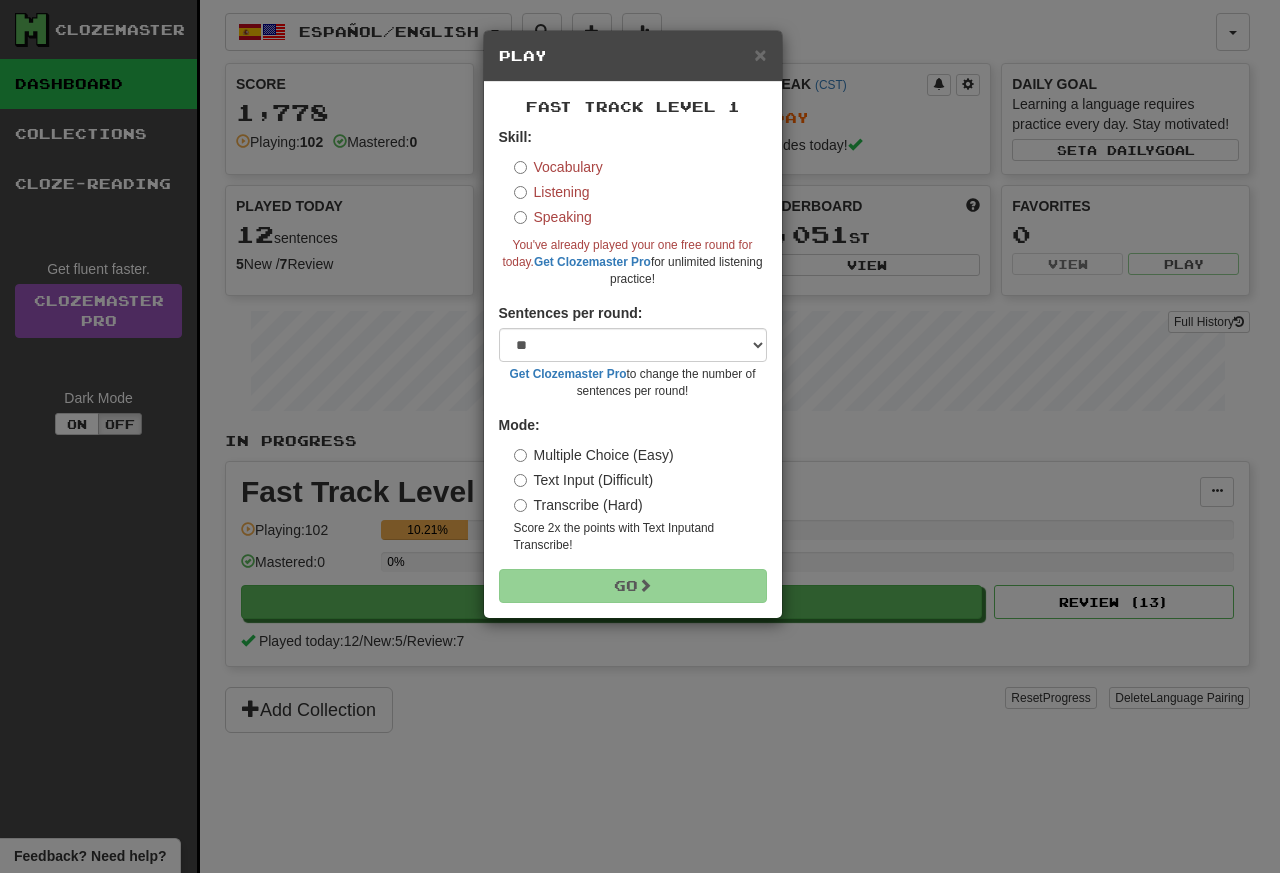 click on "Listening" at bounding box center (552, 192) 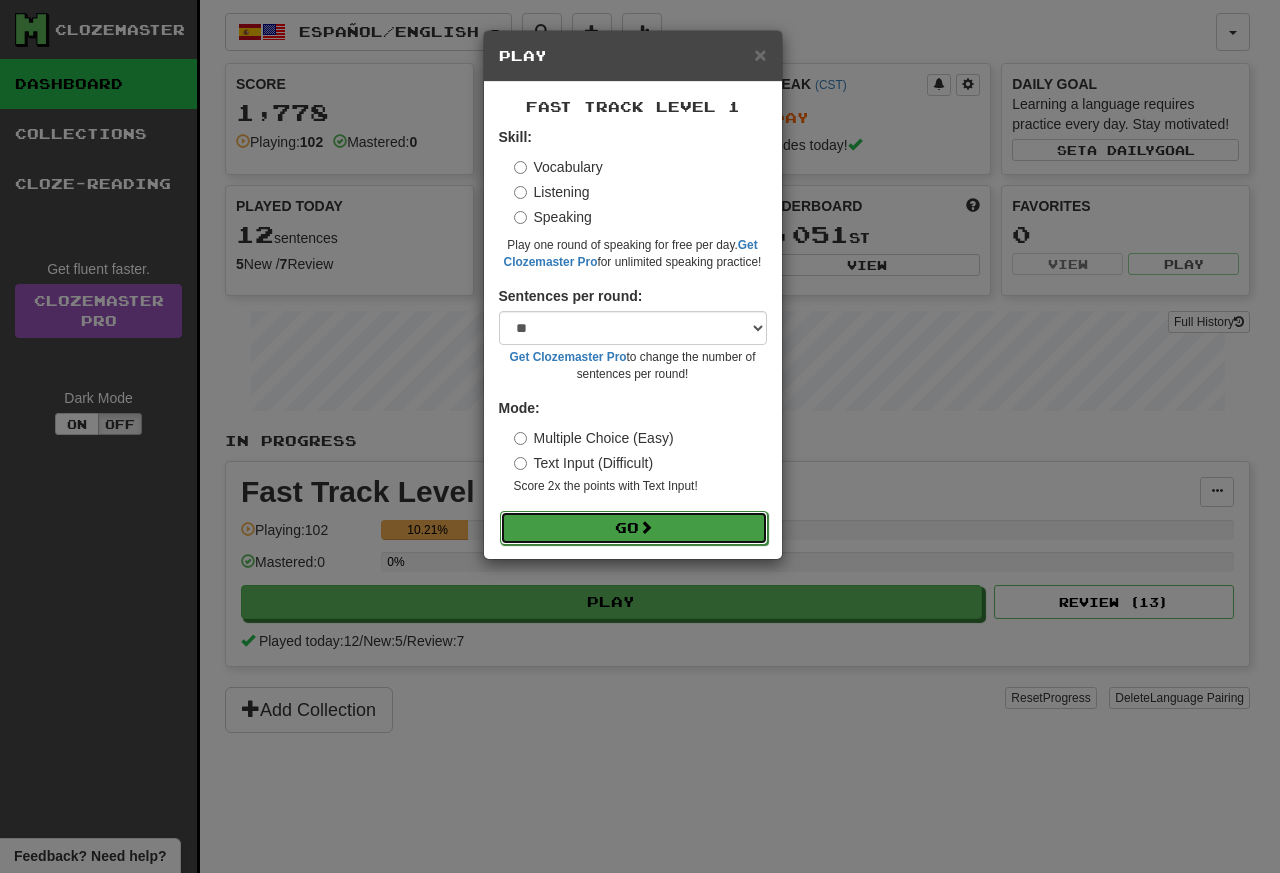 click on "Go" at bounding box center [634, 528] 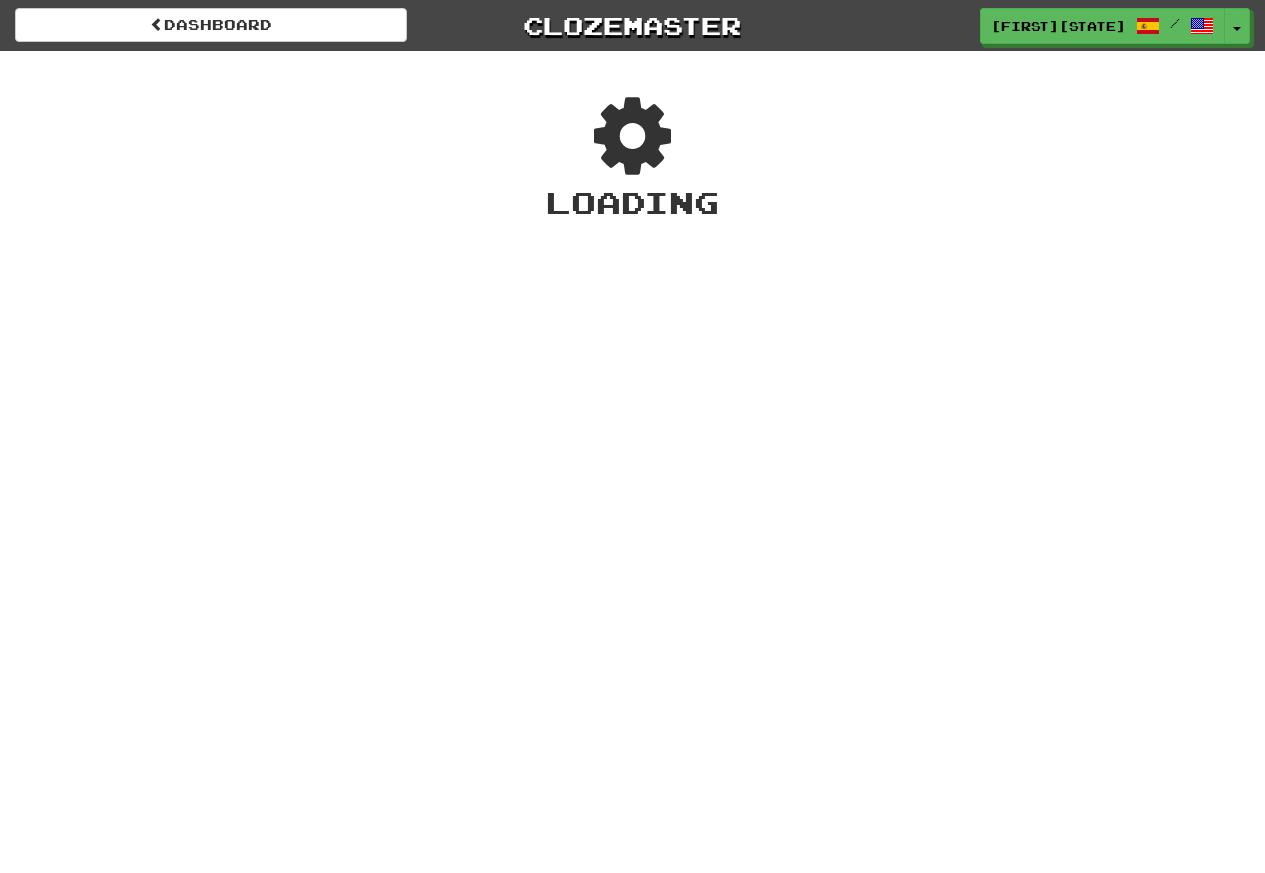 scroll, scrollTop: 0, scrollLeft: 0, axis: both 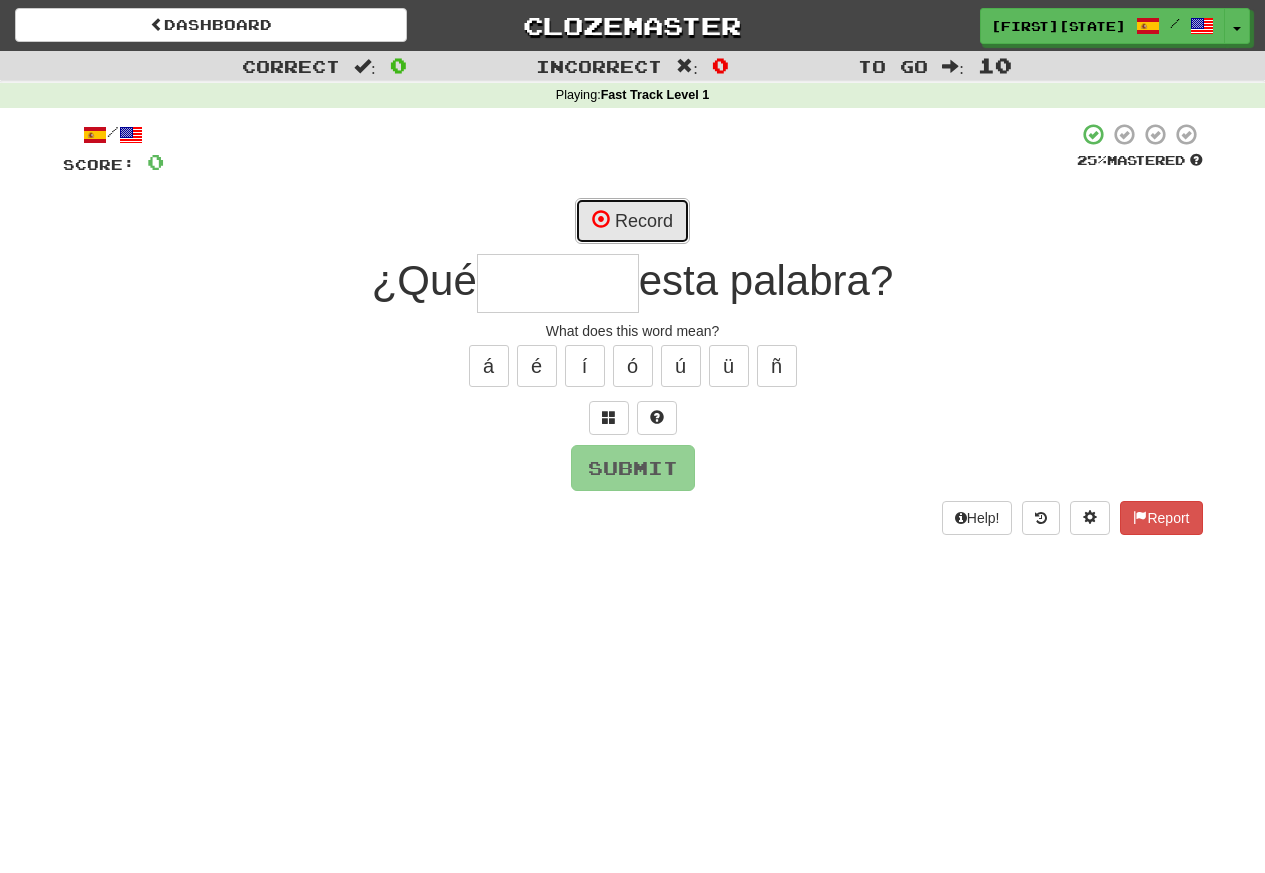 click on "Record" at bounding box center (632, 221) 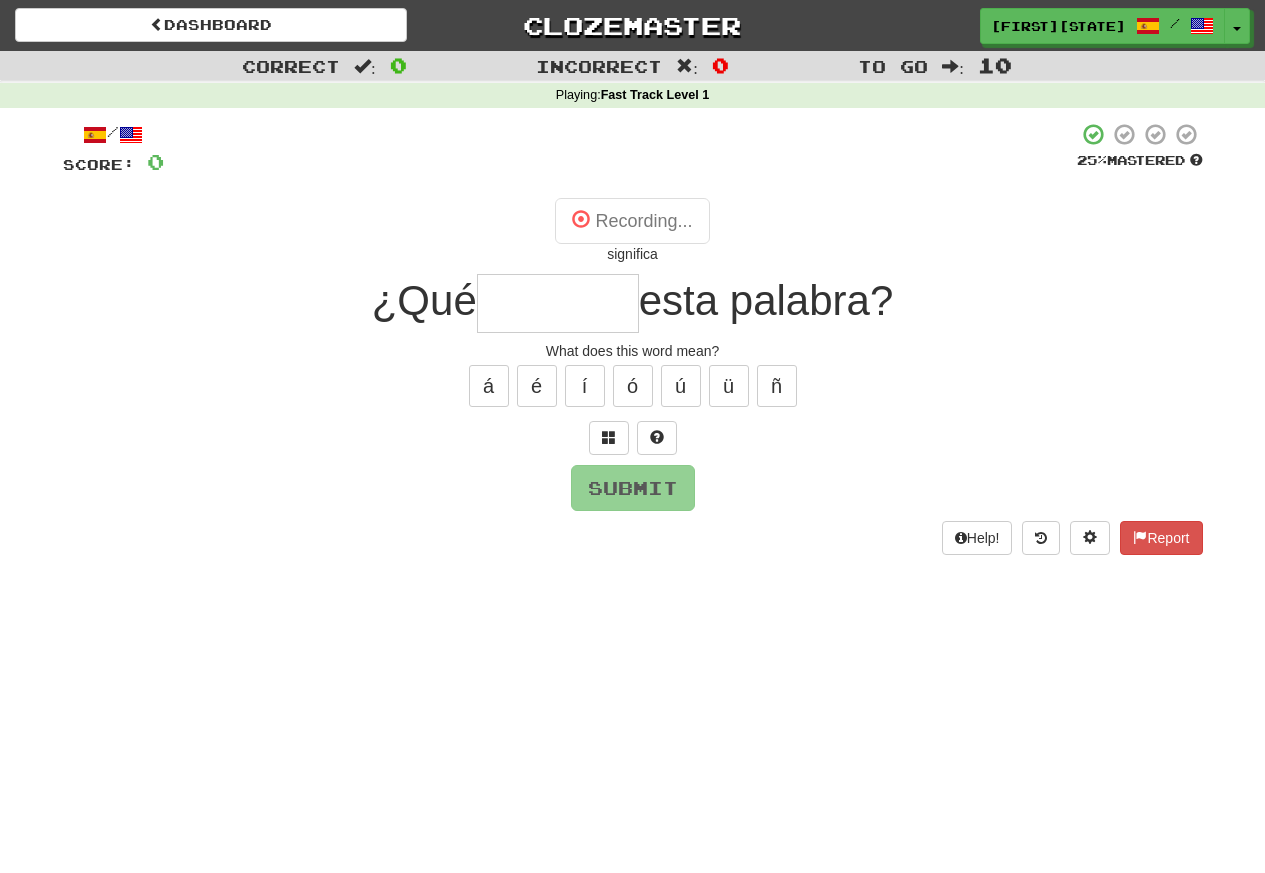 type on "*********" 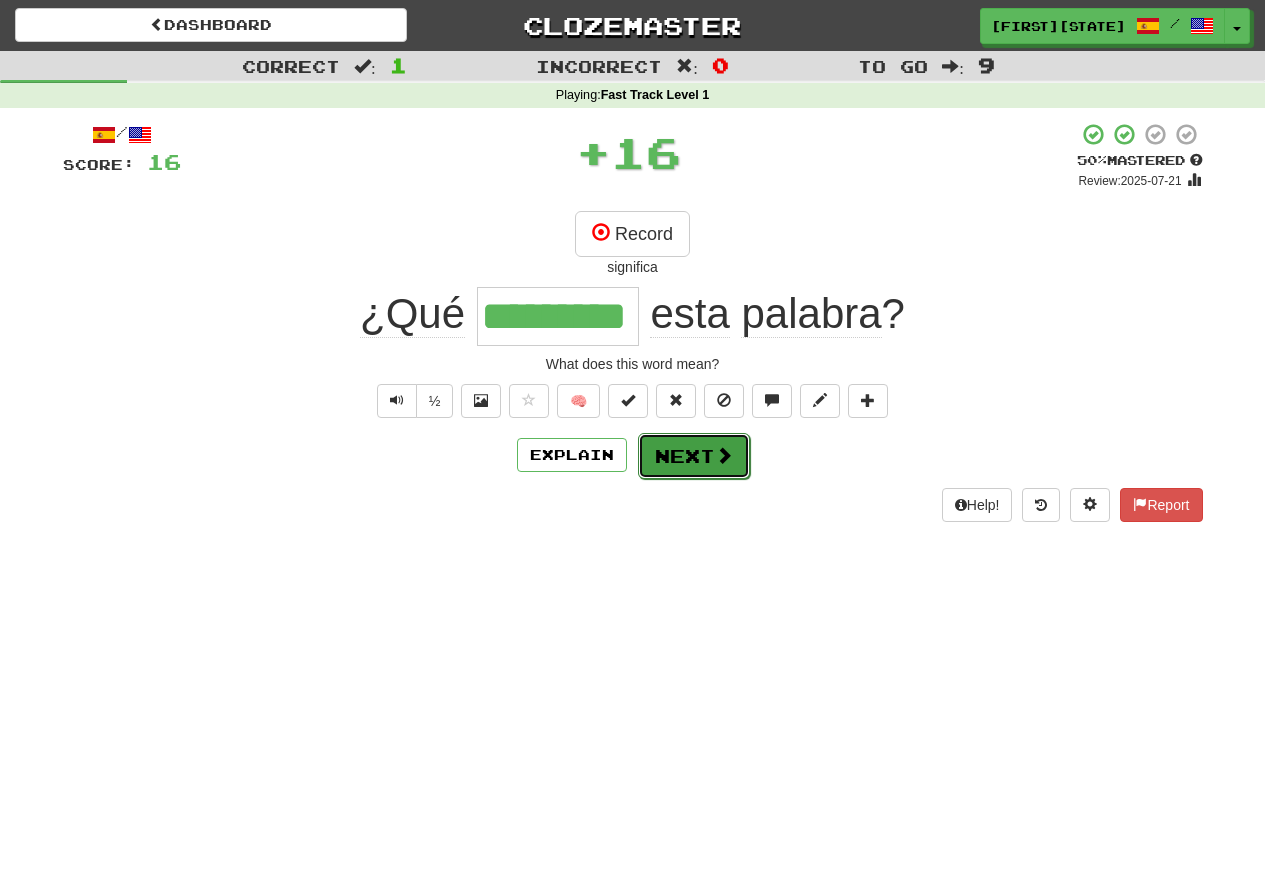click on "Next" at bounding box center (694, 456) 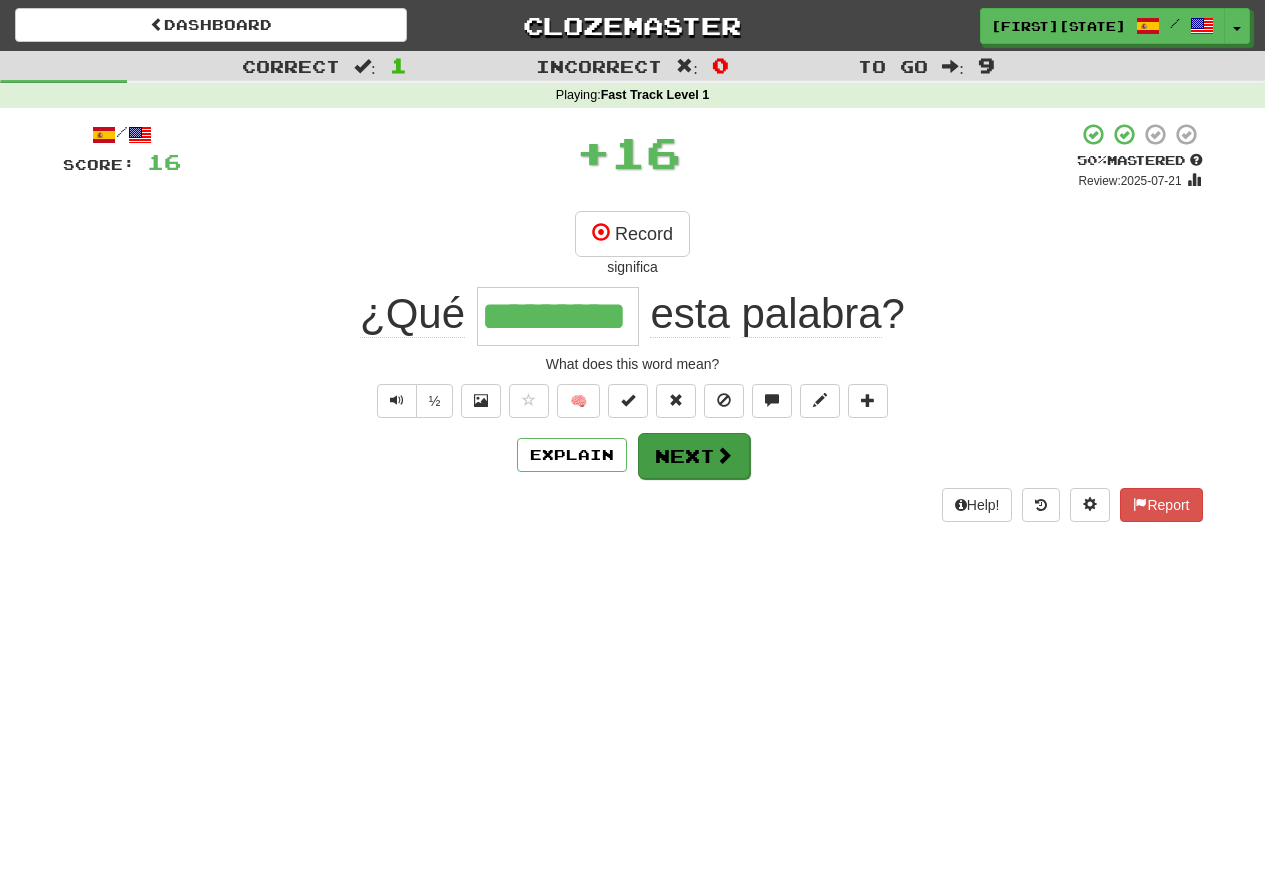 type 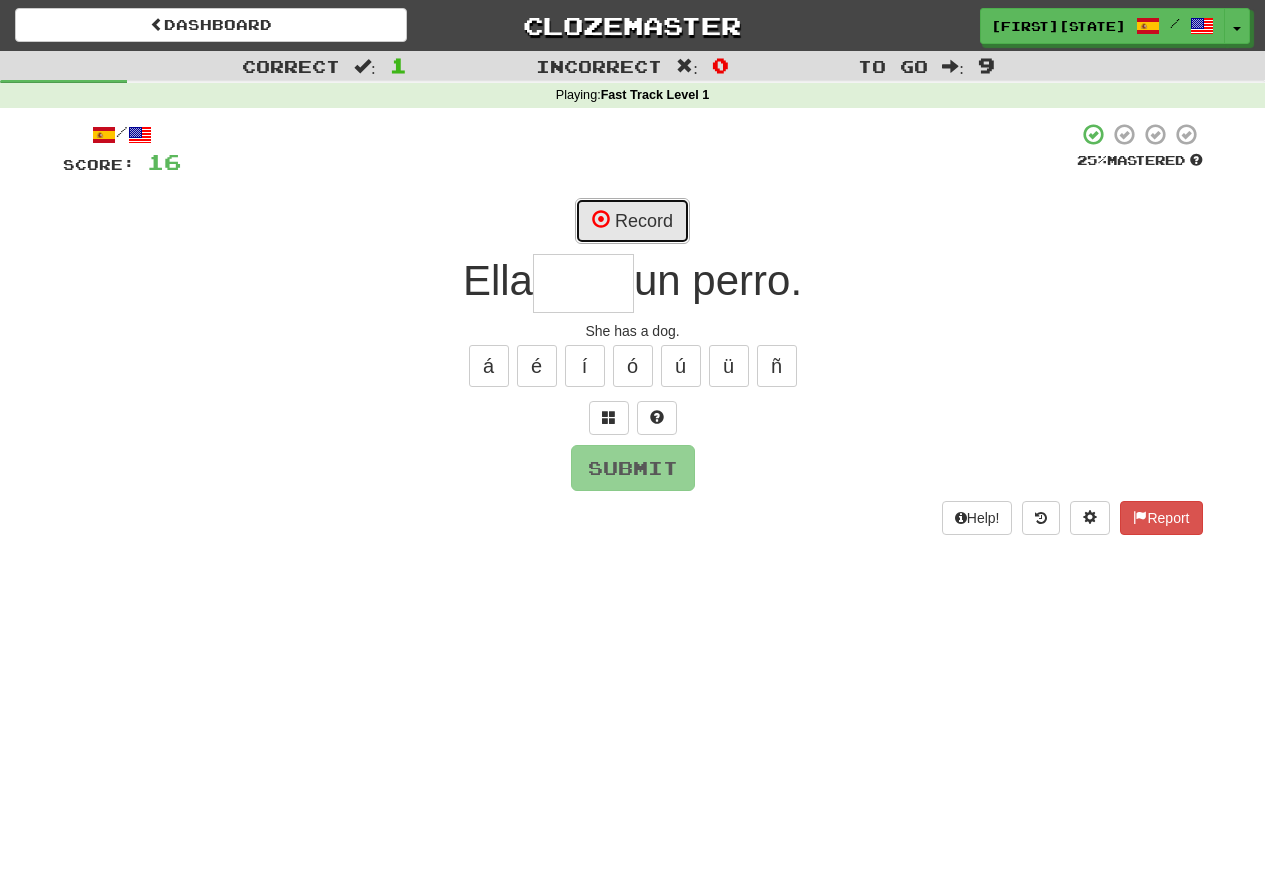 click on "Record" at bounding box center (632, 221) 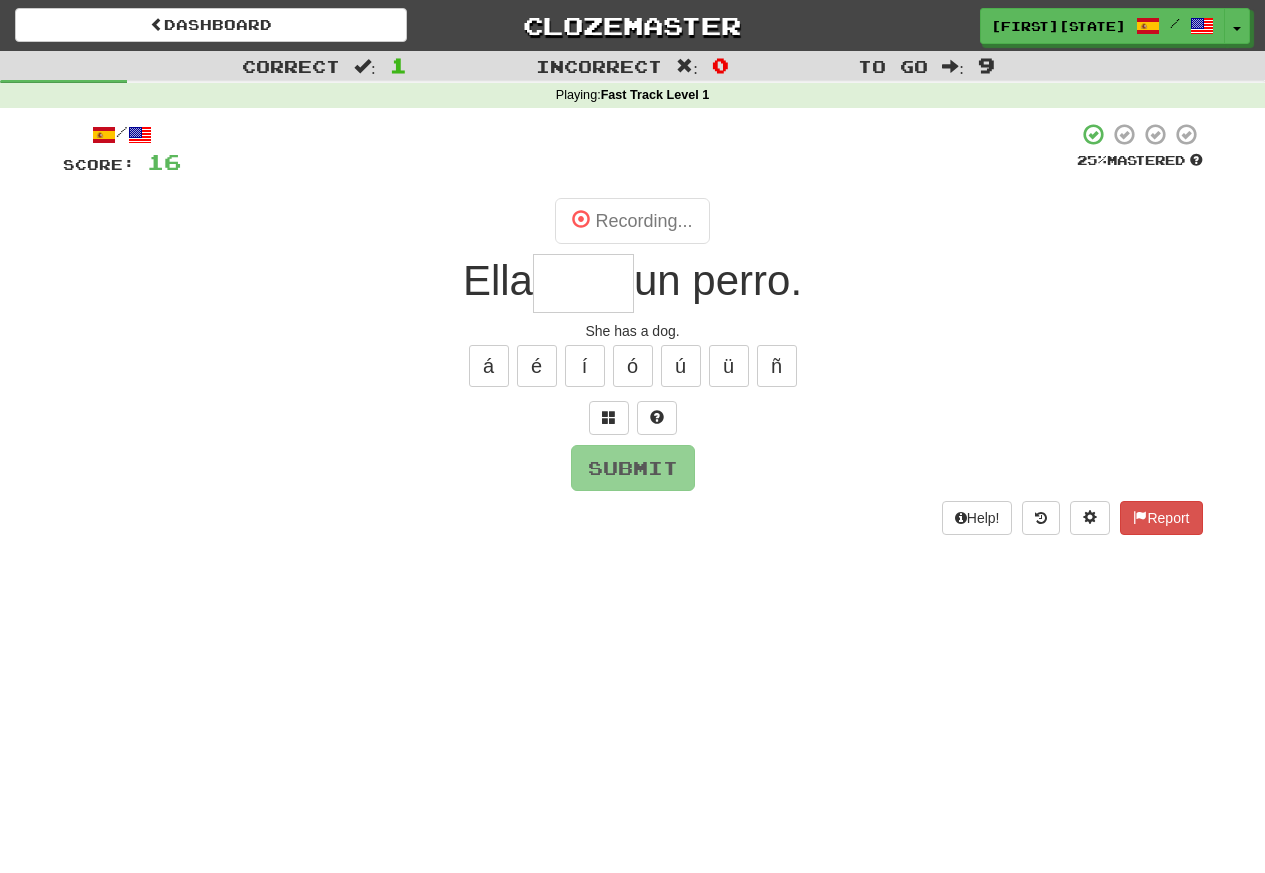 click at bounding box center [583, 283] 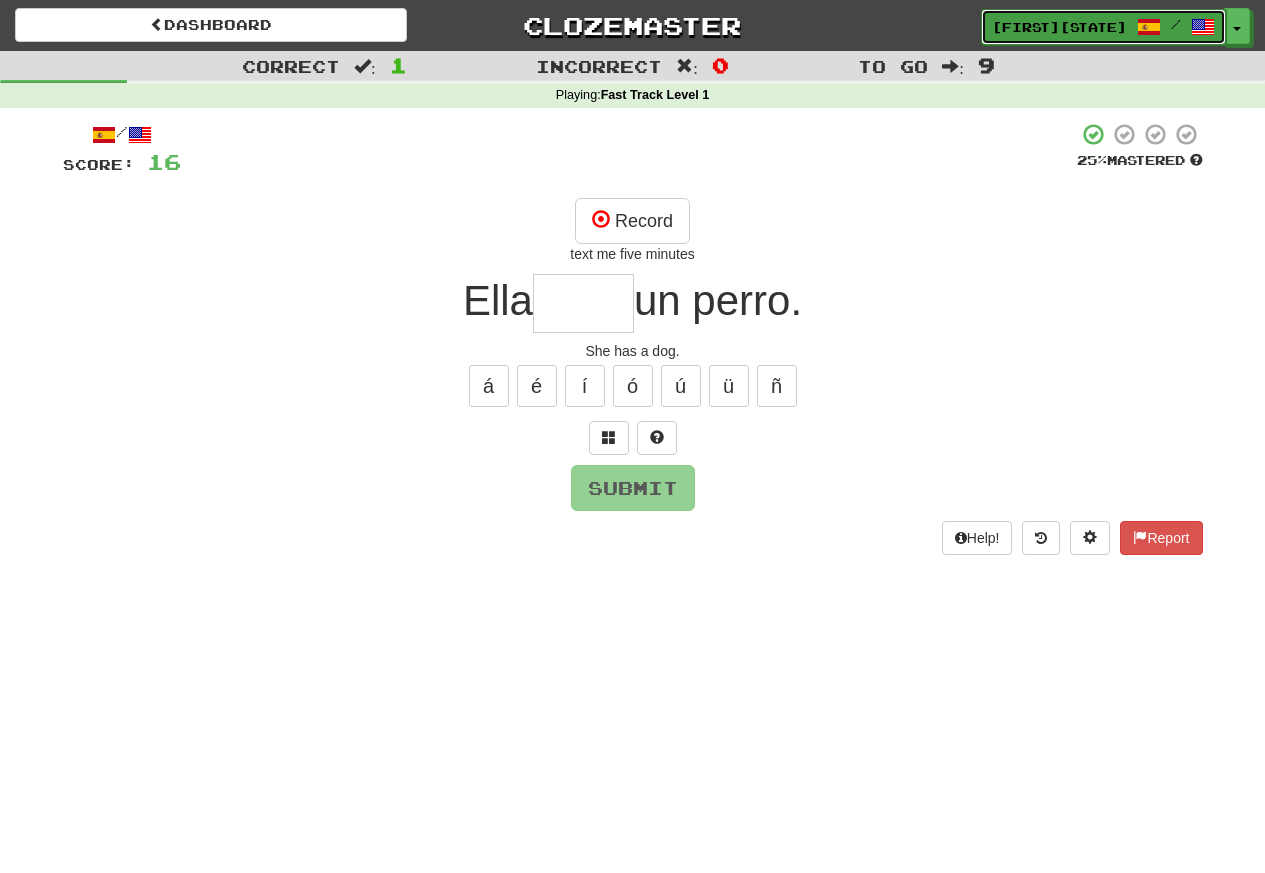 click on "[FIRST]" at bounding box center (1059, 27) 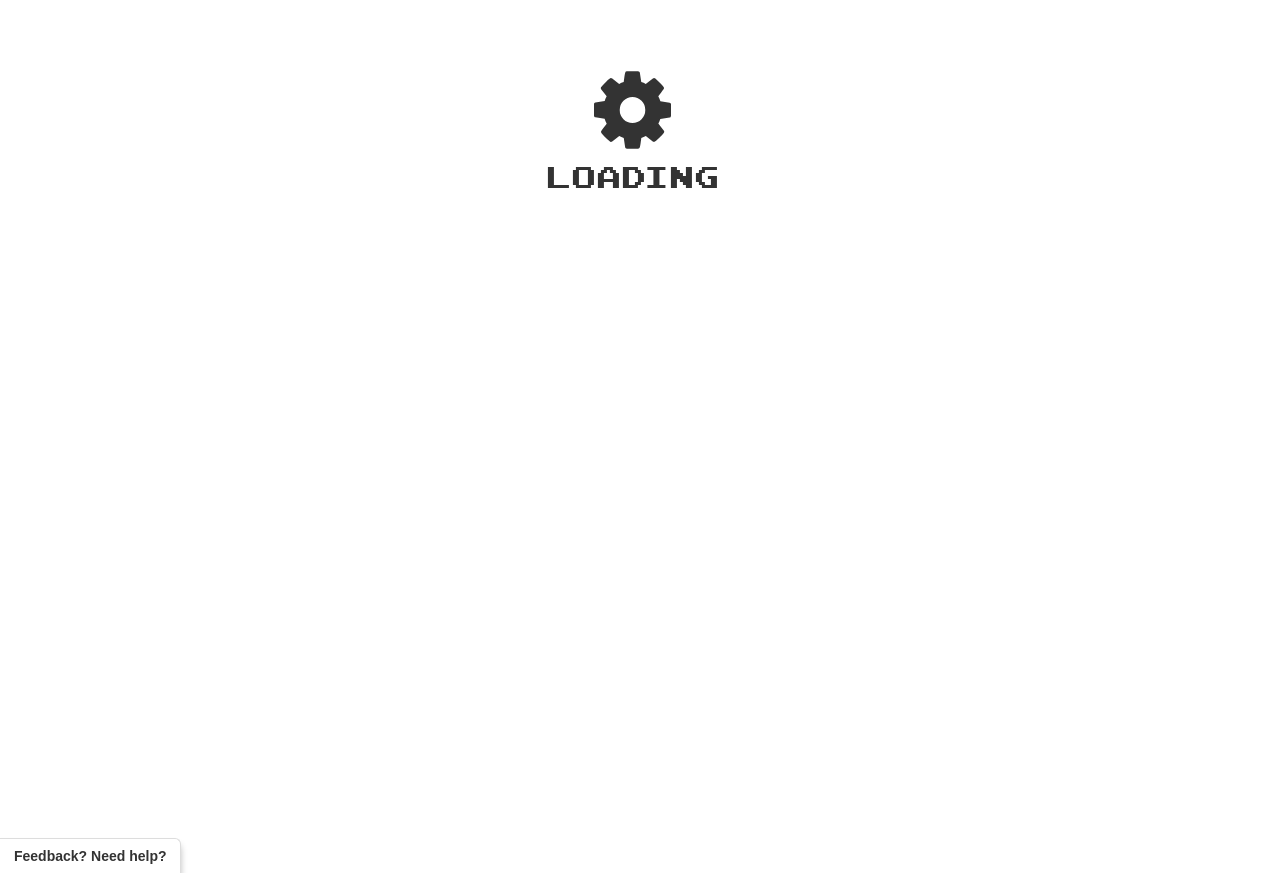 scroll, scrollTop: 0, scrollLeft: 0, axis: both 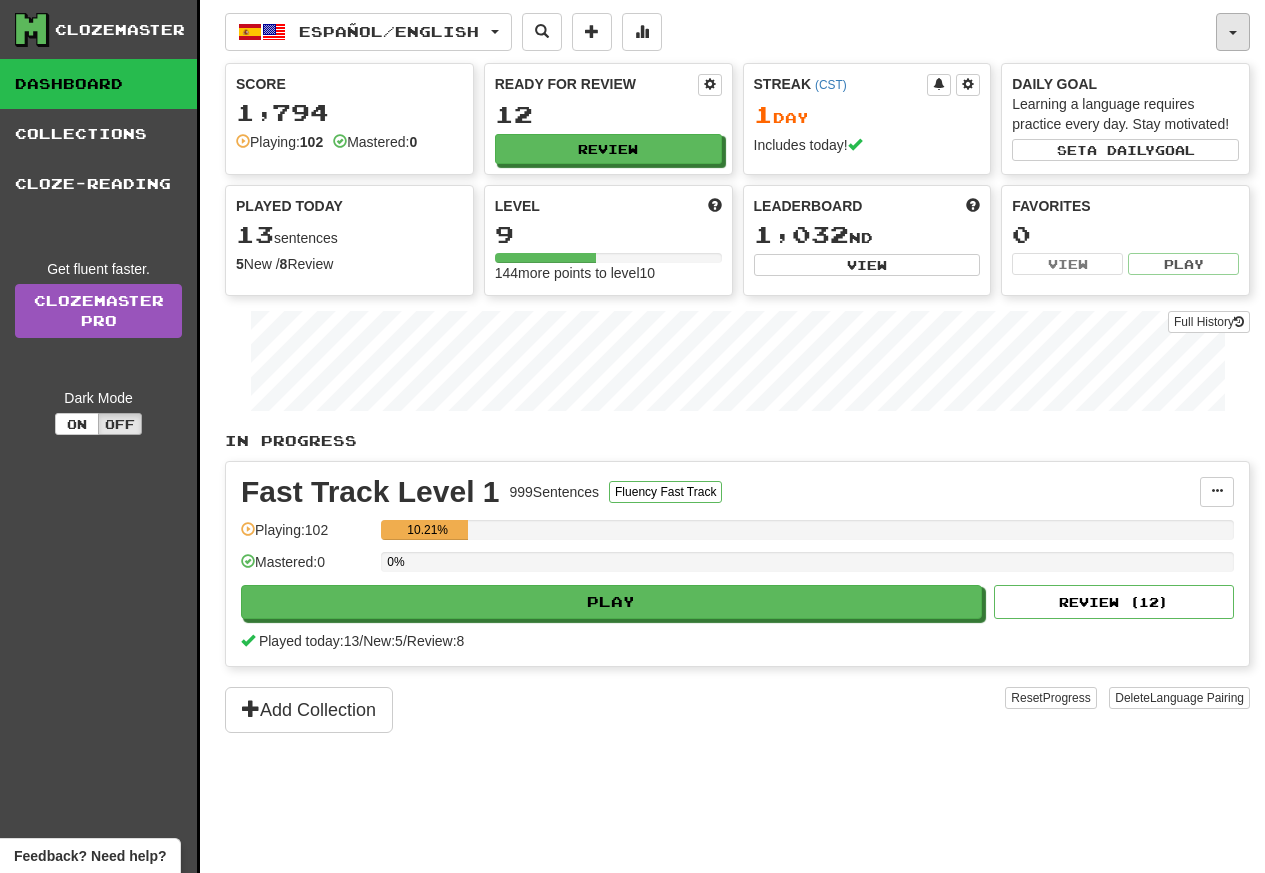 click at bounding box center [1233, 32] 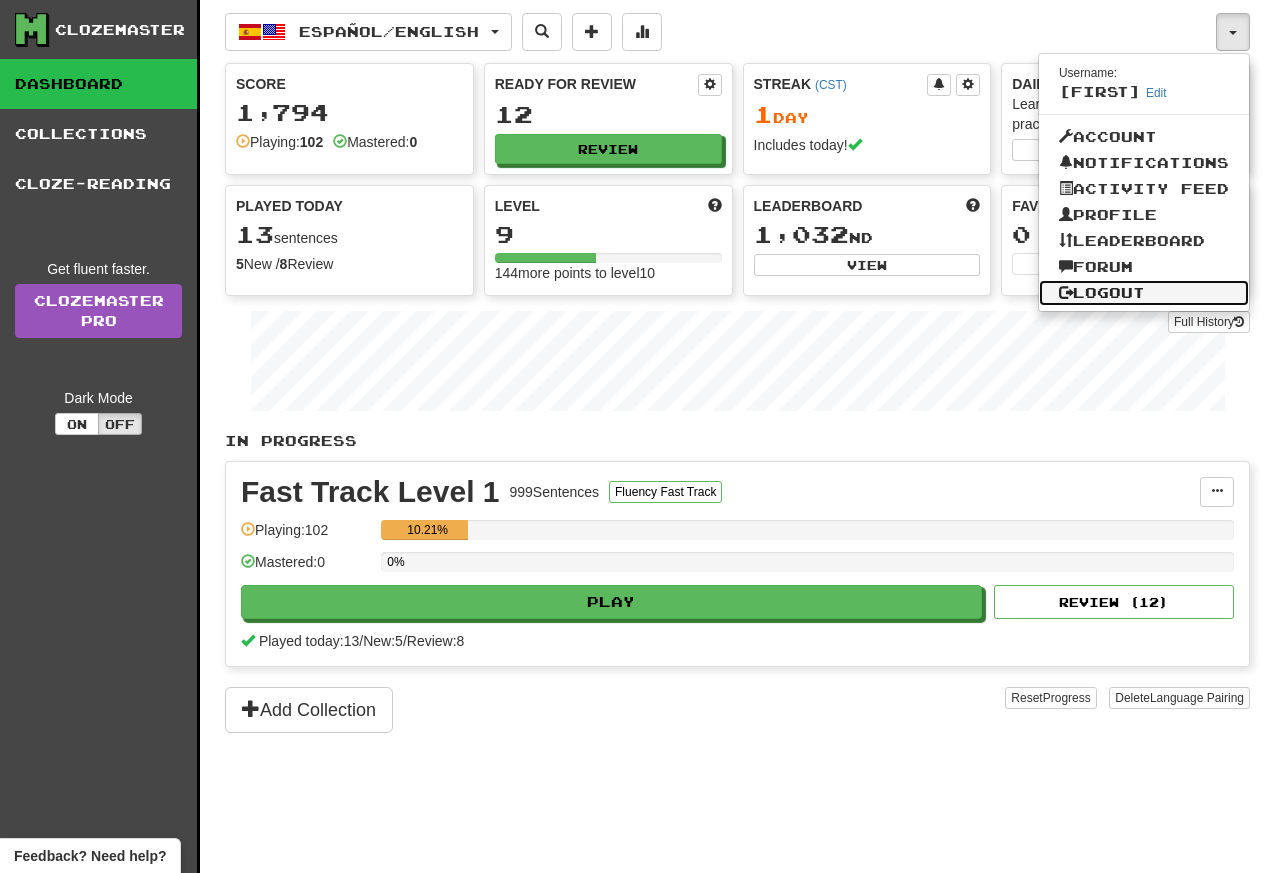 click on "Logout" at bounding box center [1144, 293] 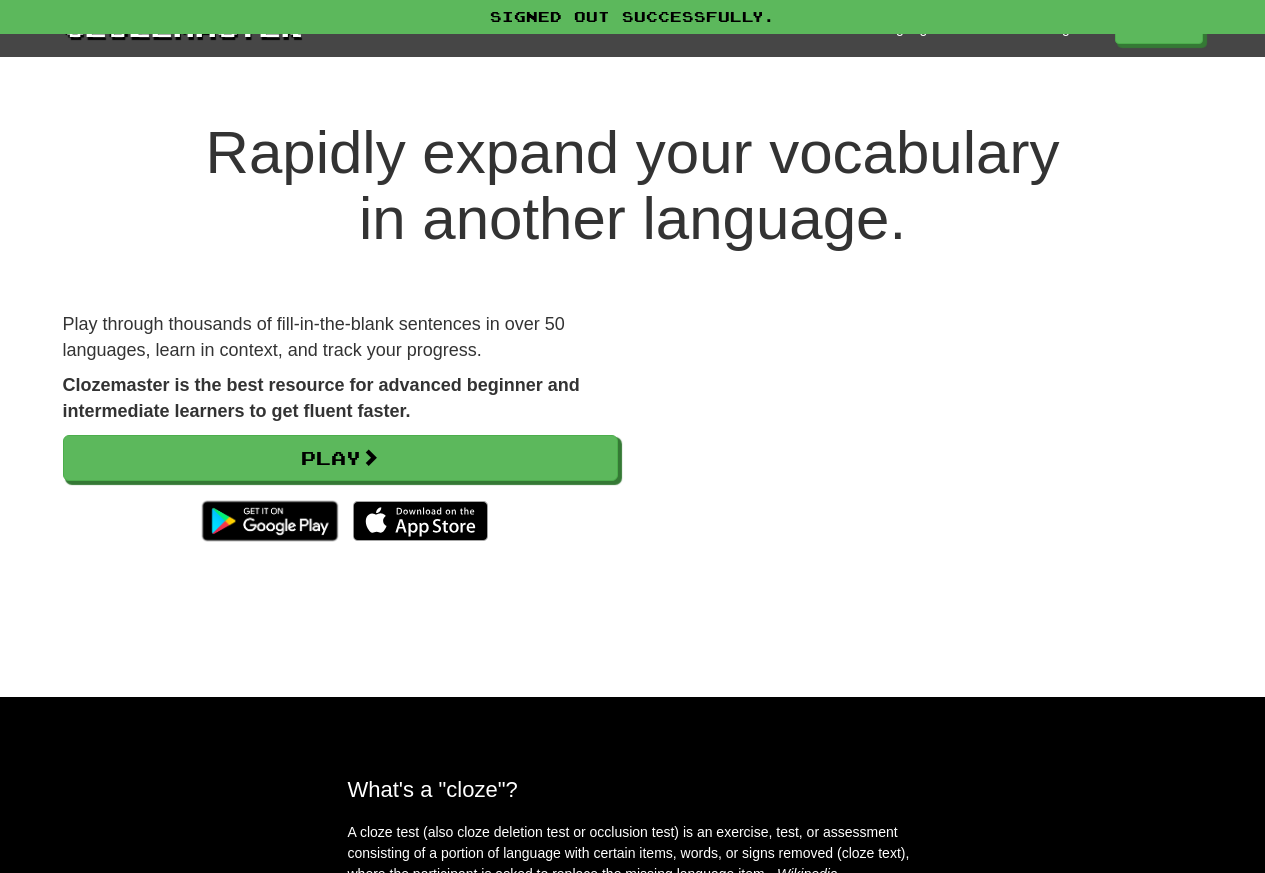scroll, scrollTop: 0, scrollLeft: 0, axis: both 